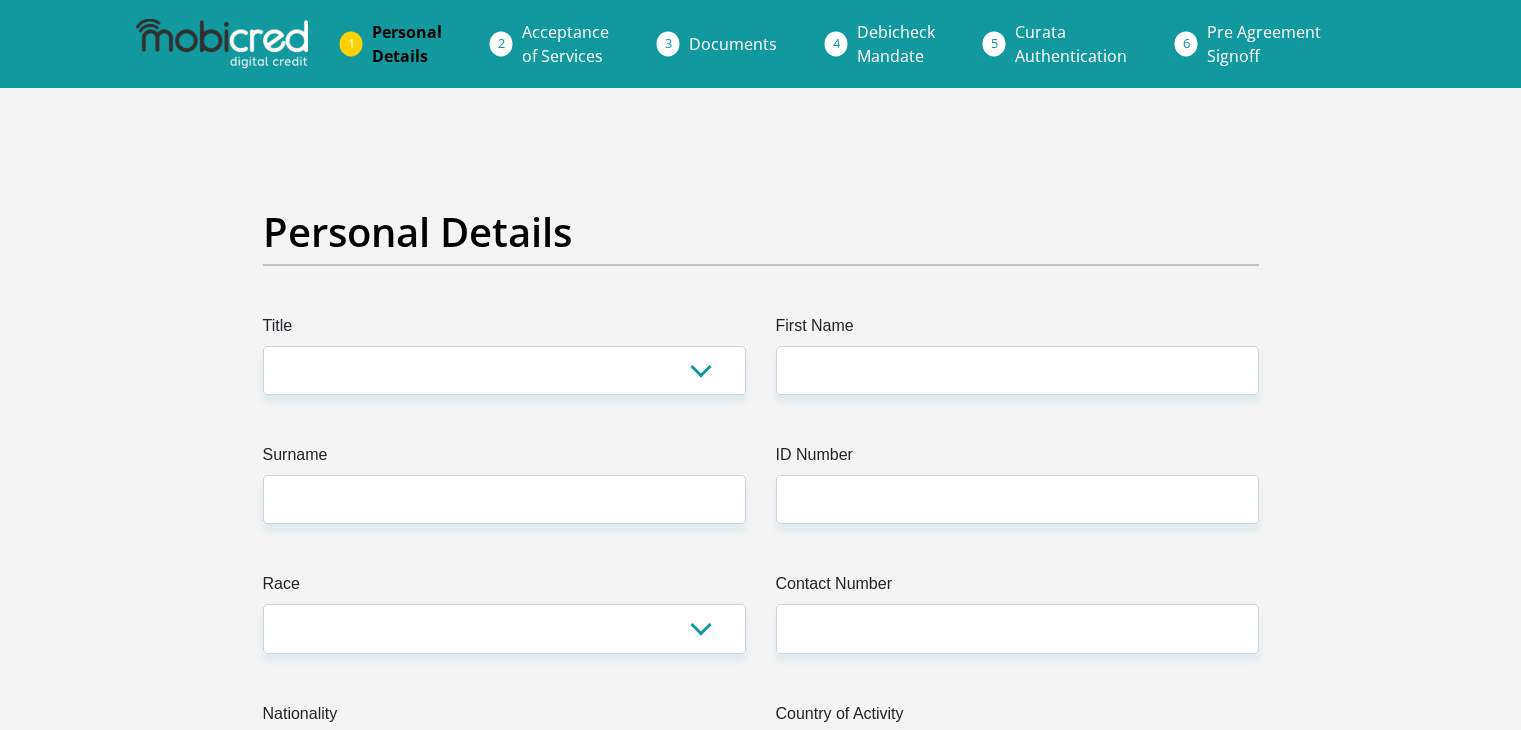 scroll, scrollTop: 0, scrollLeft: 0, axis: both 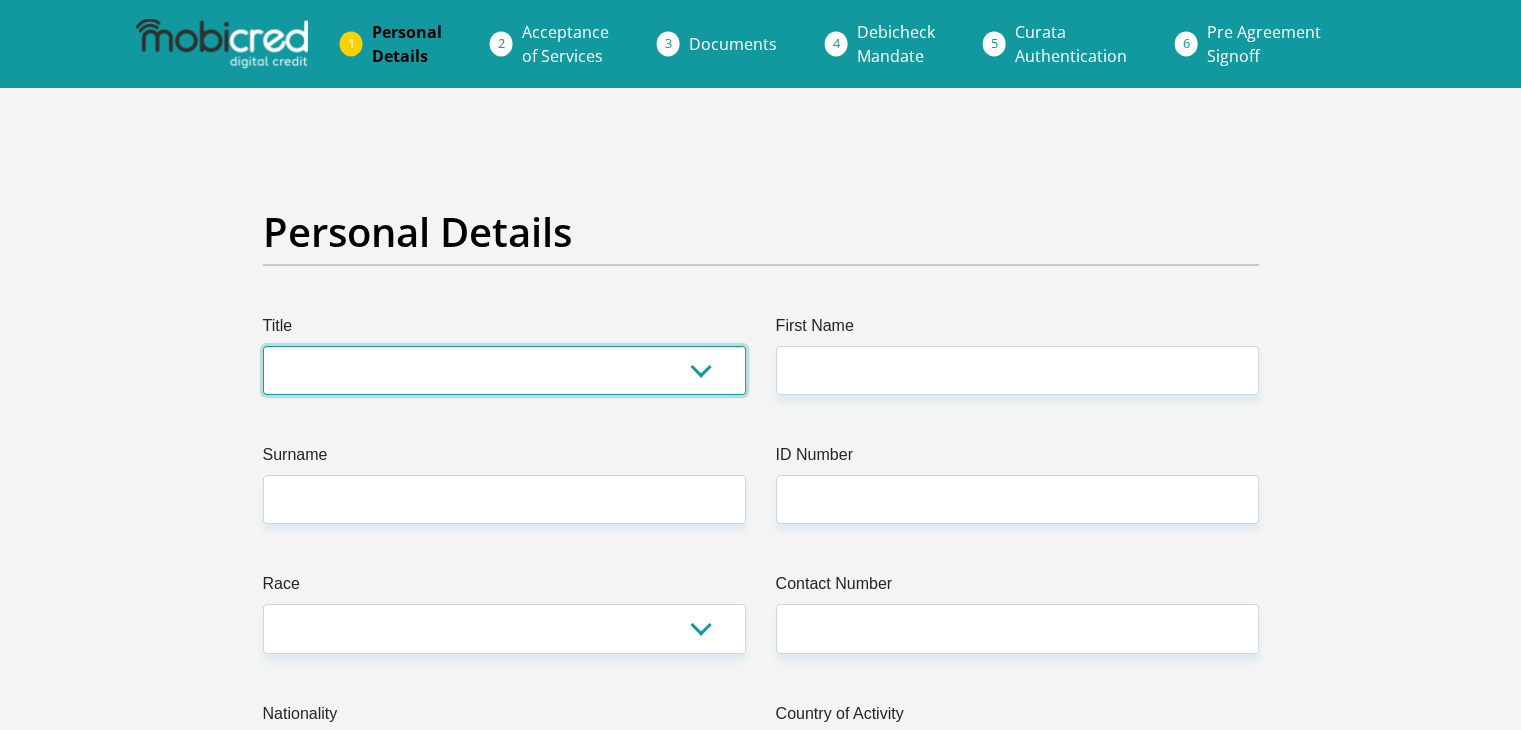 click on "Mr
Ms
Mrs
Dr
Other" at bounding box center [504, 370] 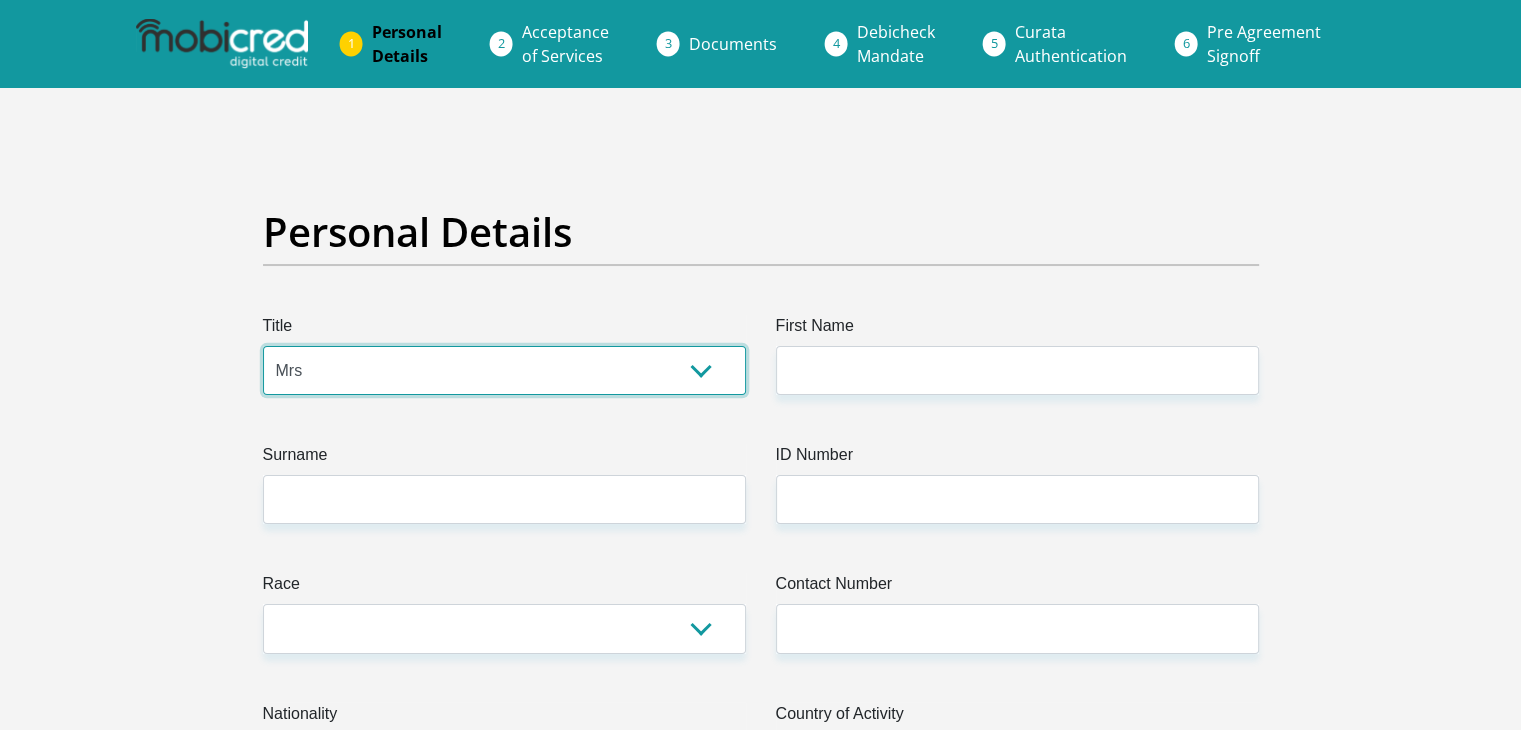 click on "Mr
Ms
Mrs
Dr
Other" at bounding box center (504, 370) 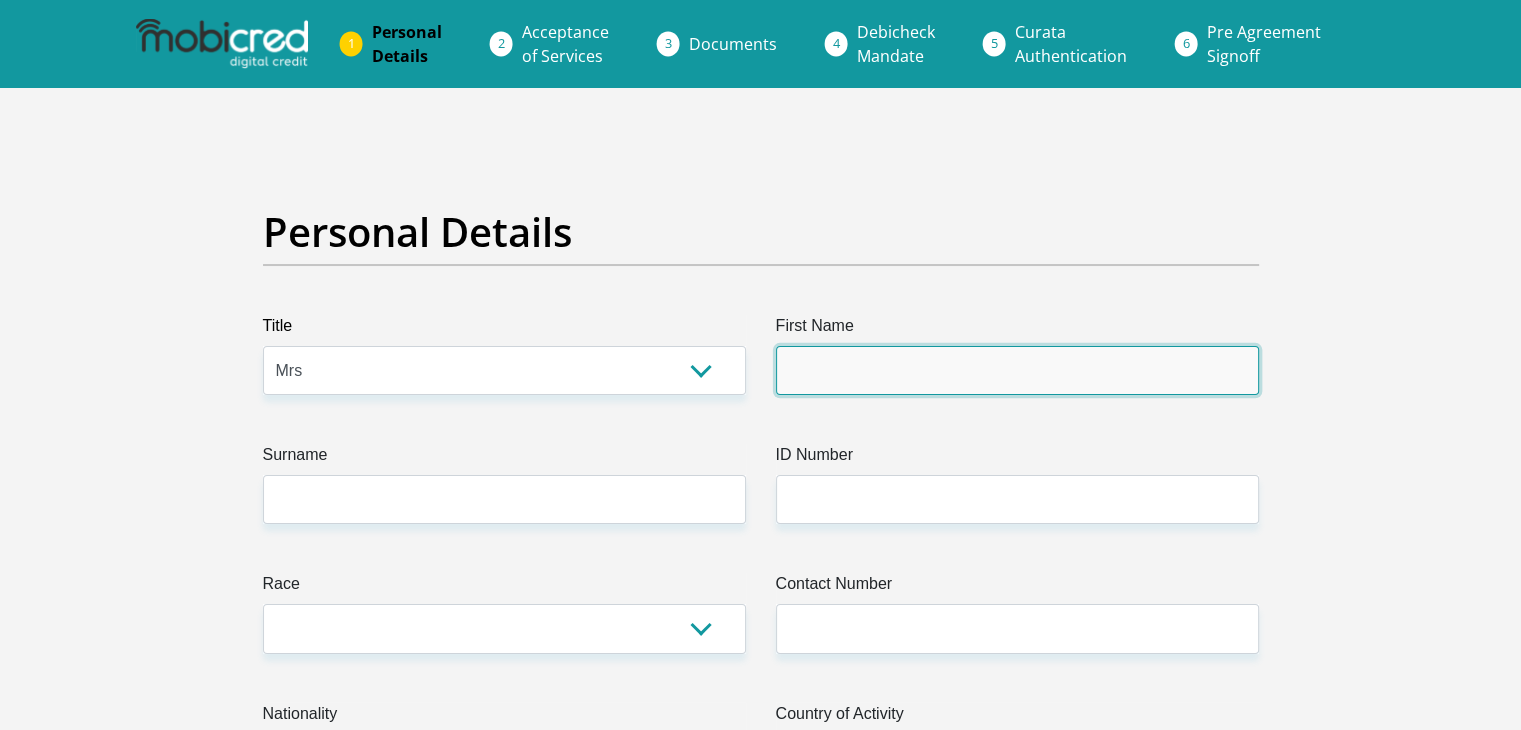 click on "First Name" at bounding box center [1017, 370] 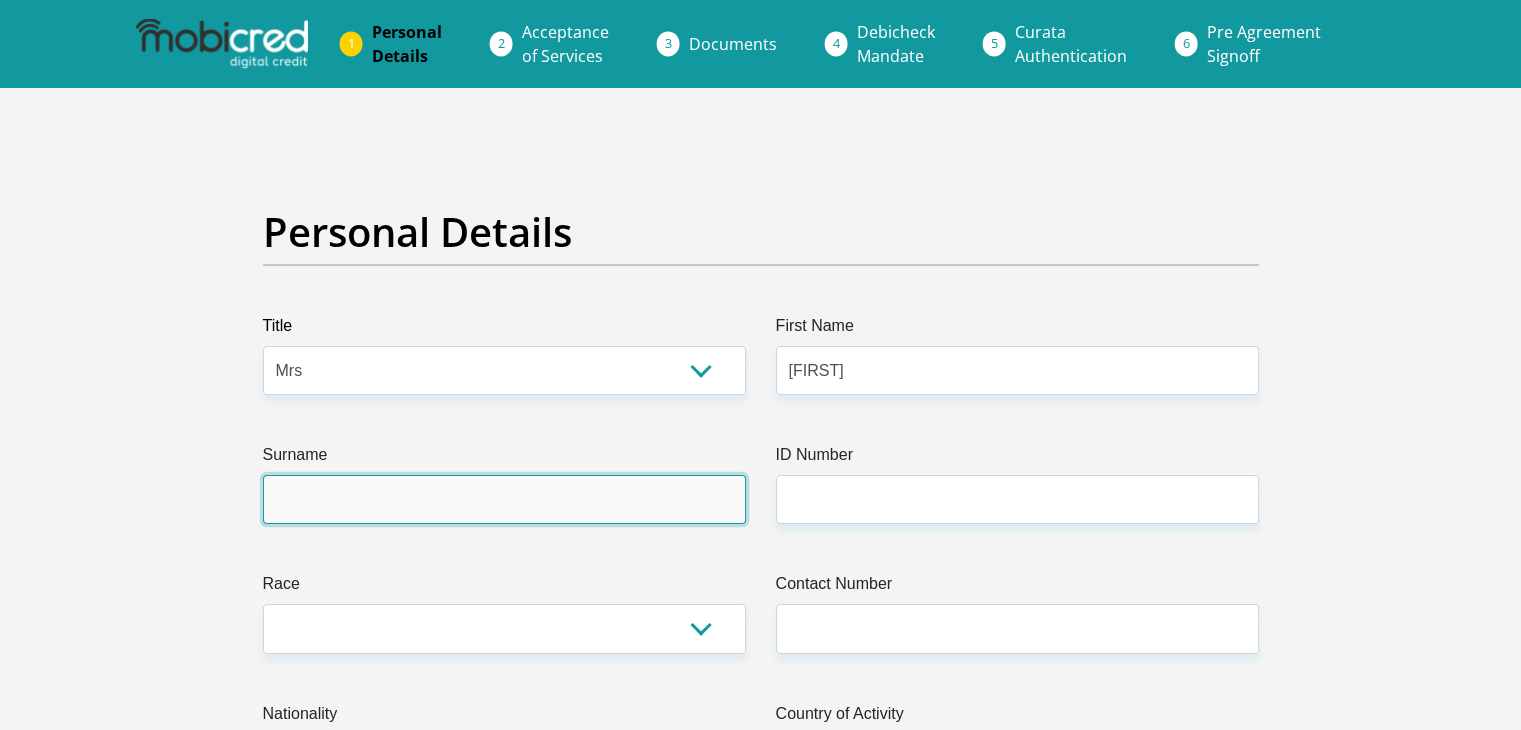 type on "[LAST]" 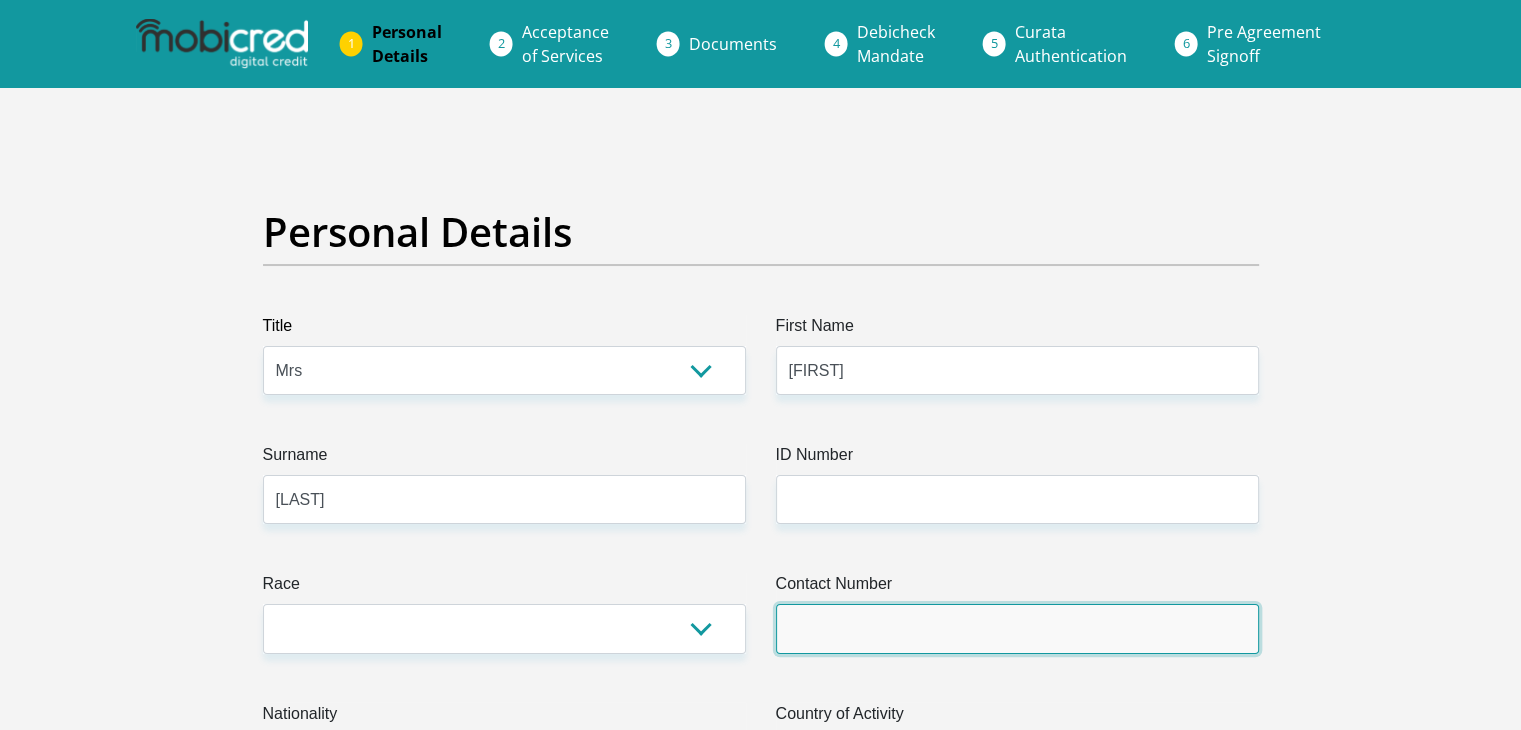 type on "[PHONE]" 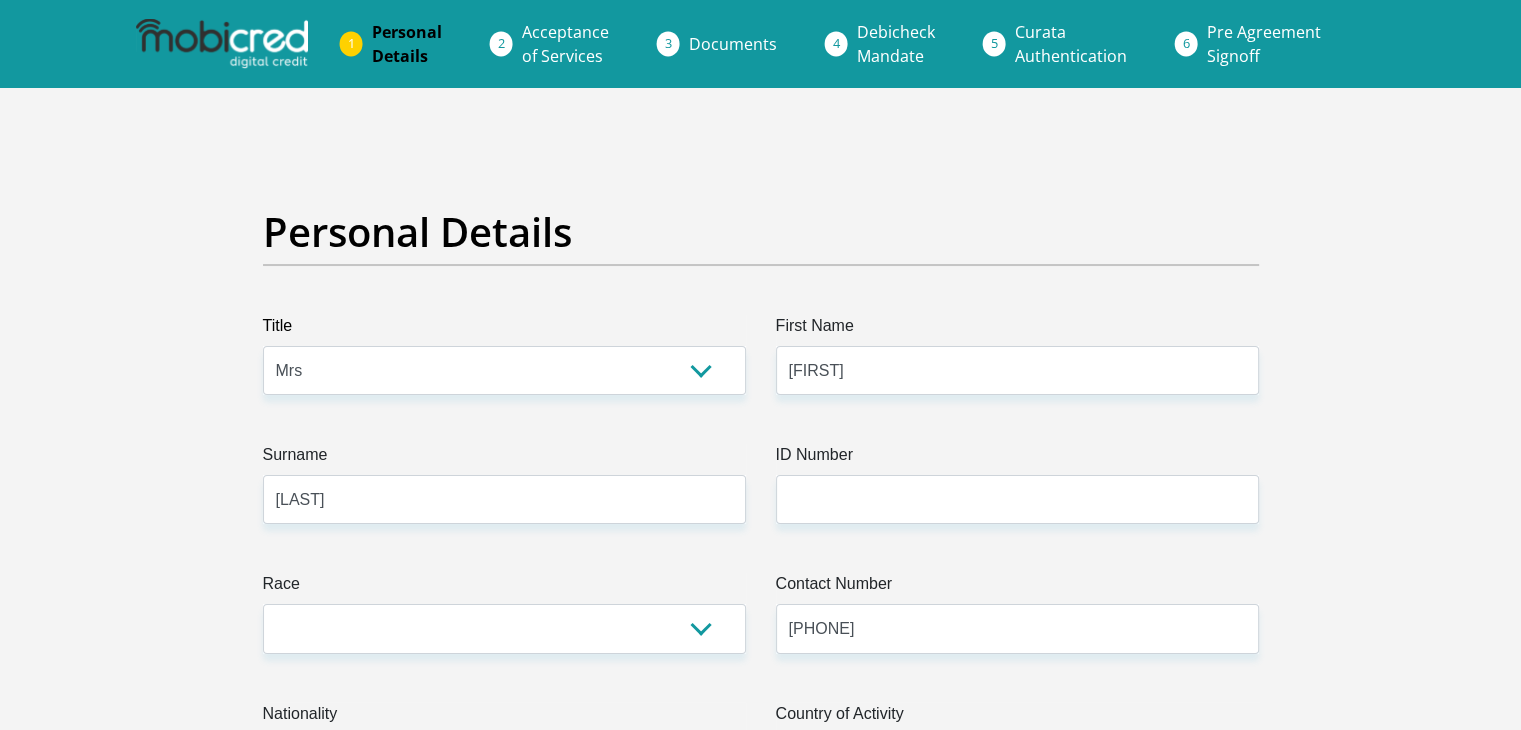 select on "ZAF" 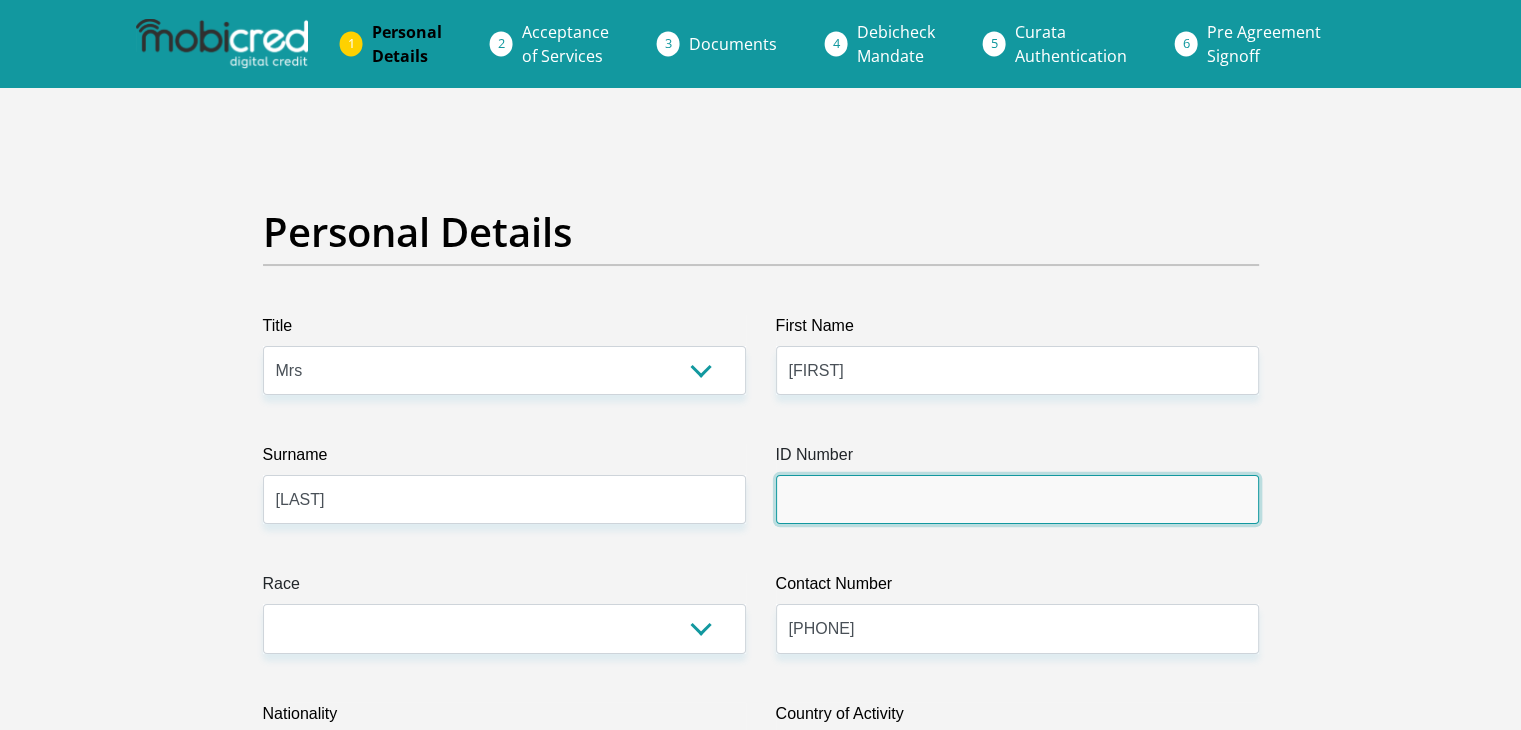 click on "ID Number" at bounding box center [1017, 499] 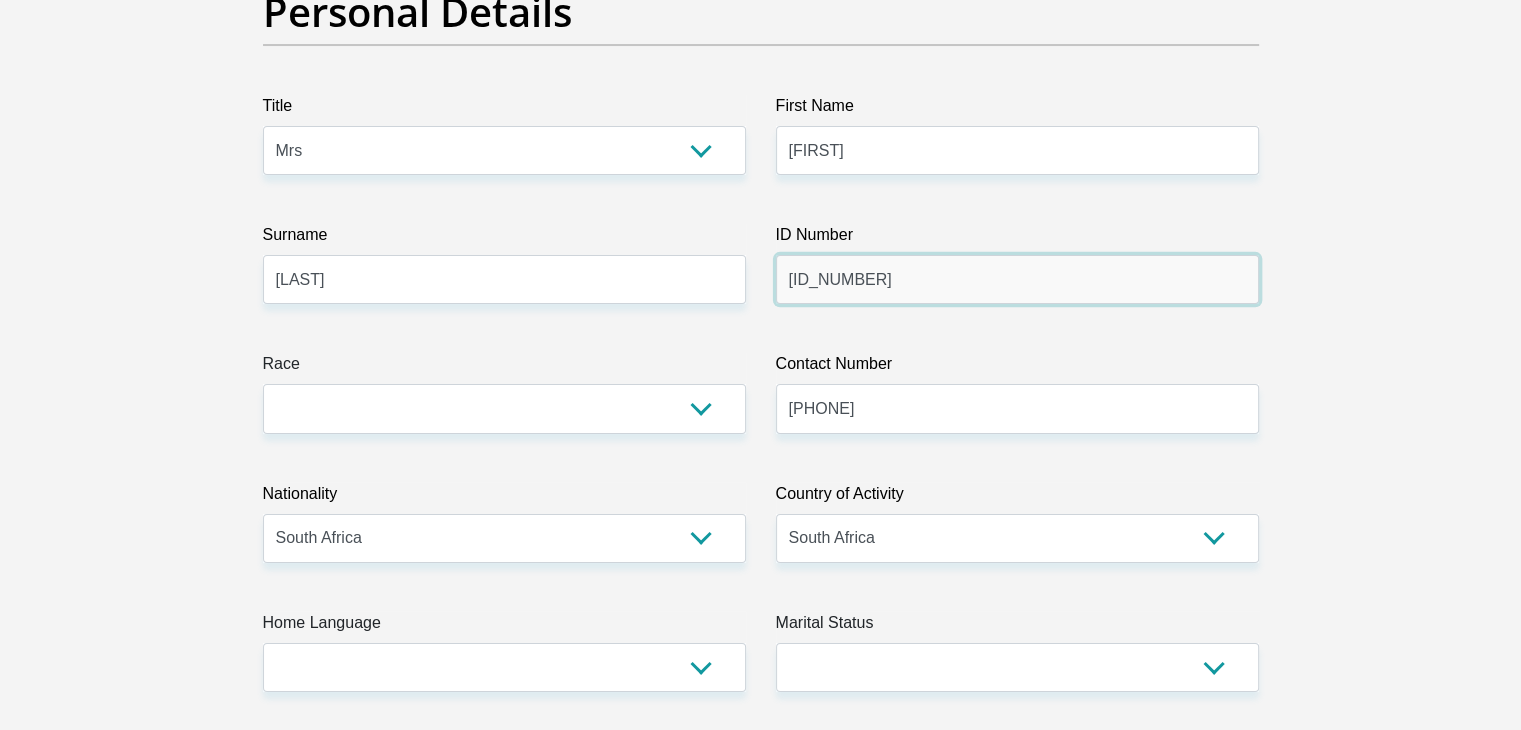 scroll, scrollTop: 300, scrollLeft: 0, axis: vertical 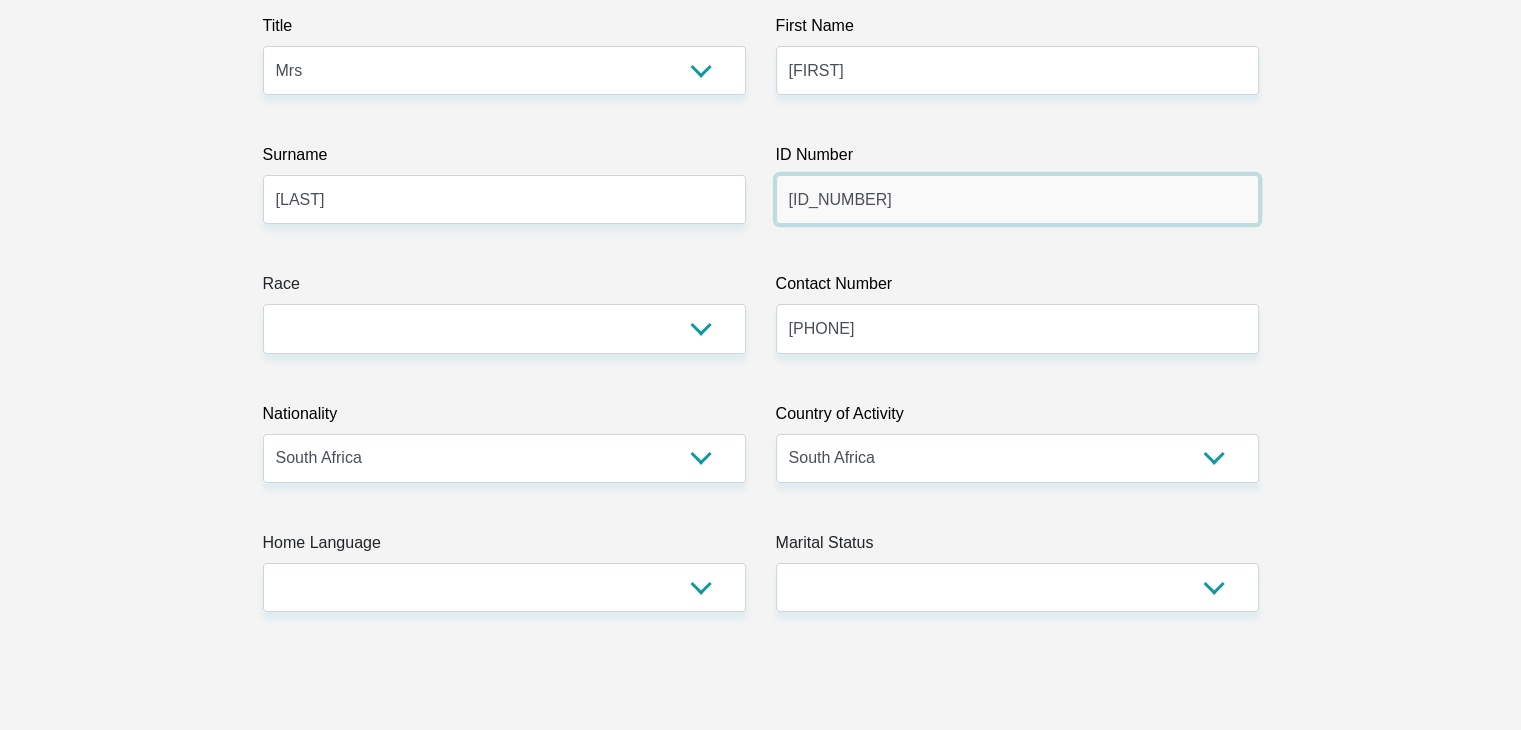 type on "[ID_NUMBER]" 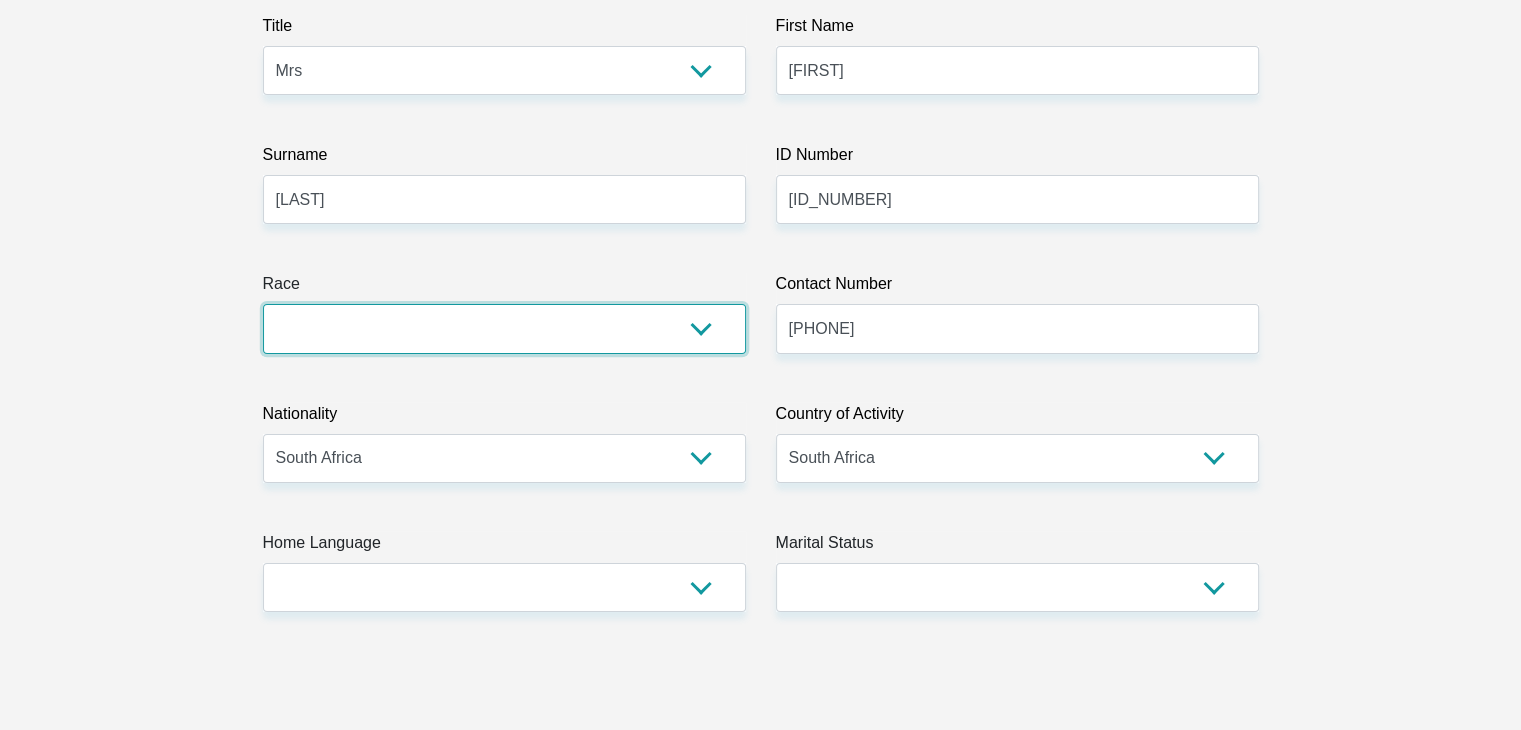 click on "Black
Coloured
Indian
White
Other" at bounding box center [504, 328] 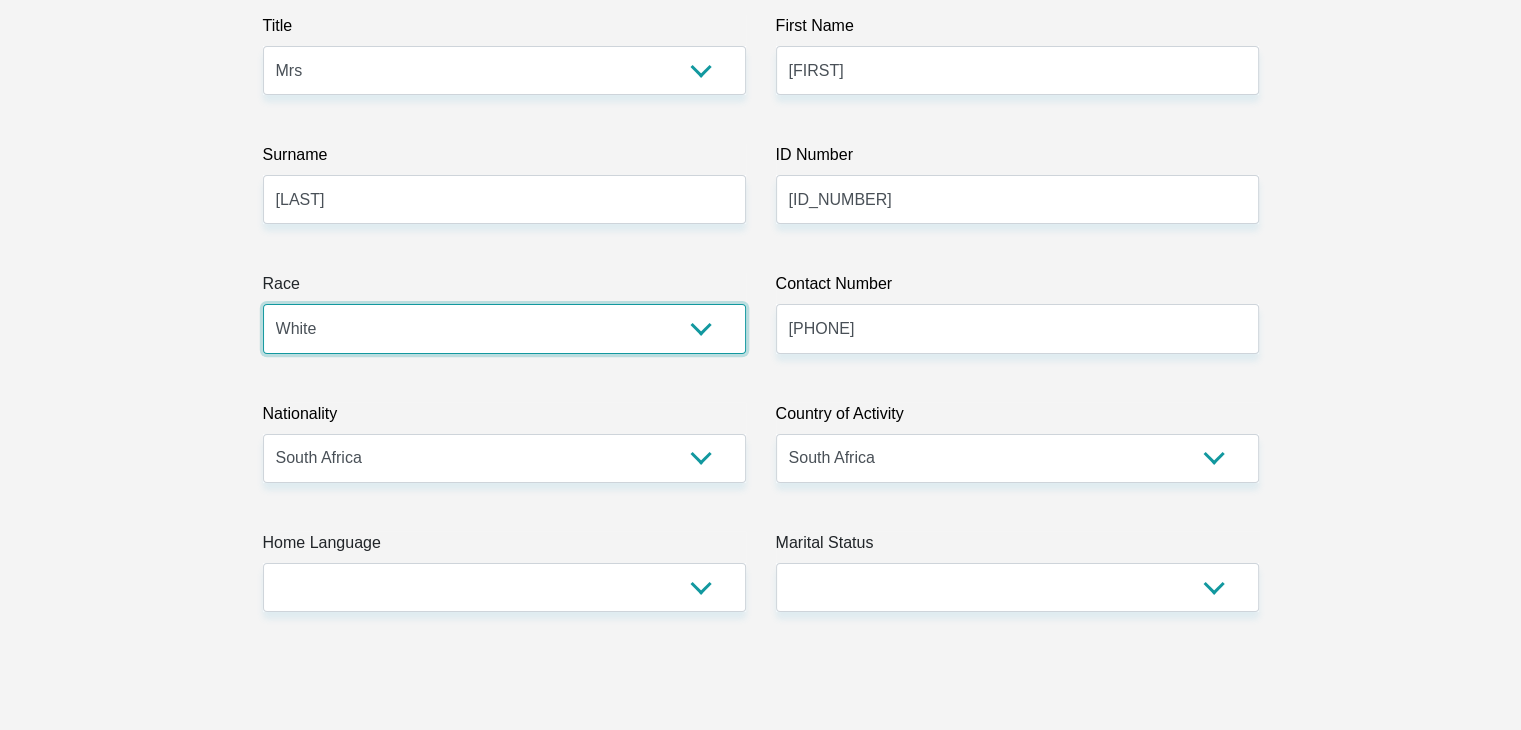 click on "Black
Coloured
Indian
White
Other" at bounding box center (504, 328) 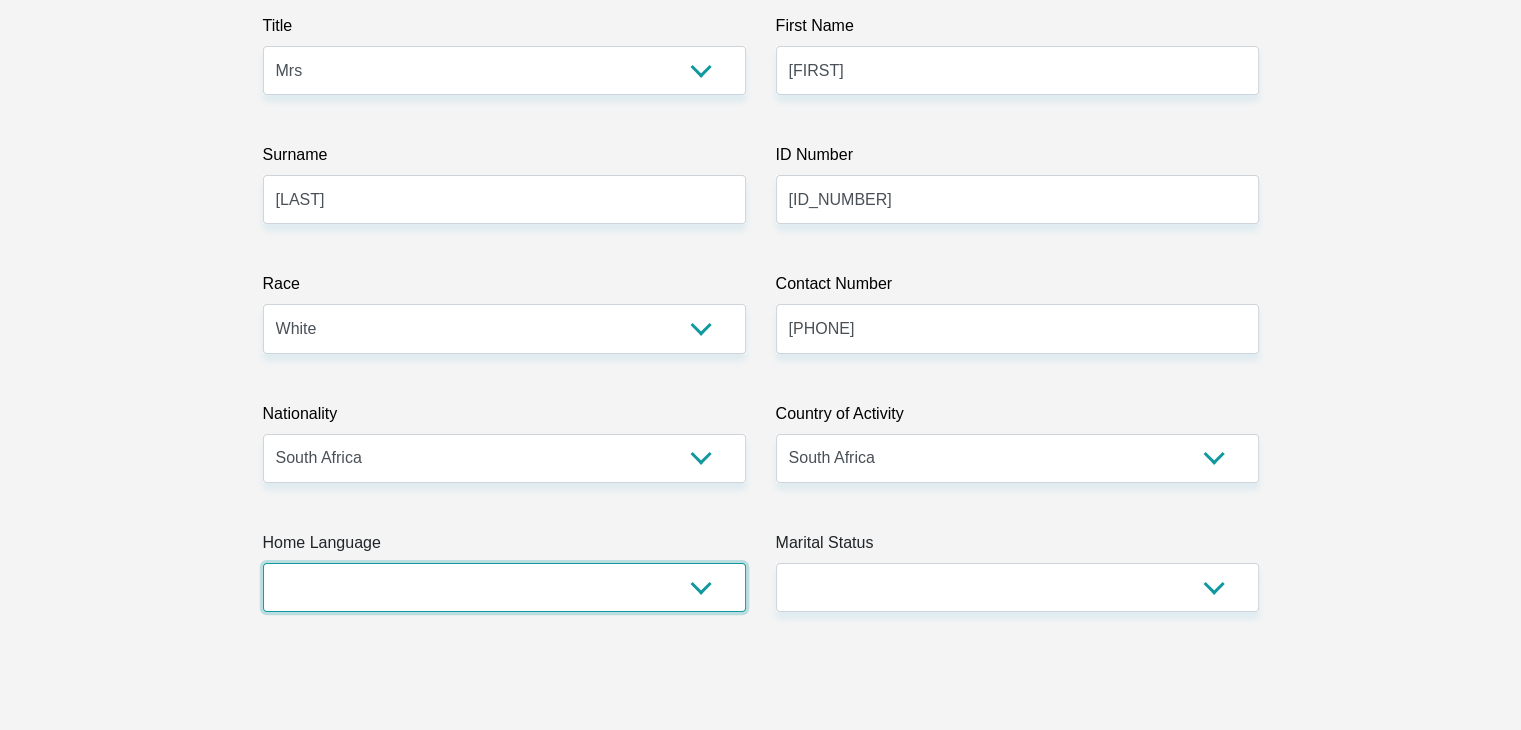 click on "Afrikaans
English
Sepedi
South Ndebele
Southern Sotho
Swati
Tsonga
Tswana
Venda
Xhosa
Zulu
Other" at bounding box center (504, 587) 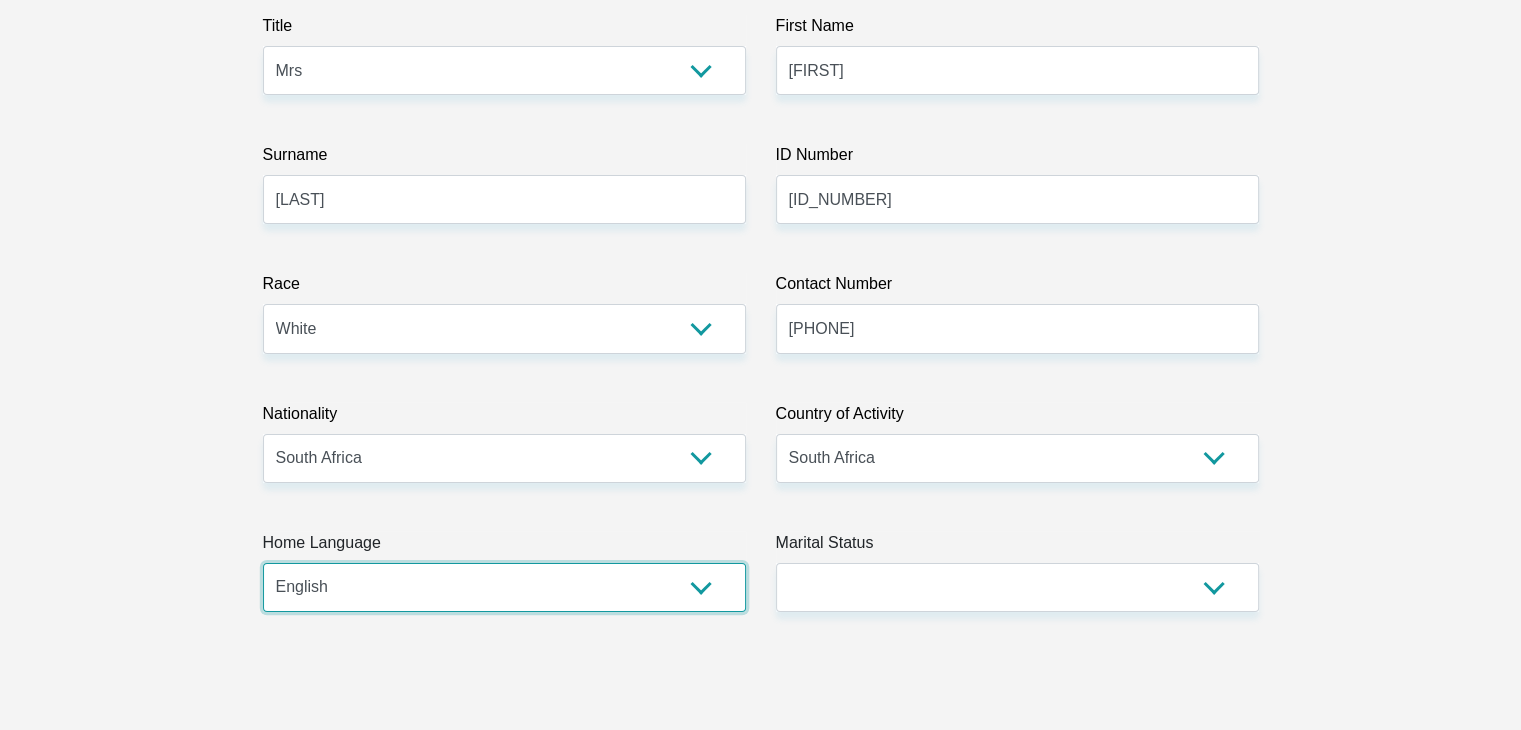 click on "Afrikaans
English
Sepedi
South Ndebele
Southern Sotho
Swati
Tsonga
Tswana
Venda
Xhosa
Zulu
Other" at bounding box center [504, 587] 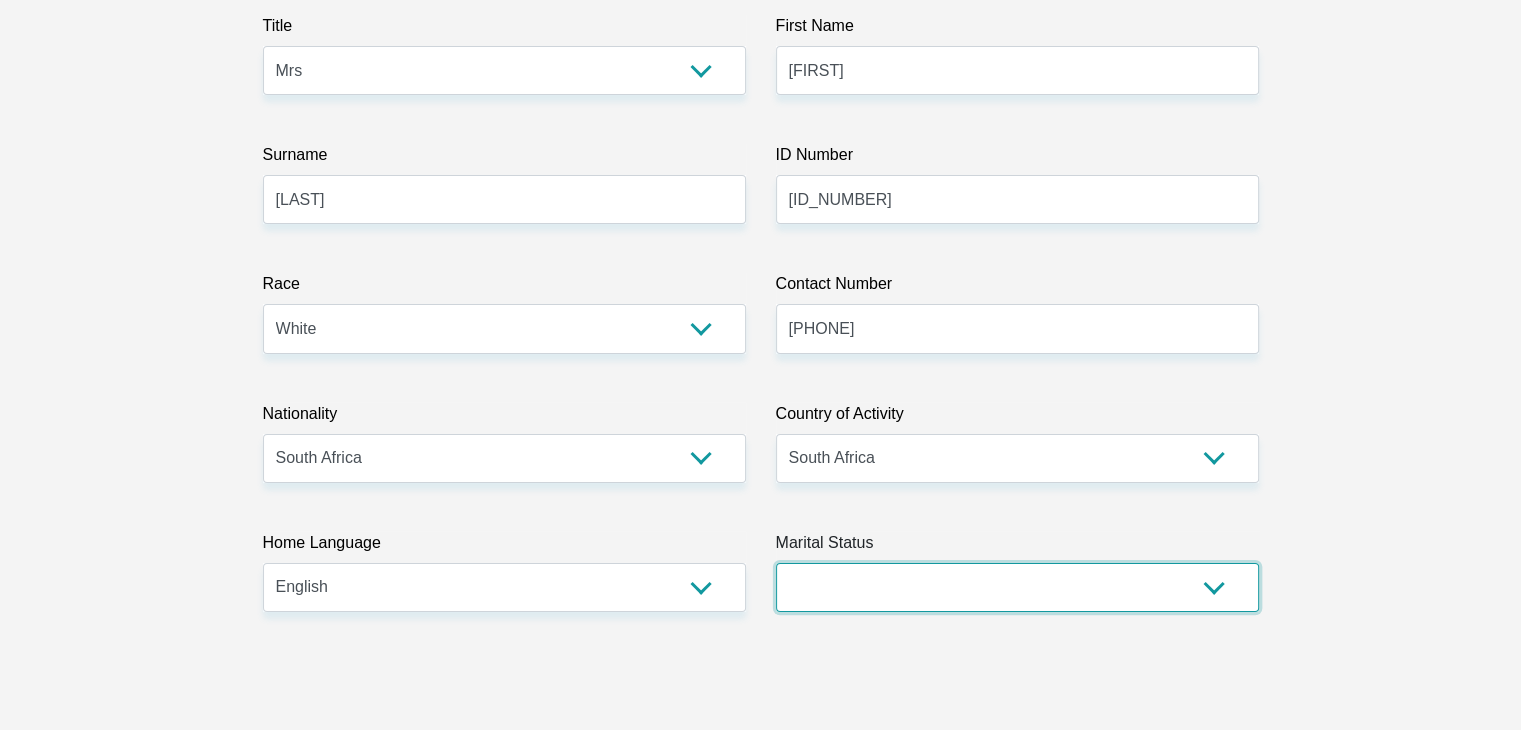 click on "Married ANC
Single
Divorced
Widowed
Married COP or Customary Law" at bounding box center [1017, 587] 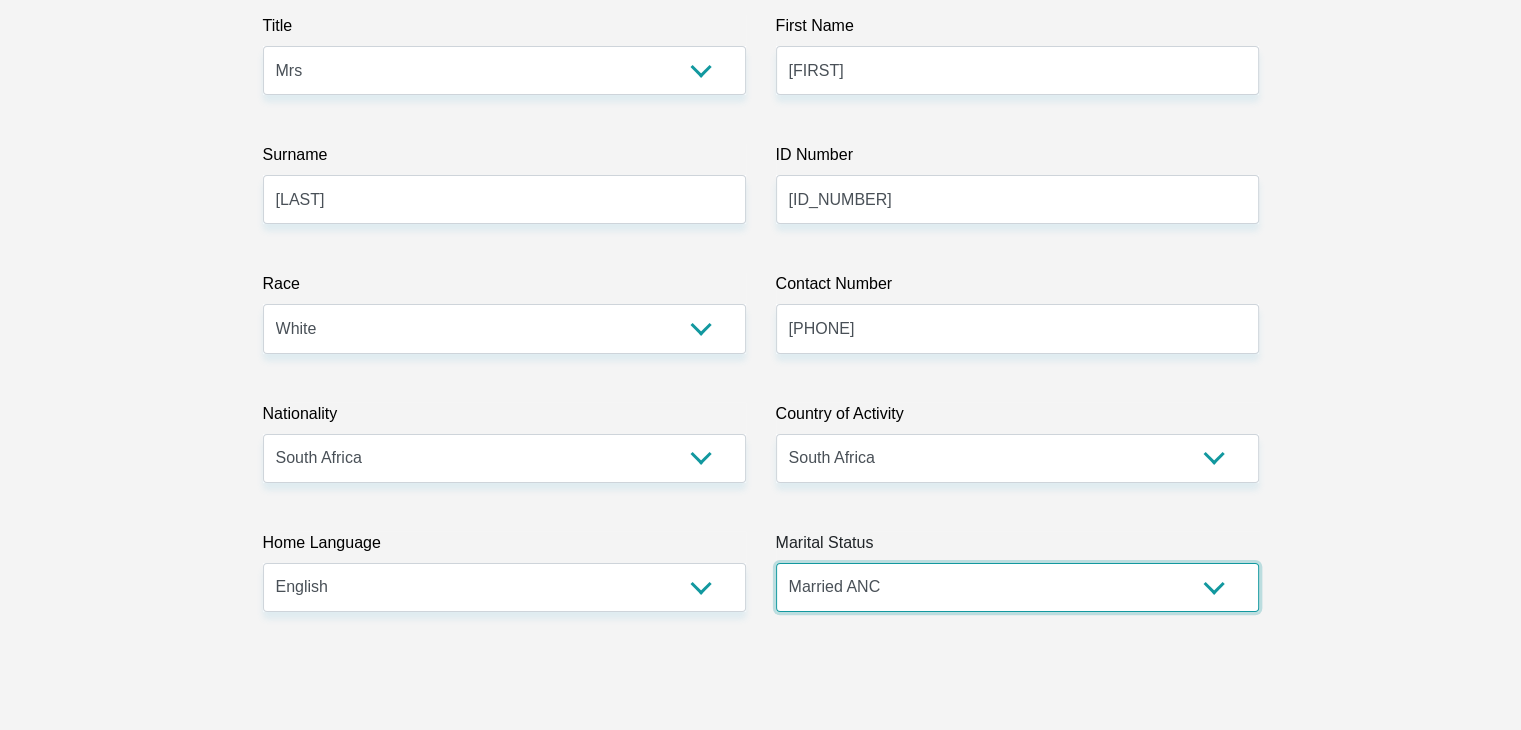 click on "Married ANC
Single
Divorced
Widowed
Married COP or Customary Law" at bounding box center [1017, 587] 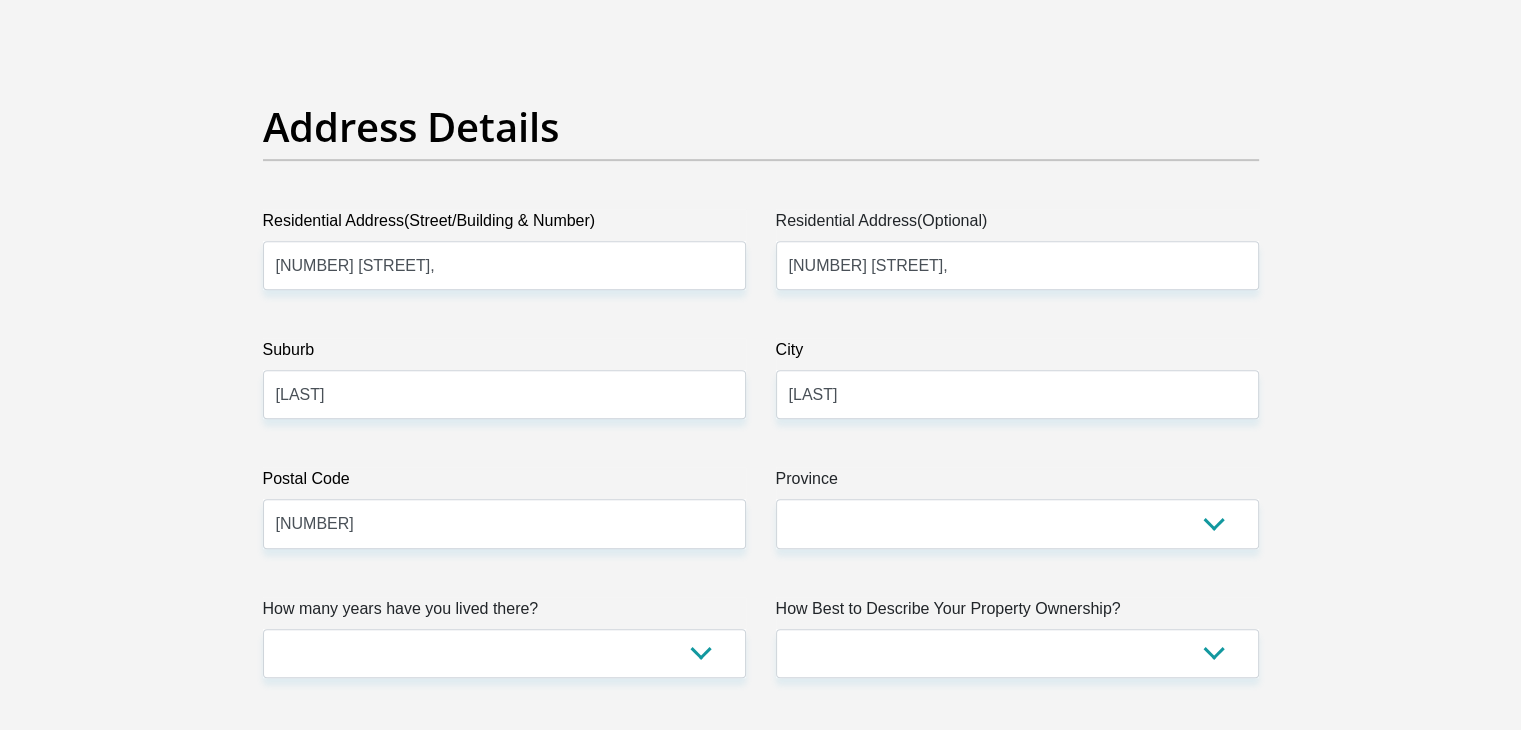scroll, scrollTop: 1000, scrollLeft: 0, axis: vertical 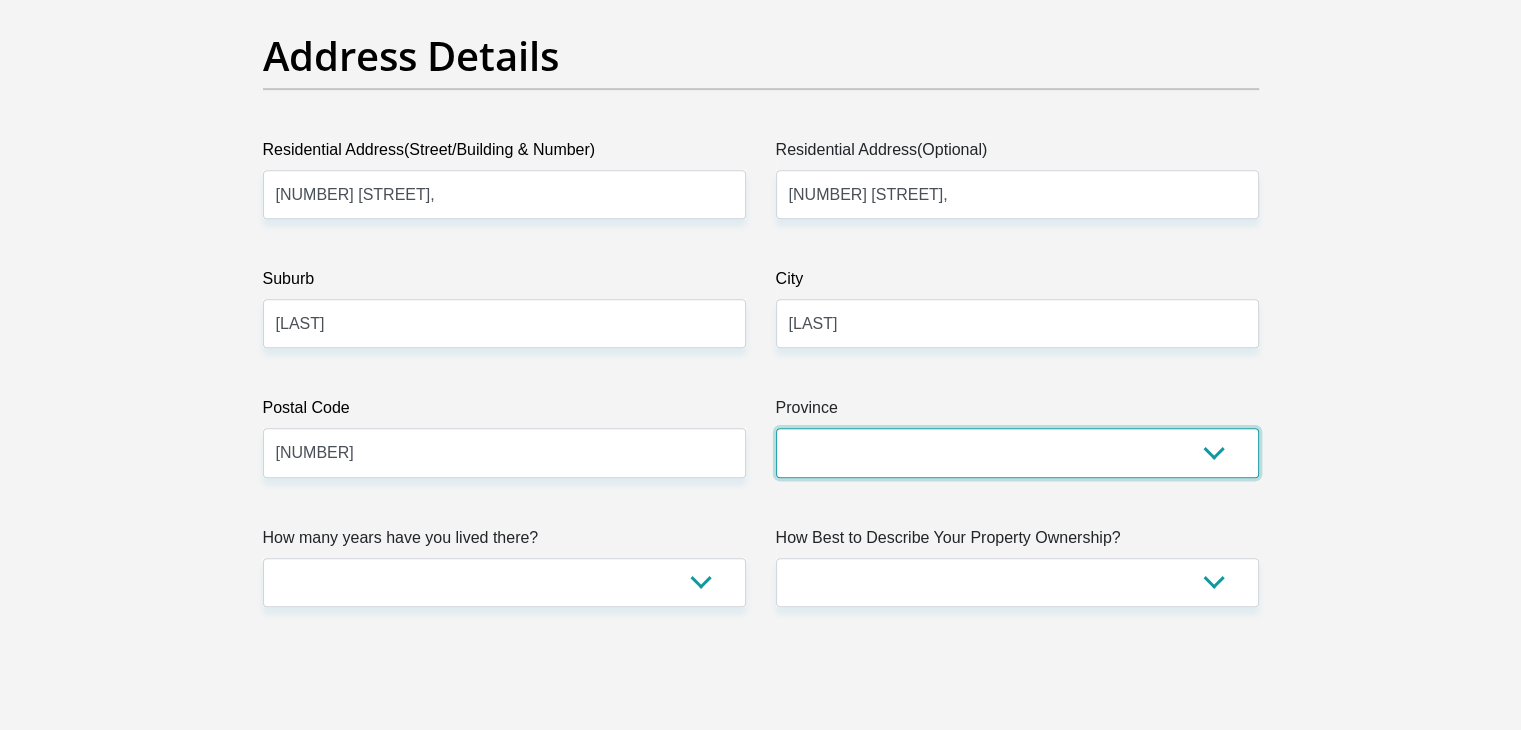 click on "Eastern Cape
Free State
Gauteng
KwaZulu-Natal
Limpopo
Mpumalanga
Northern Cape
North West
Western Cape" at bounding box center (1017, 452) 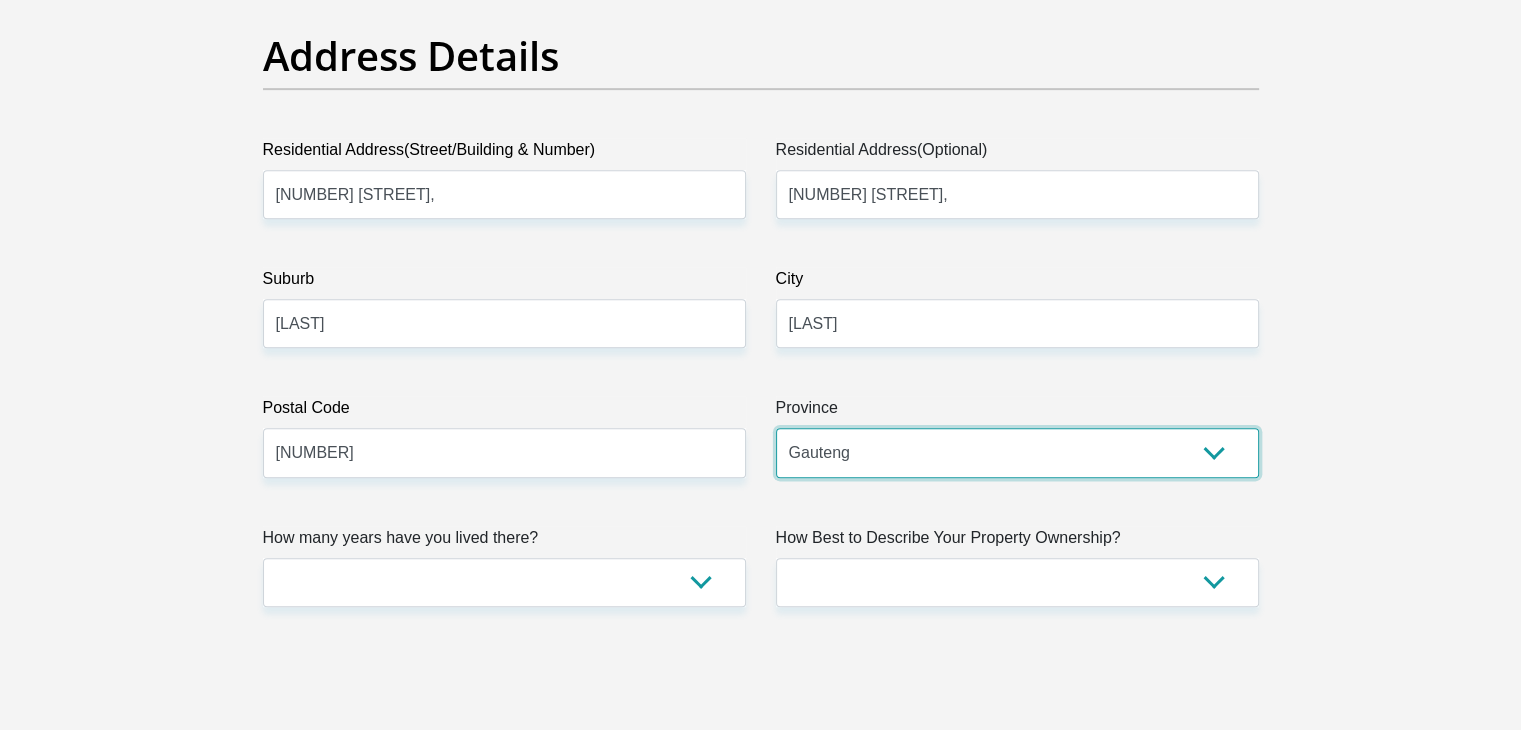 click on "Eastern Cape
Free State
Gauteng
KwaZulu-Natal
Limpopo
Mpumalanga
Northern Cape
North West
Western Cape" at bounding box center (1017, 452) 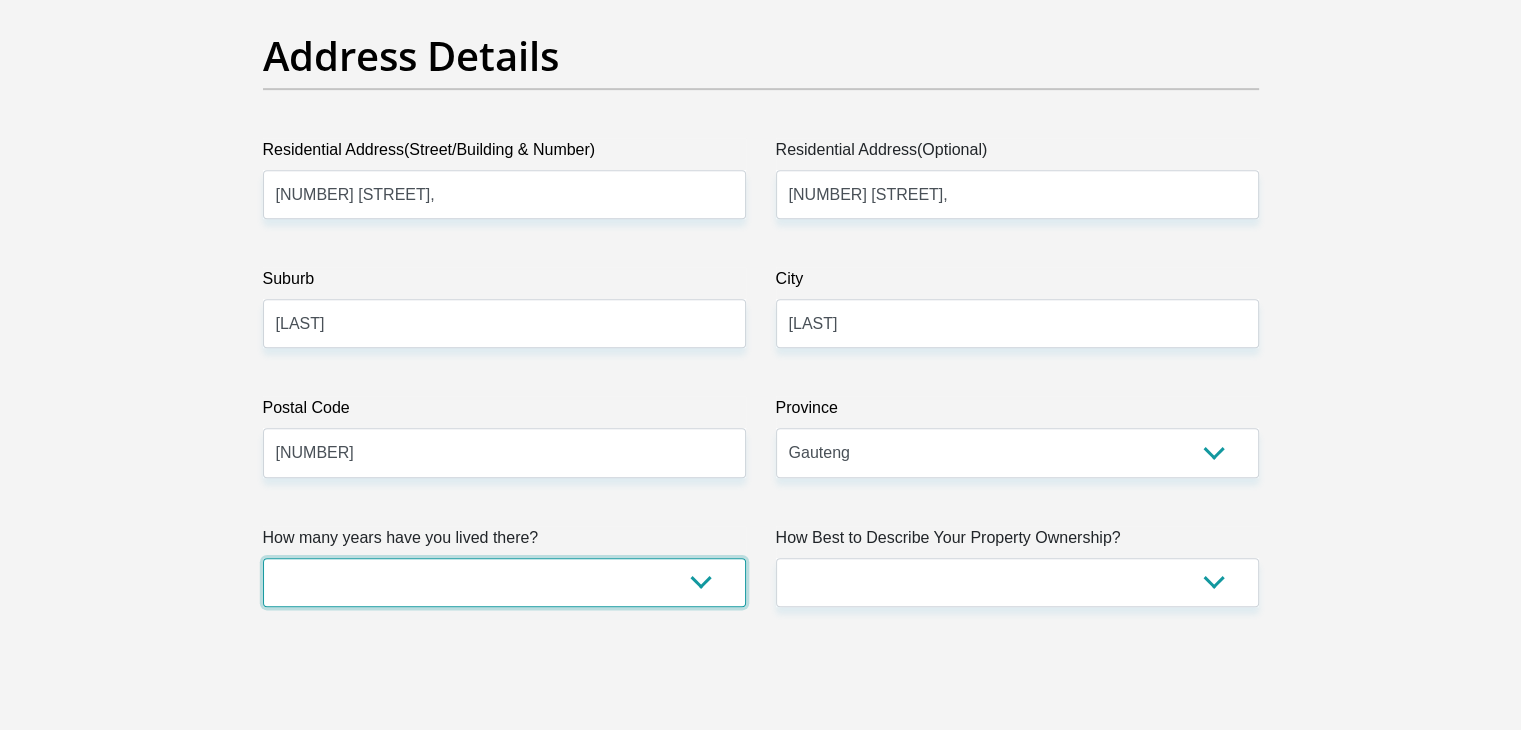 click on "less than 1 year
1-3 years
3-5 years
5+ years" at bounding box center [504, 582] 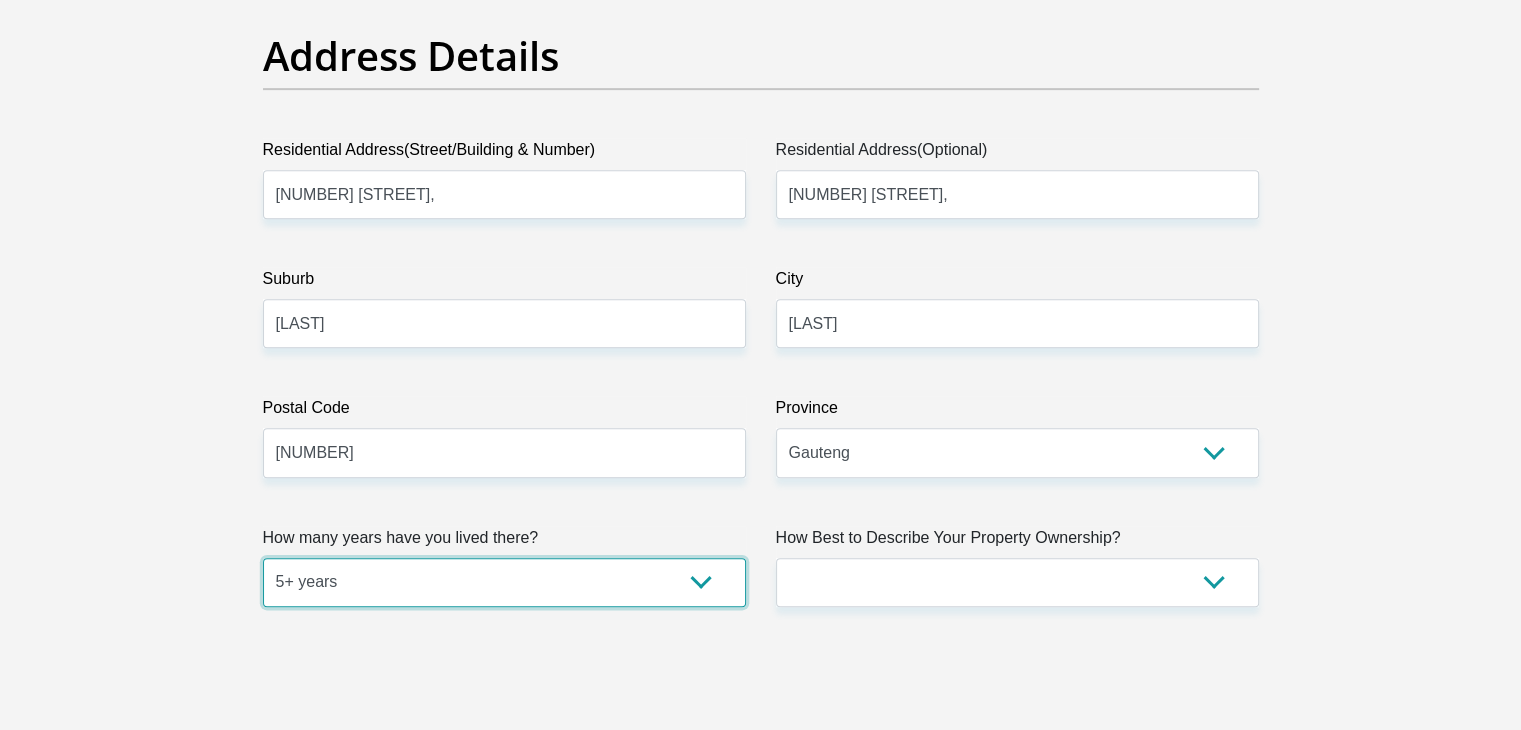 click on "less than 1 year
1-3 years
3-5 years
5+ years" at bounding box center (504, 582) 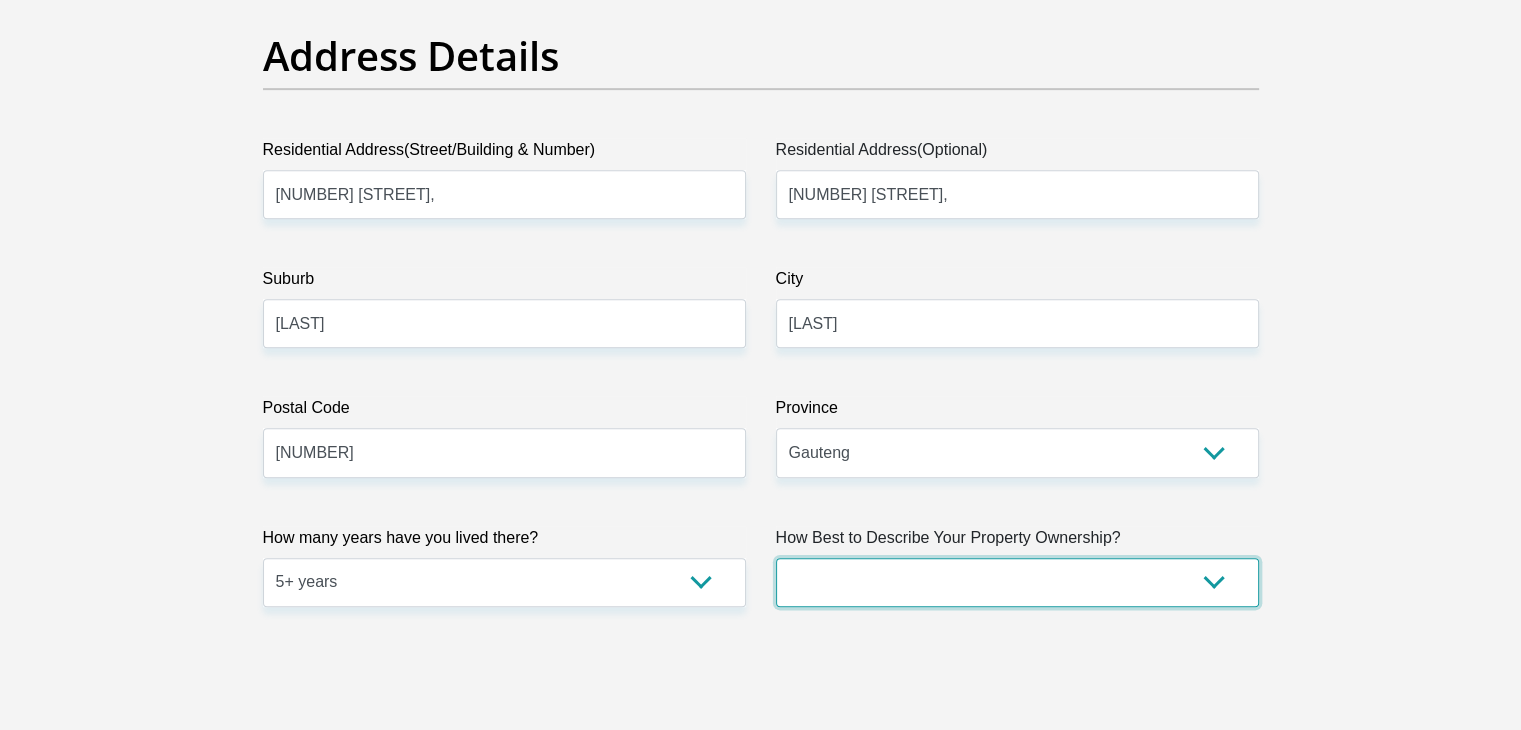 click on "Owned
Rented
Family Owned
Company Dwelling" at bounding box center [1017, 582] 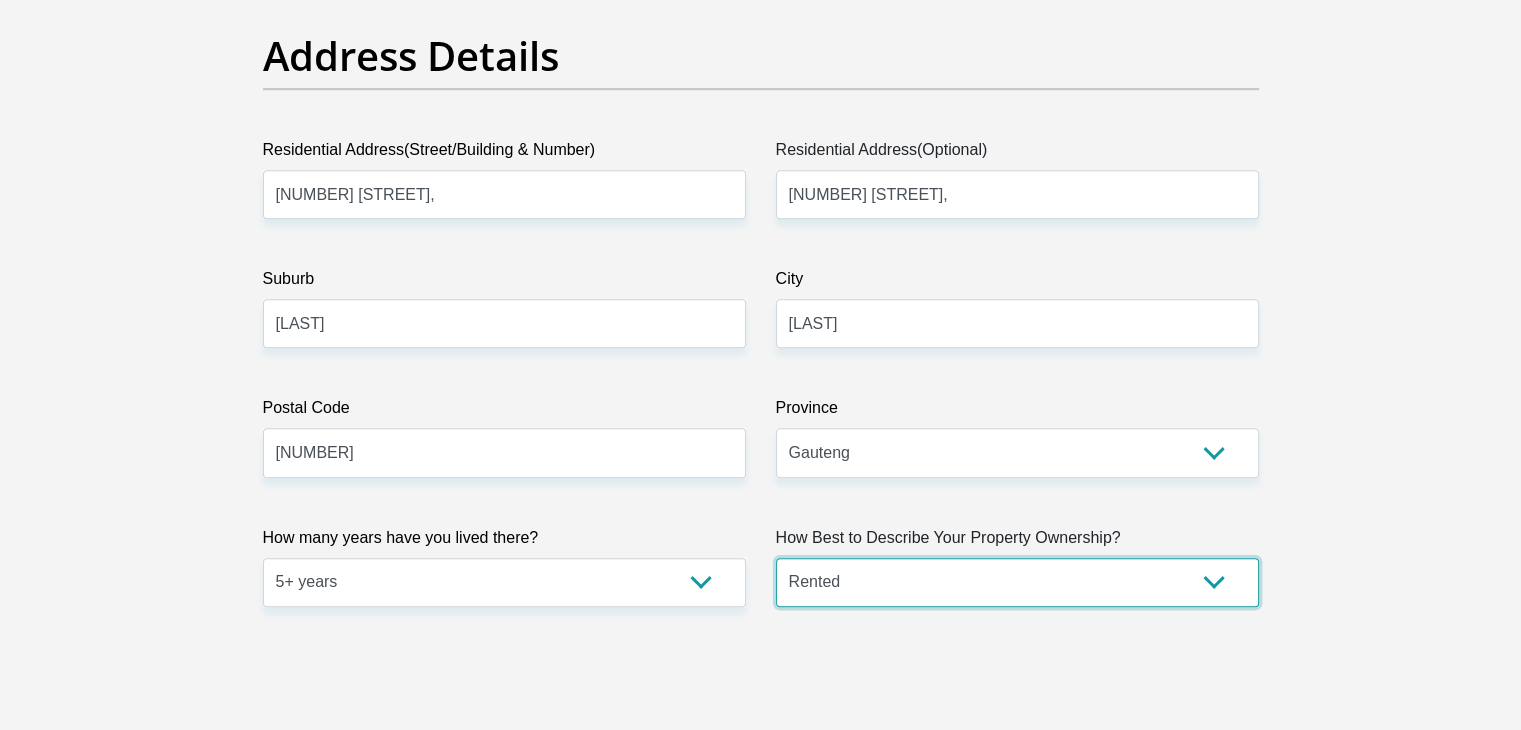 click on "Owned
Rented
Family Owned
Company Dwelling" at bounding box center (1017, 582) 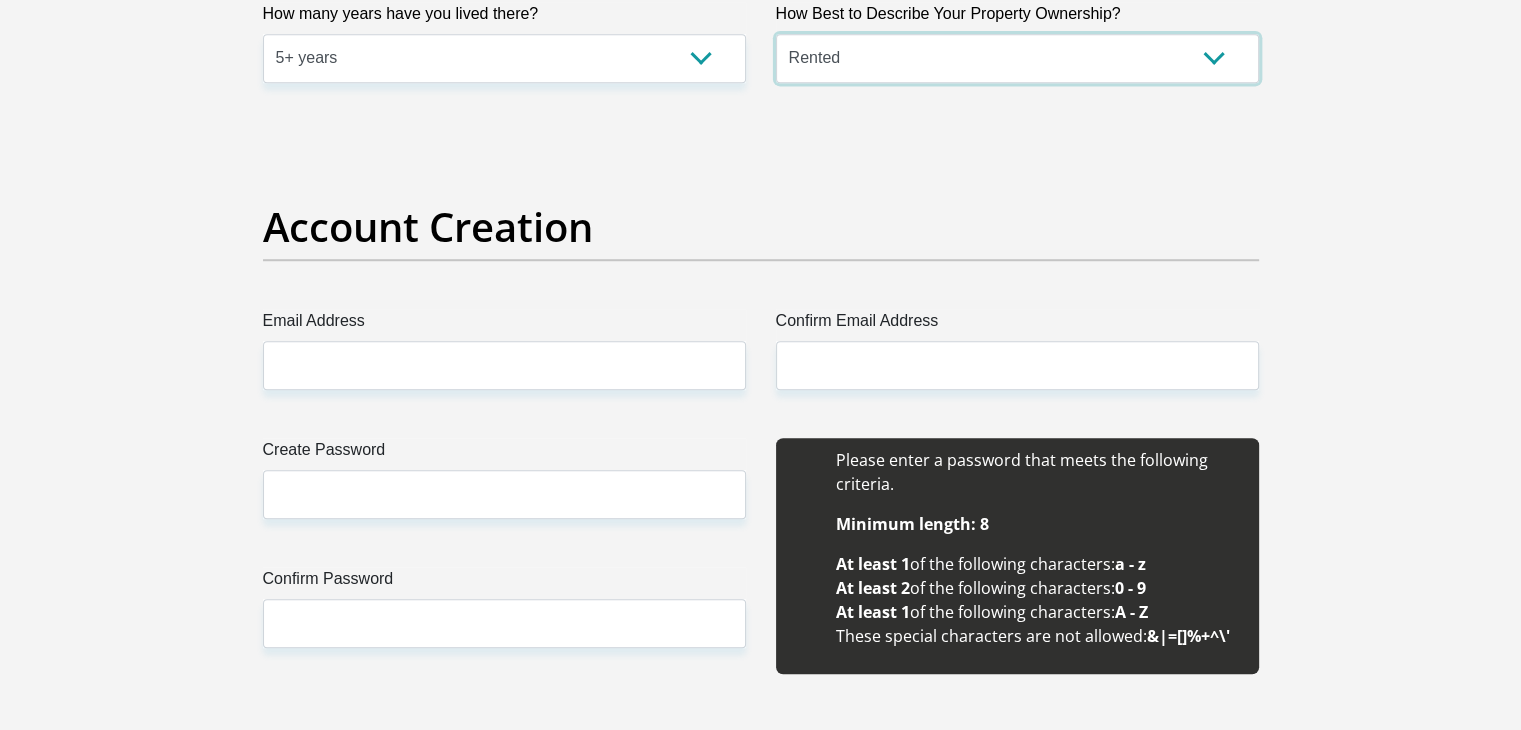 scroll, scrollTop: 1600, scrollLeft: 0, axis: vertical 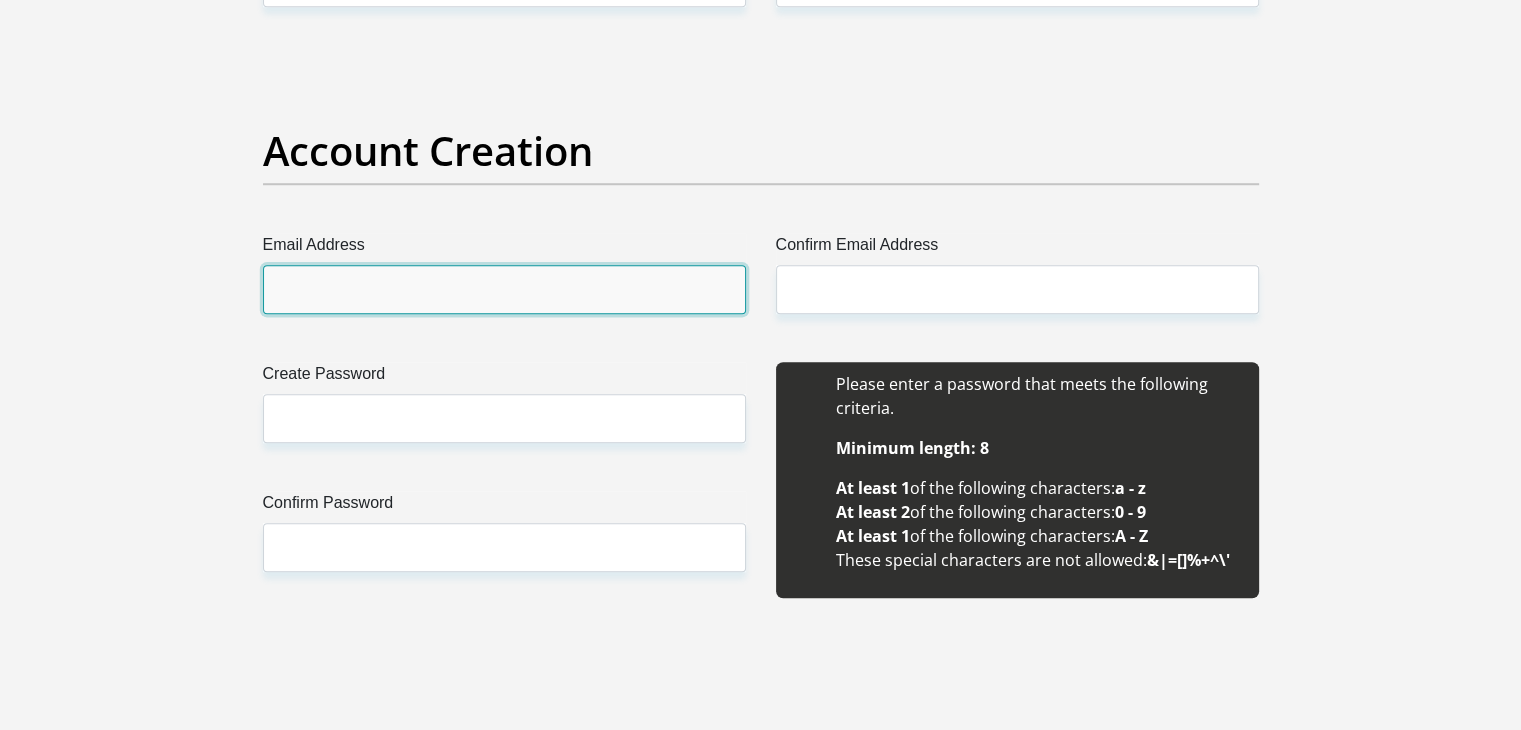 click on "Email Address" at bounding box center (504, 289) 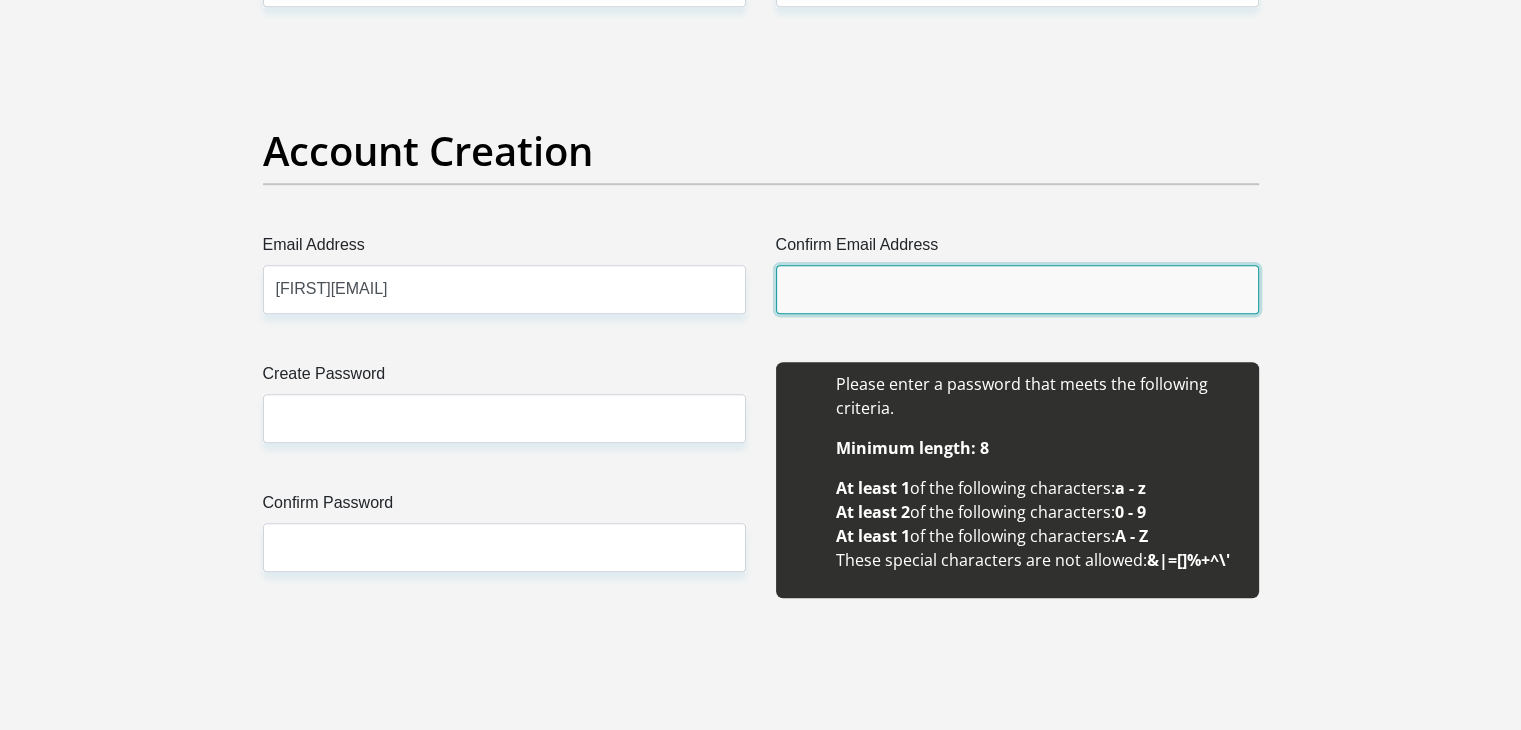 type on "[FIRST][EMAIL]" 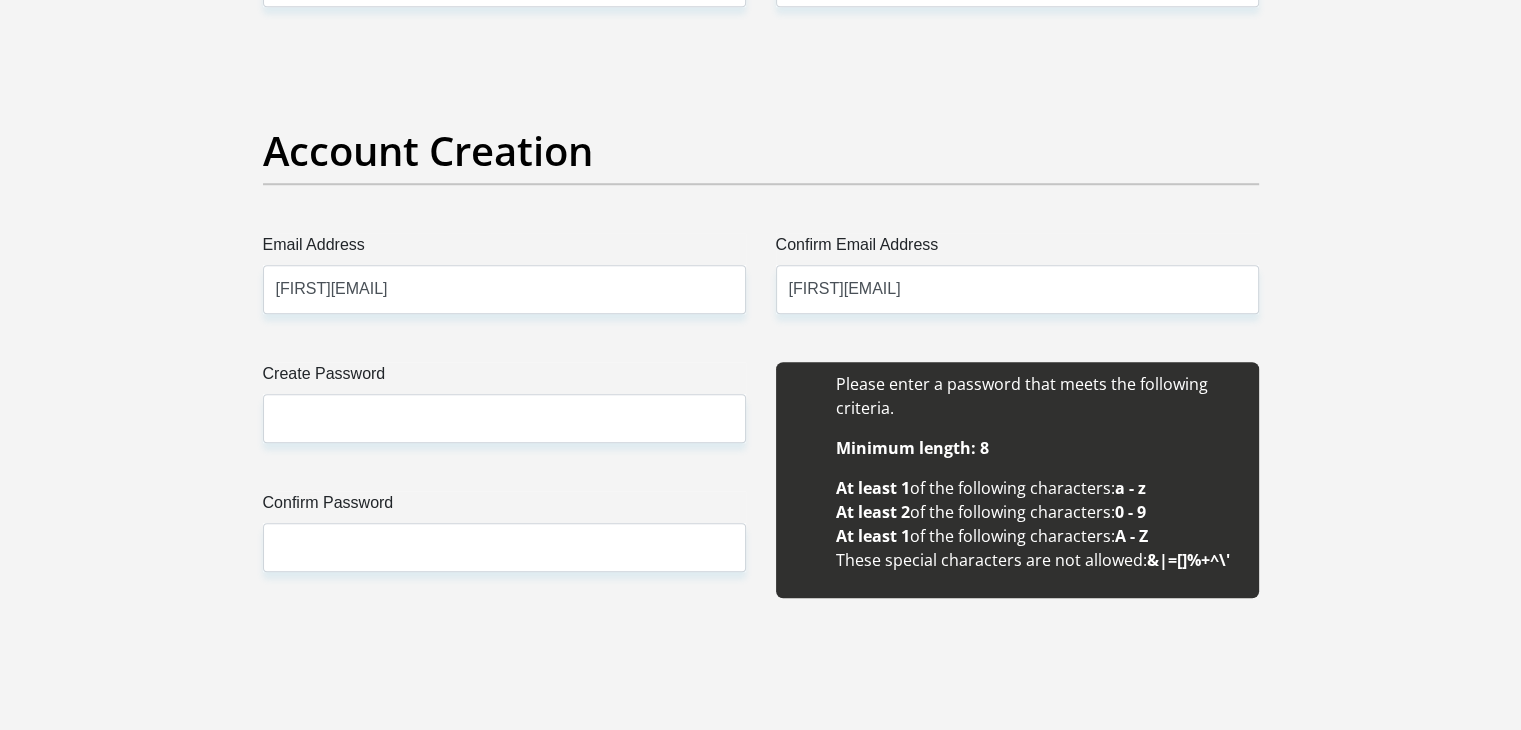 type 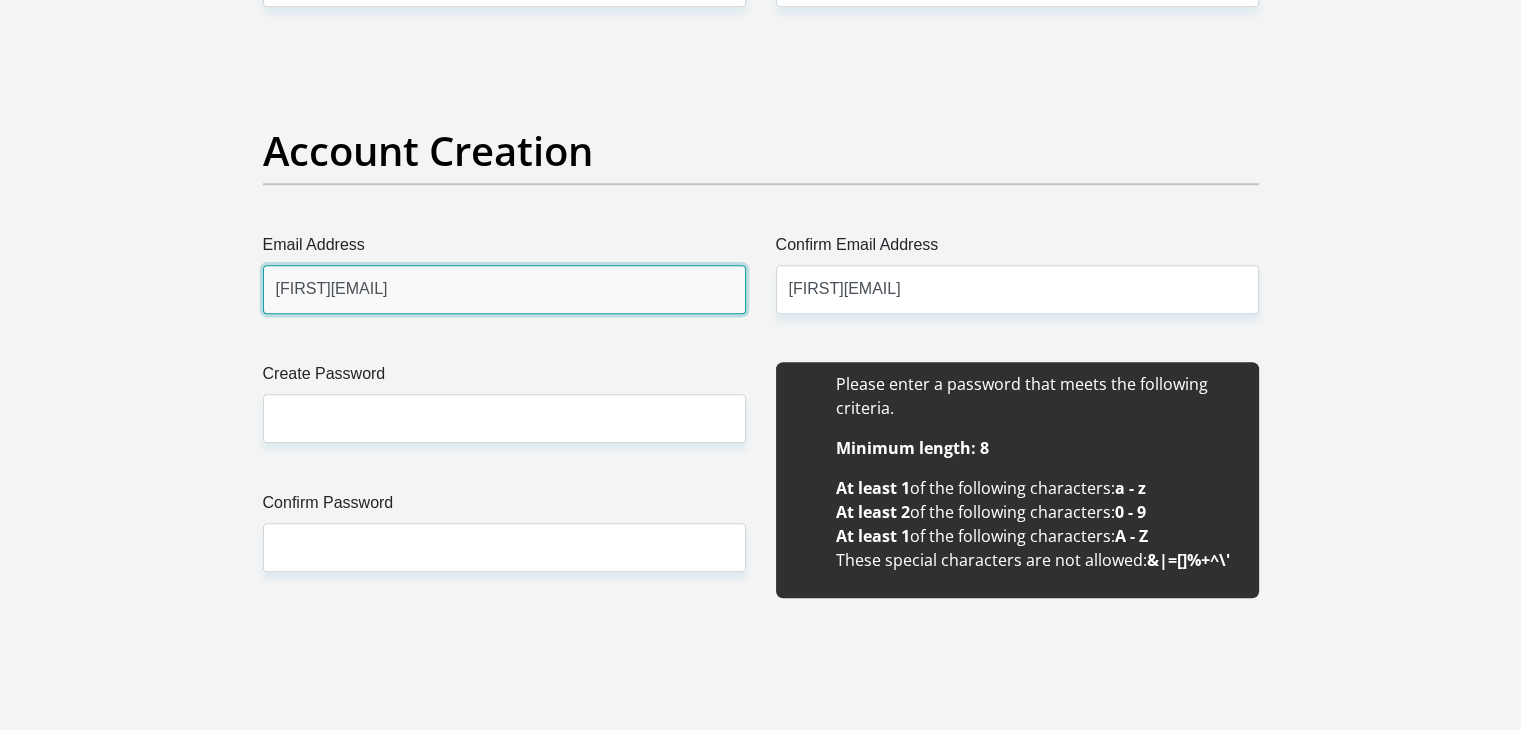 type 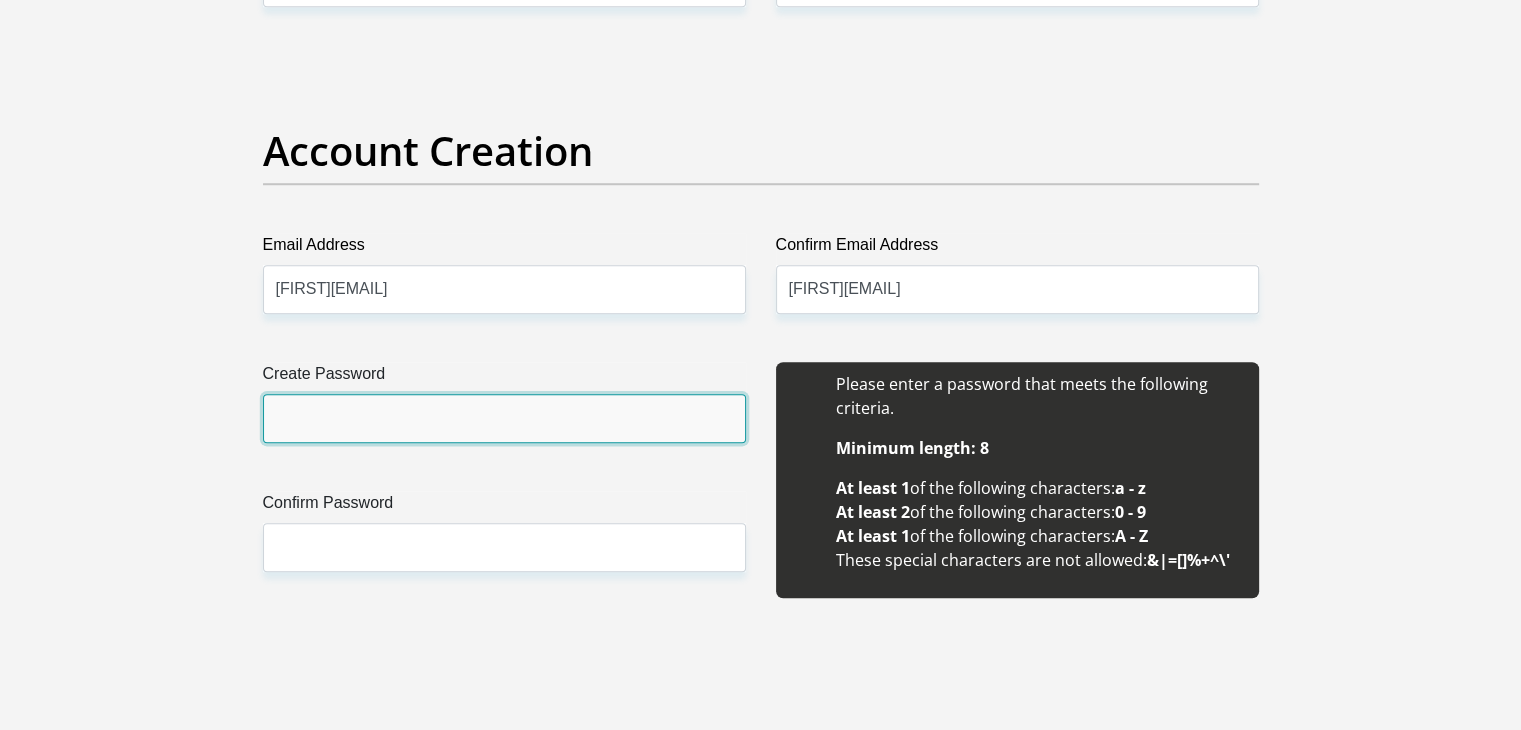 click on "Create Password" at bounding box center (504, 418) 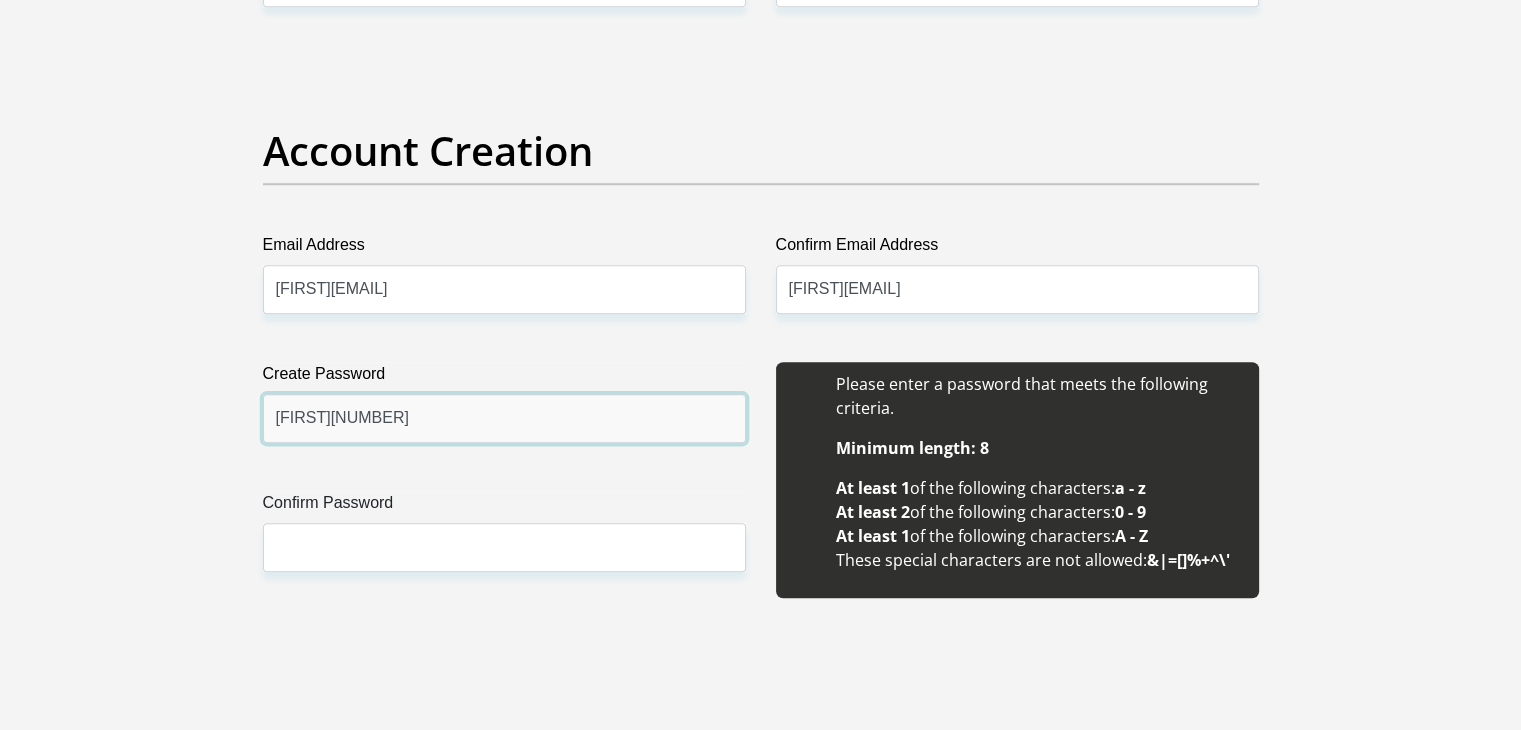 type on "[FIRST][NUMBER]" 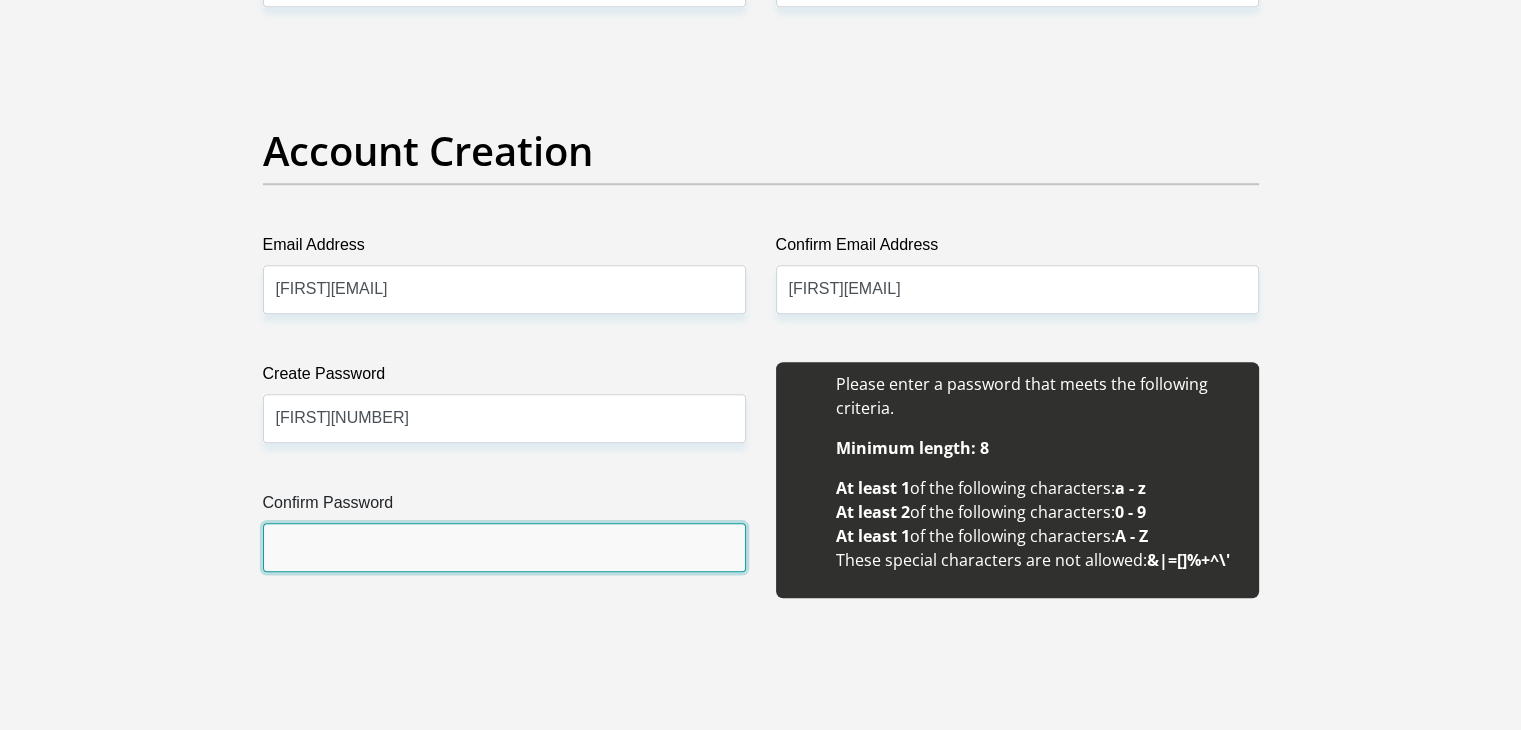 click on "Confirm Password" at bounding box center (504, 547) 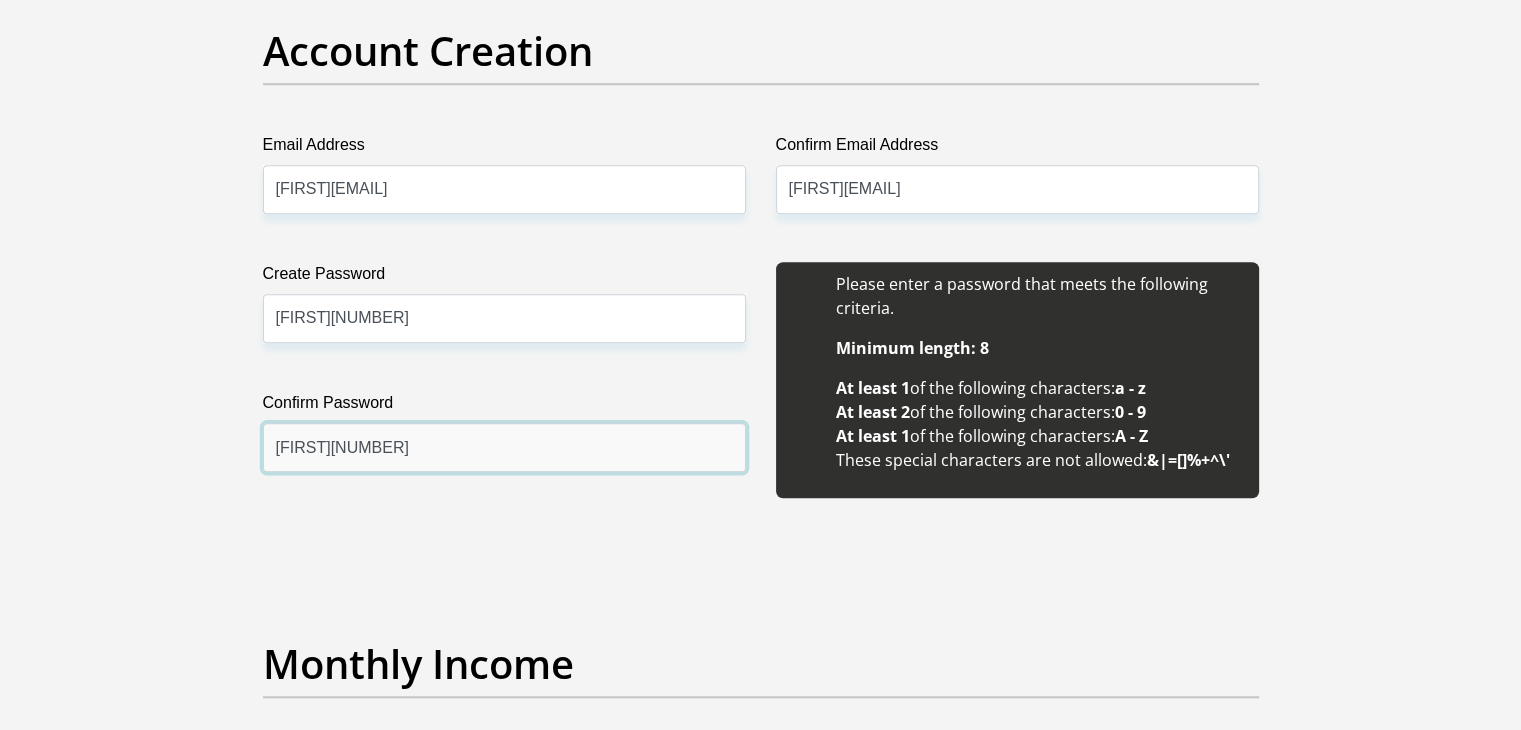 scroll, scrollTop: 2000, scrollLeft: 0, axis: vertical 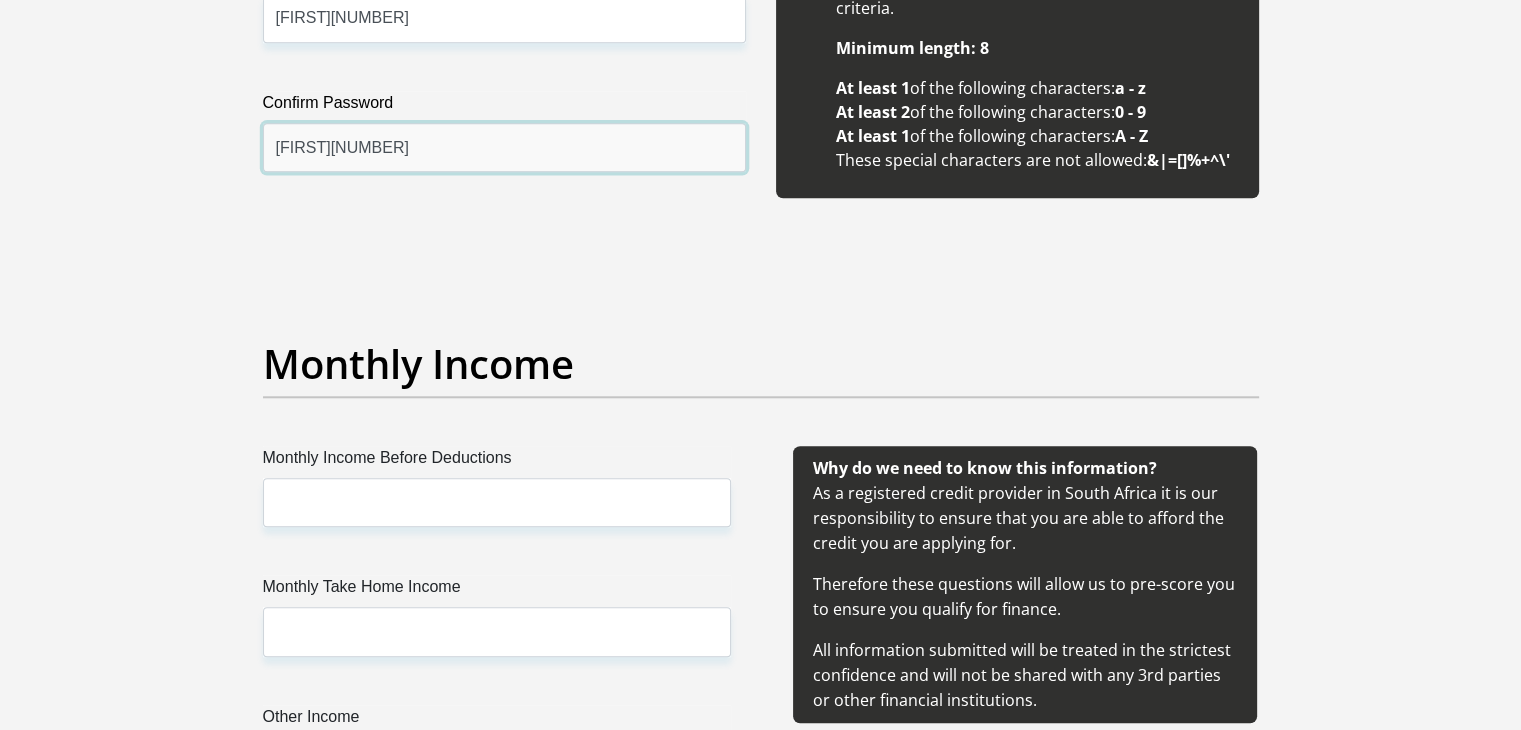 type on "[FIRST][NUMBER]" 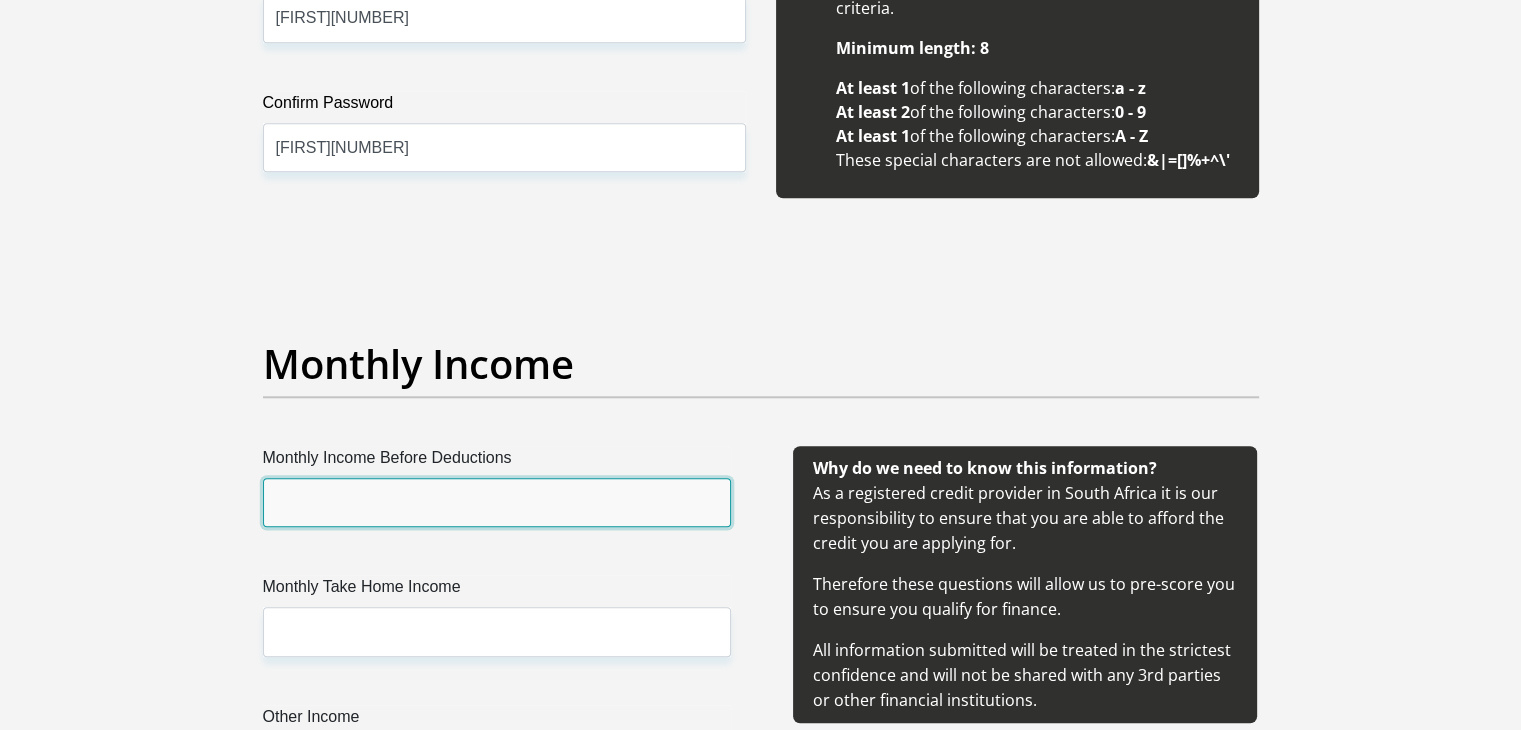 click on "Monthly Income Before Deductions" at bounding box center [497, 502] 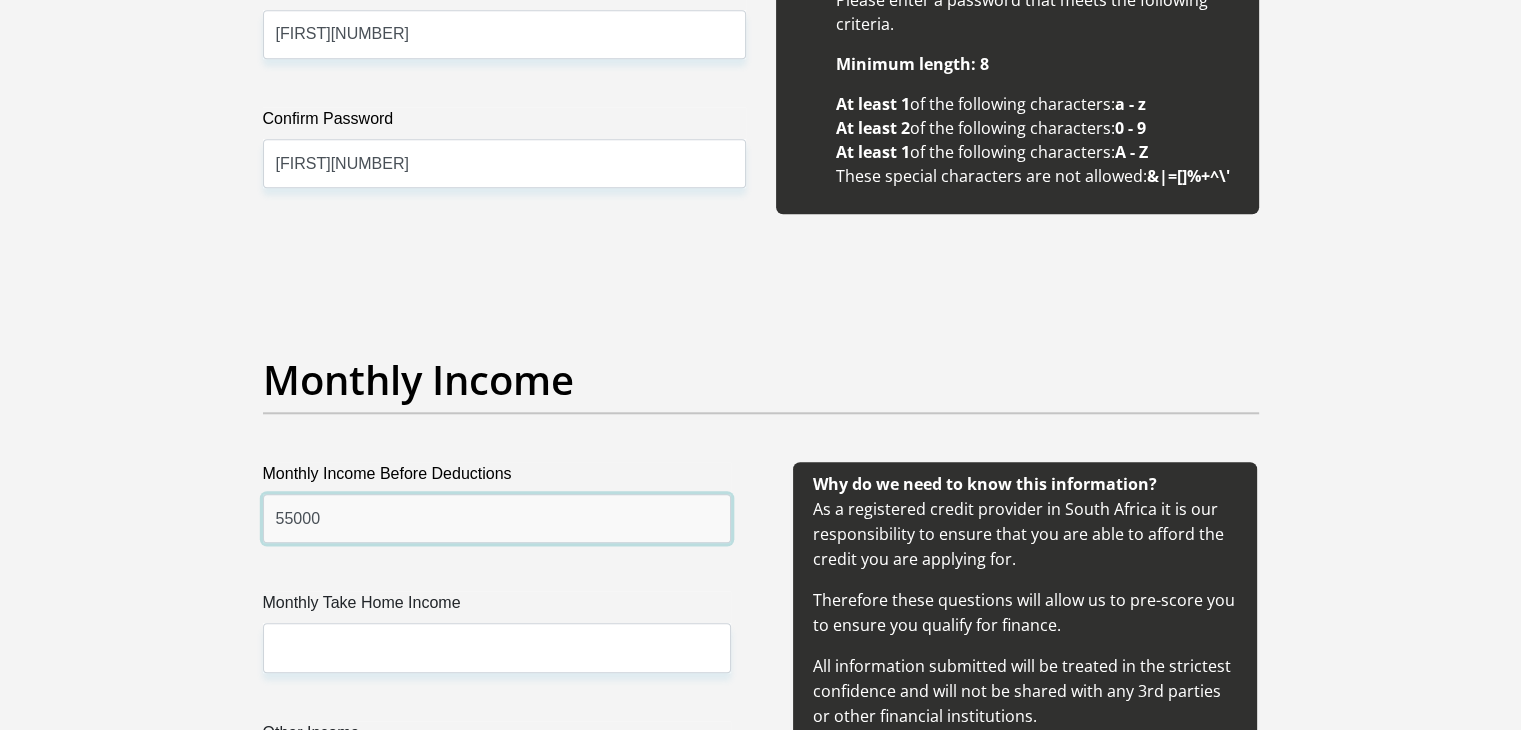 scroll, scrollTop: 2000, scrollLeft: 0, axis: vertical 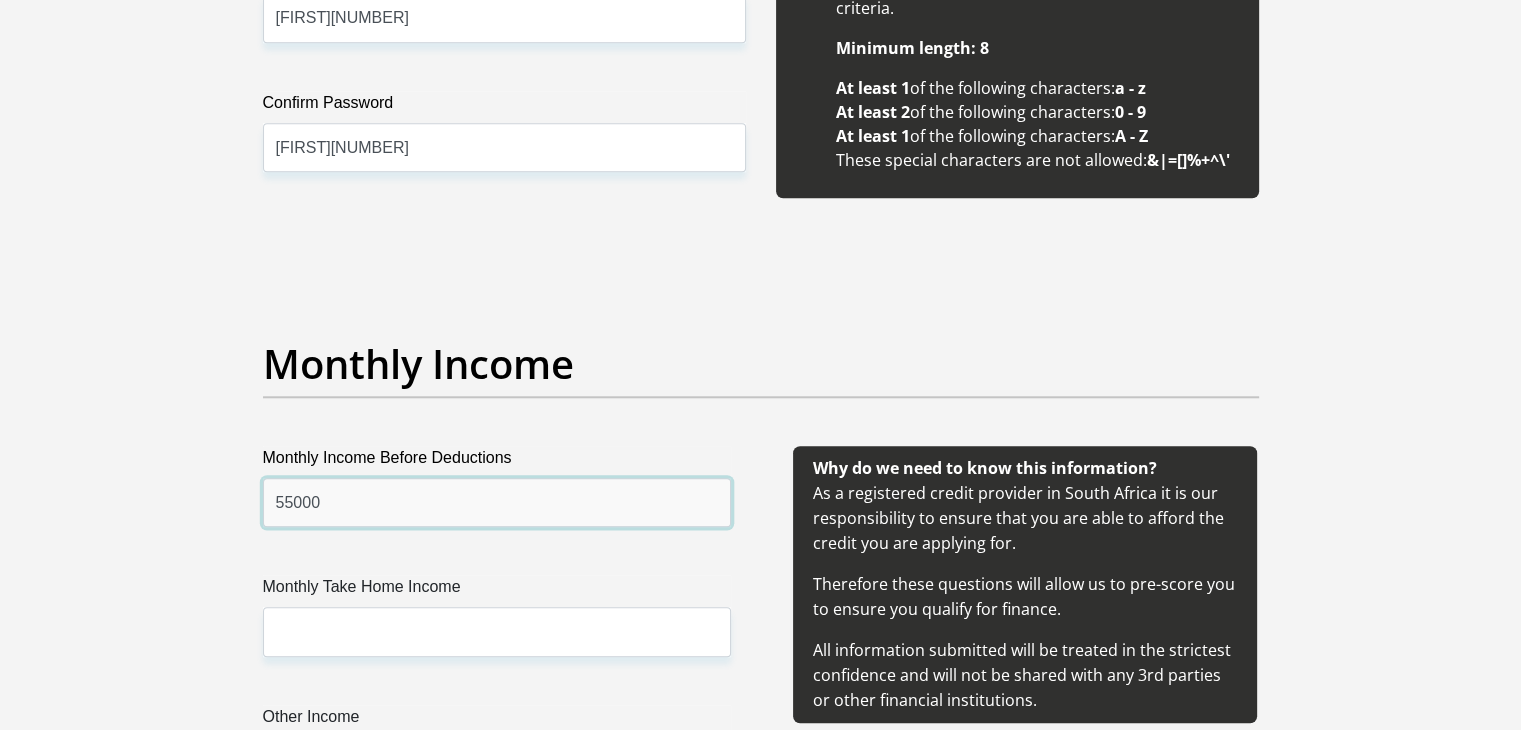 type on "55000" 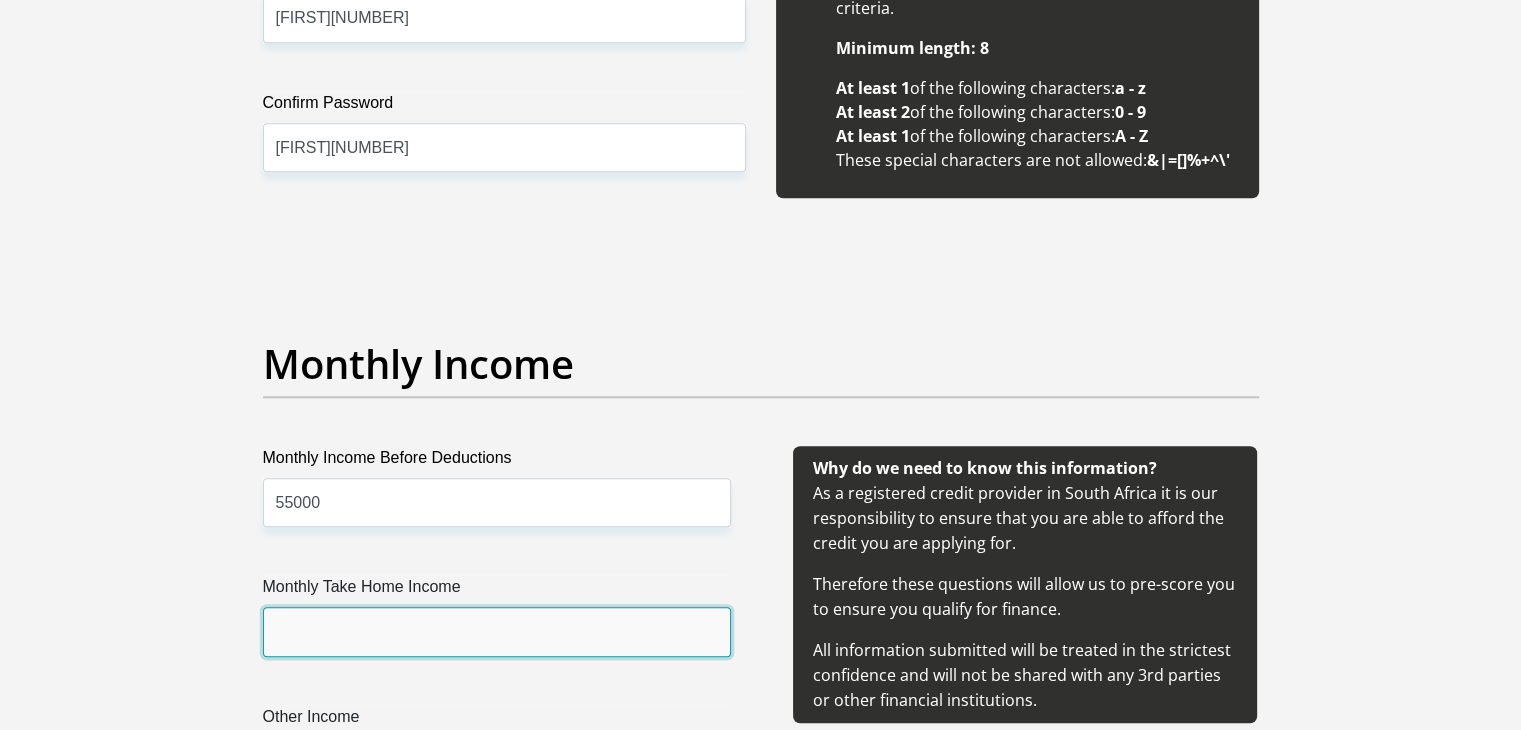 click on "Monthly Take Home Income" at bounding box center (497, 631) 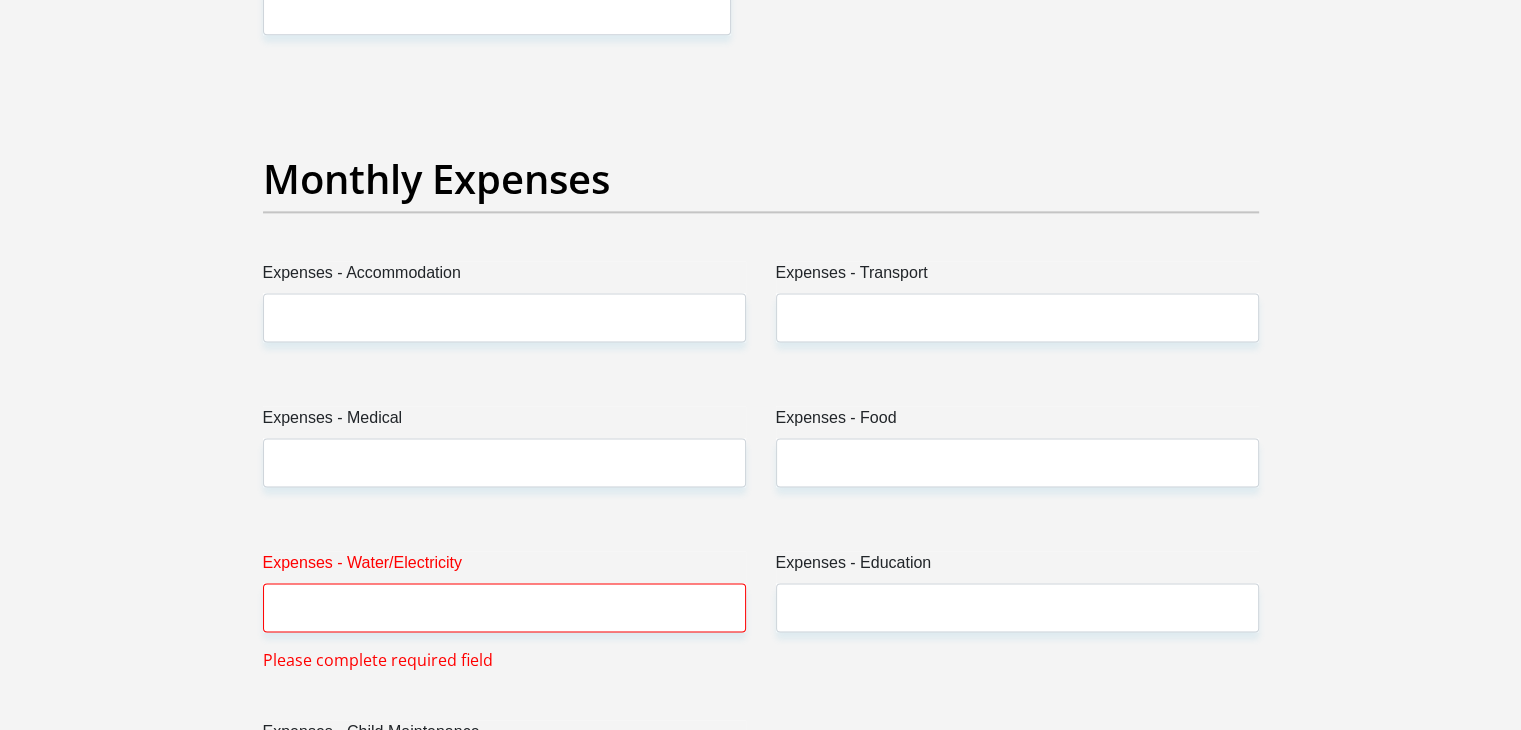 scroll, scrollTop: 2800, scrollLeft: 0, axis: vertical 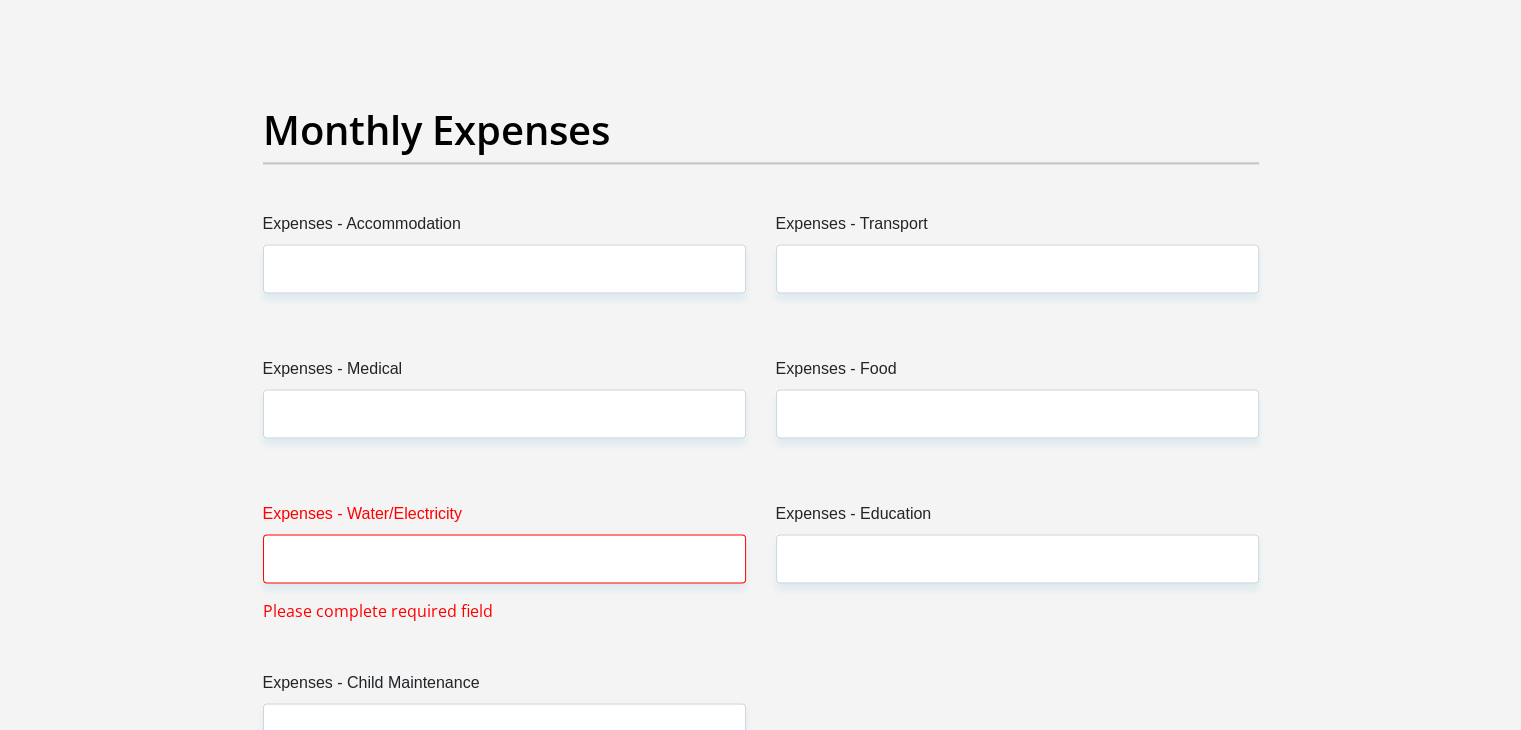 type on "[NUMBER]" 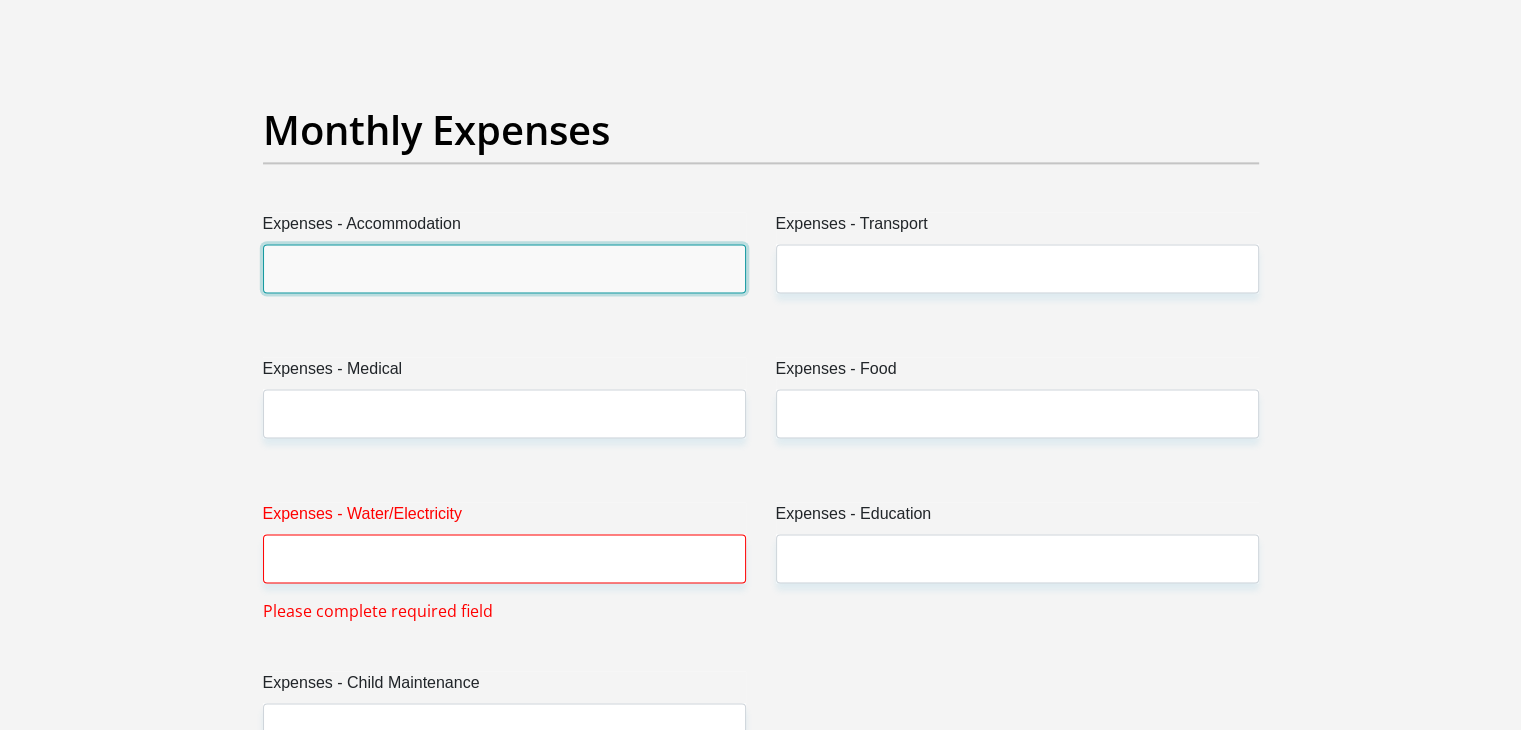 click on "Expenses - Accommodation" at bounding box center (504, 268) 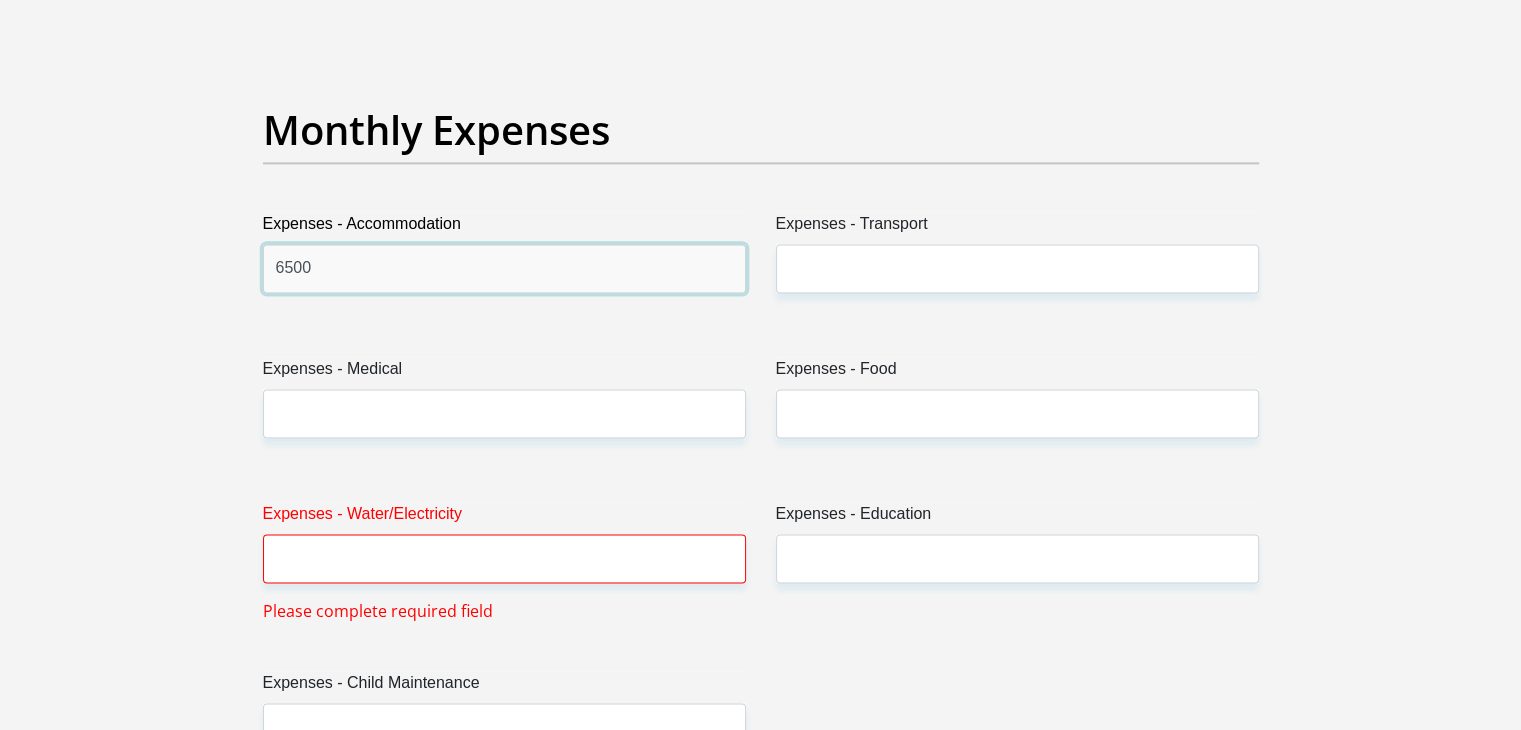 type on "6500" 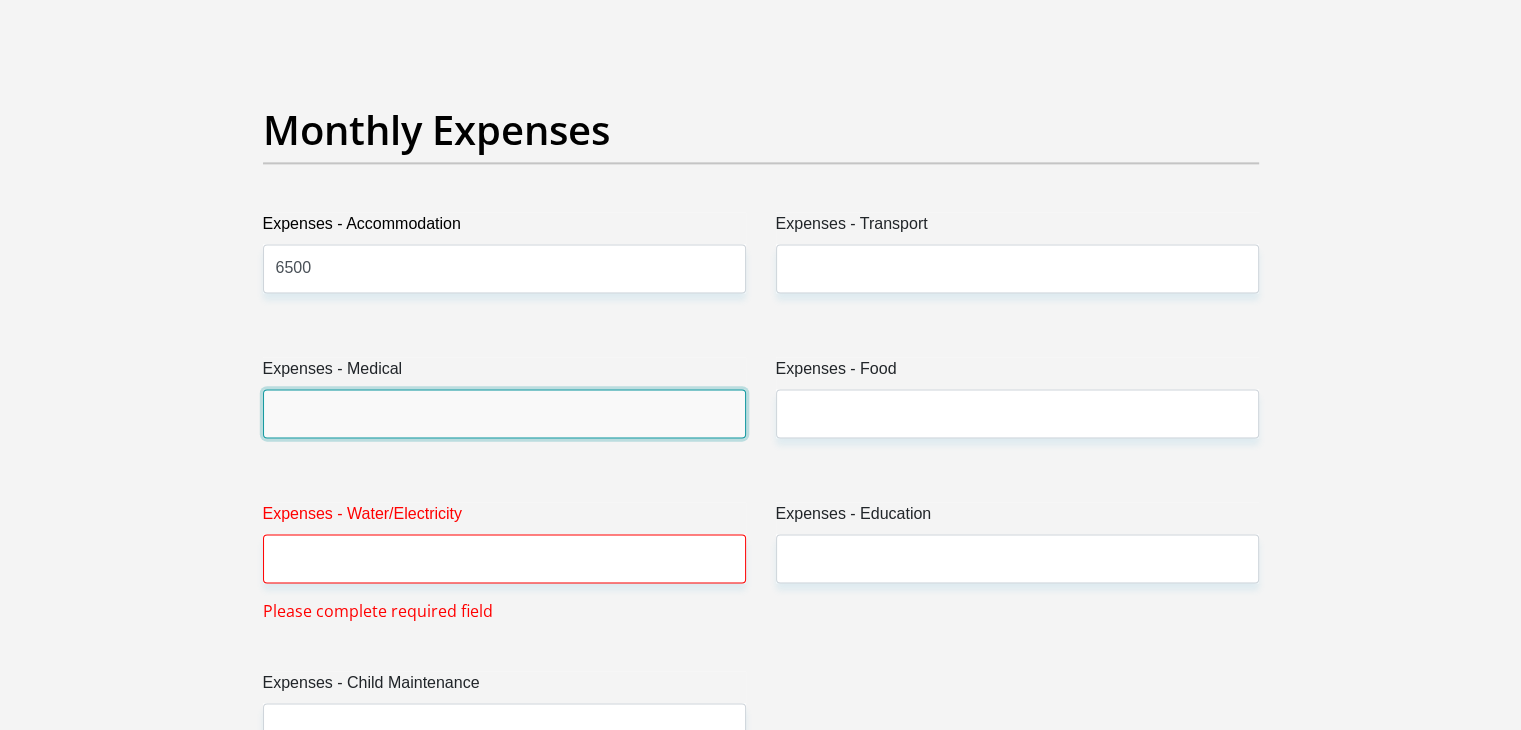 click on "Expenses - Medical" at bounding box center (504, 413) 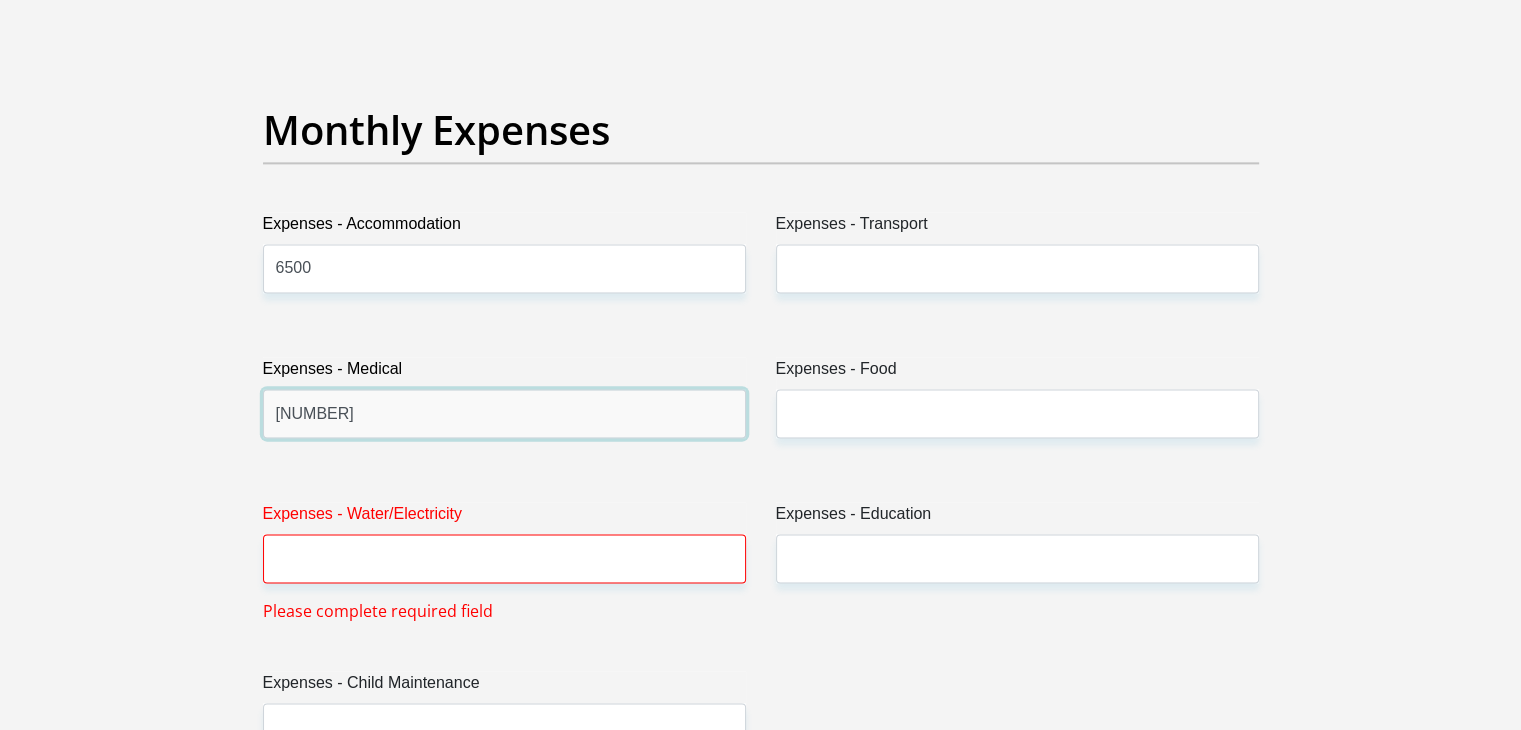 type on "[NUMBER]" 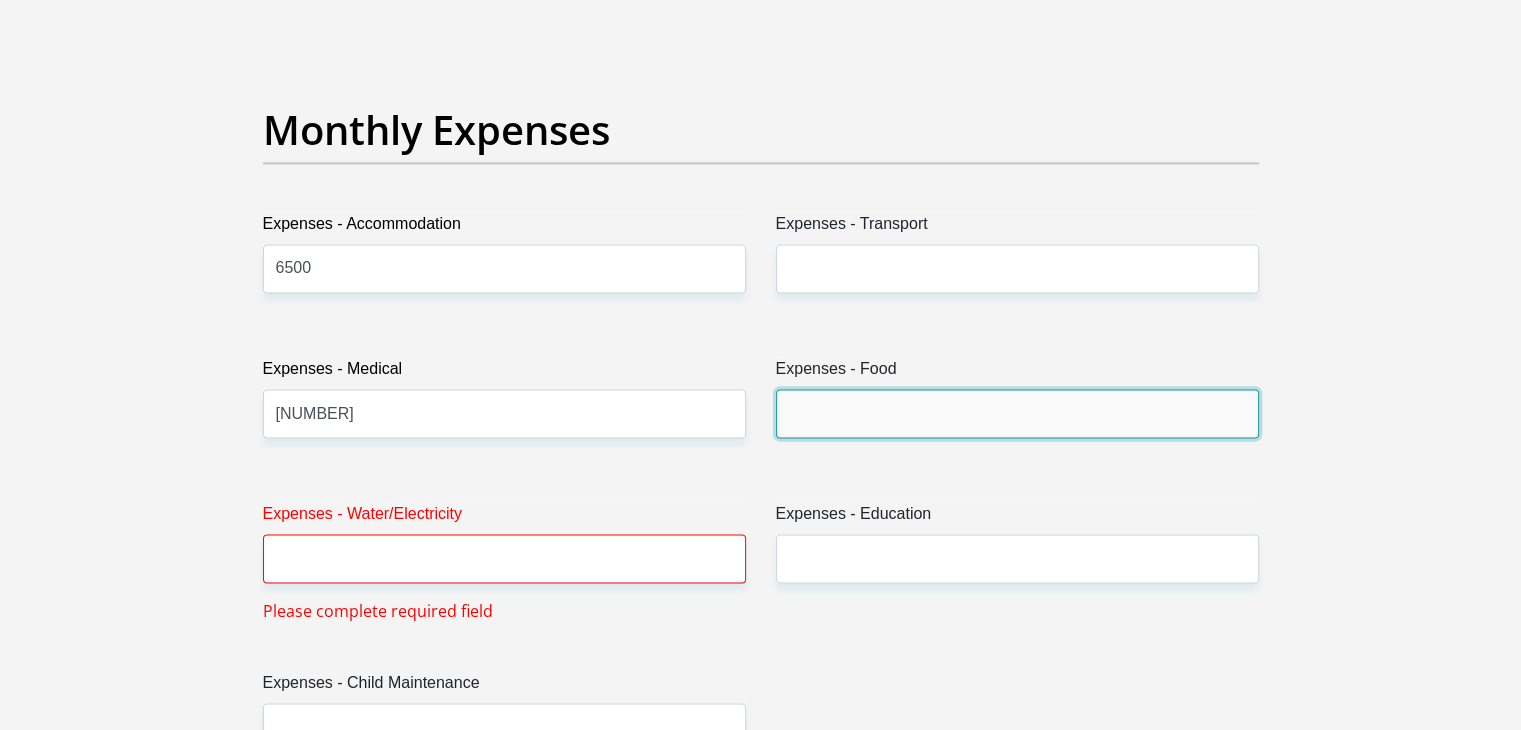 click on "Expenses - Food" at bounding box center (1017, 413) 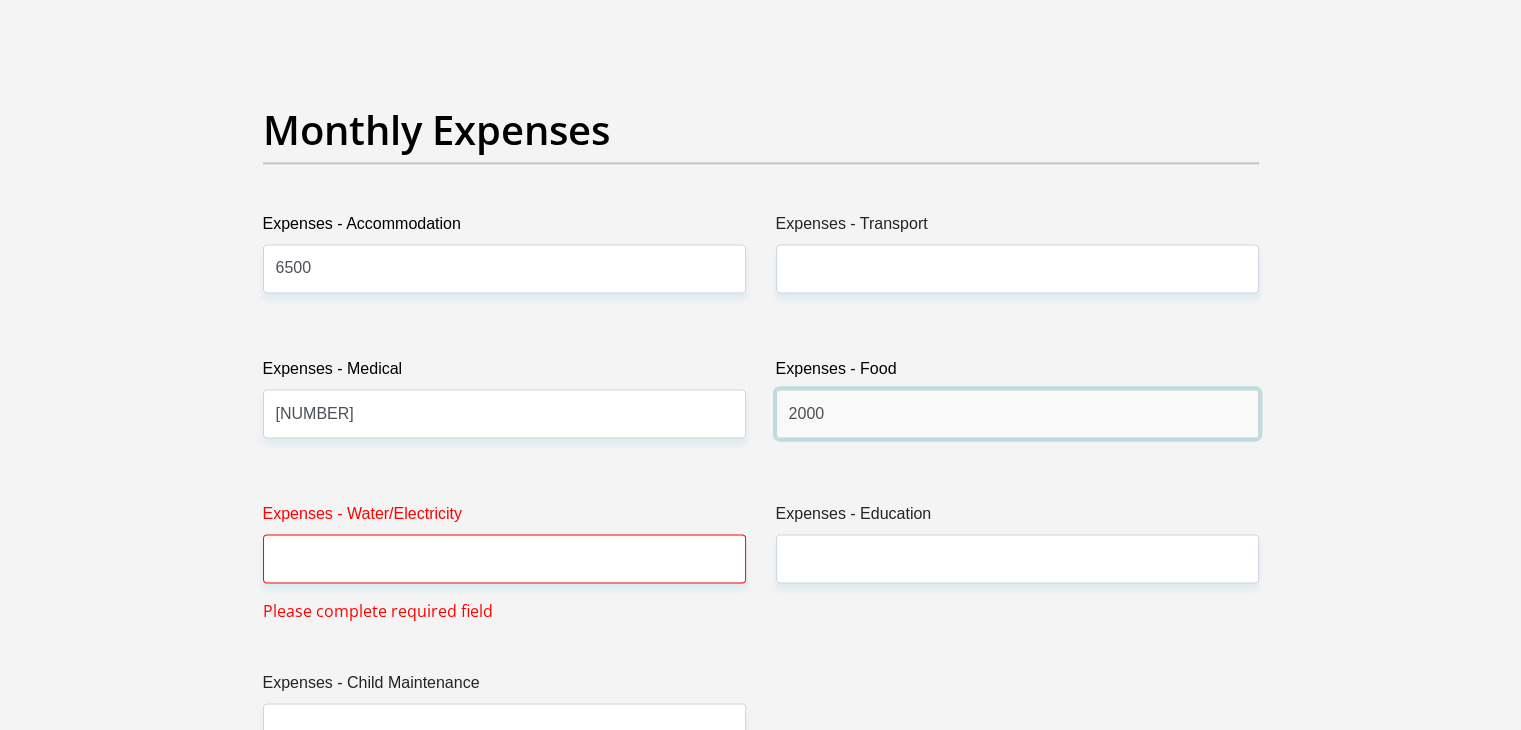 type on "2000" 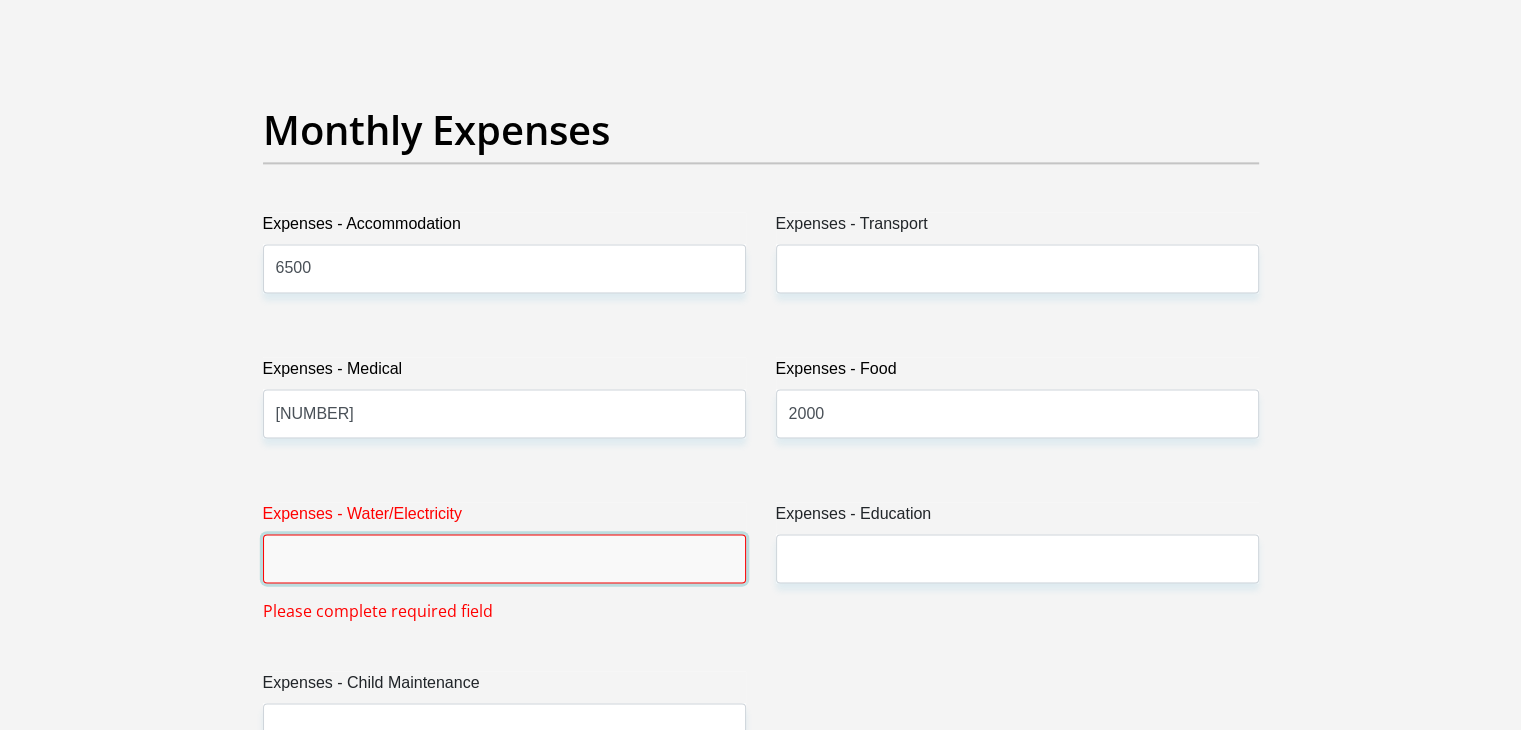 click on "Expenses - Water/Electricity" at bounding box center [504, 558] 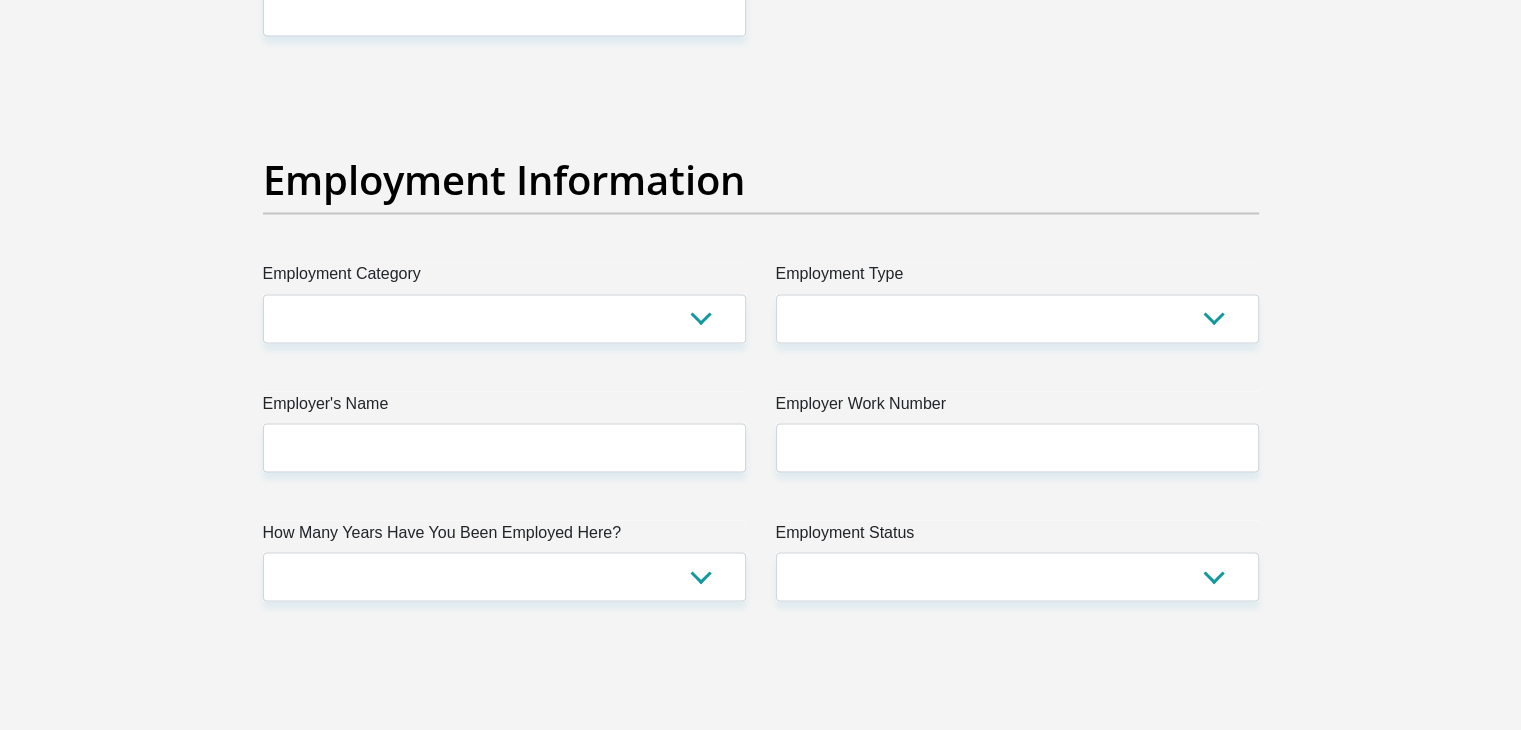 scroll, scrollTop: 3500, scrollLeft: 0, axis: vertical 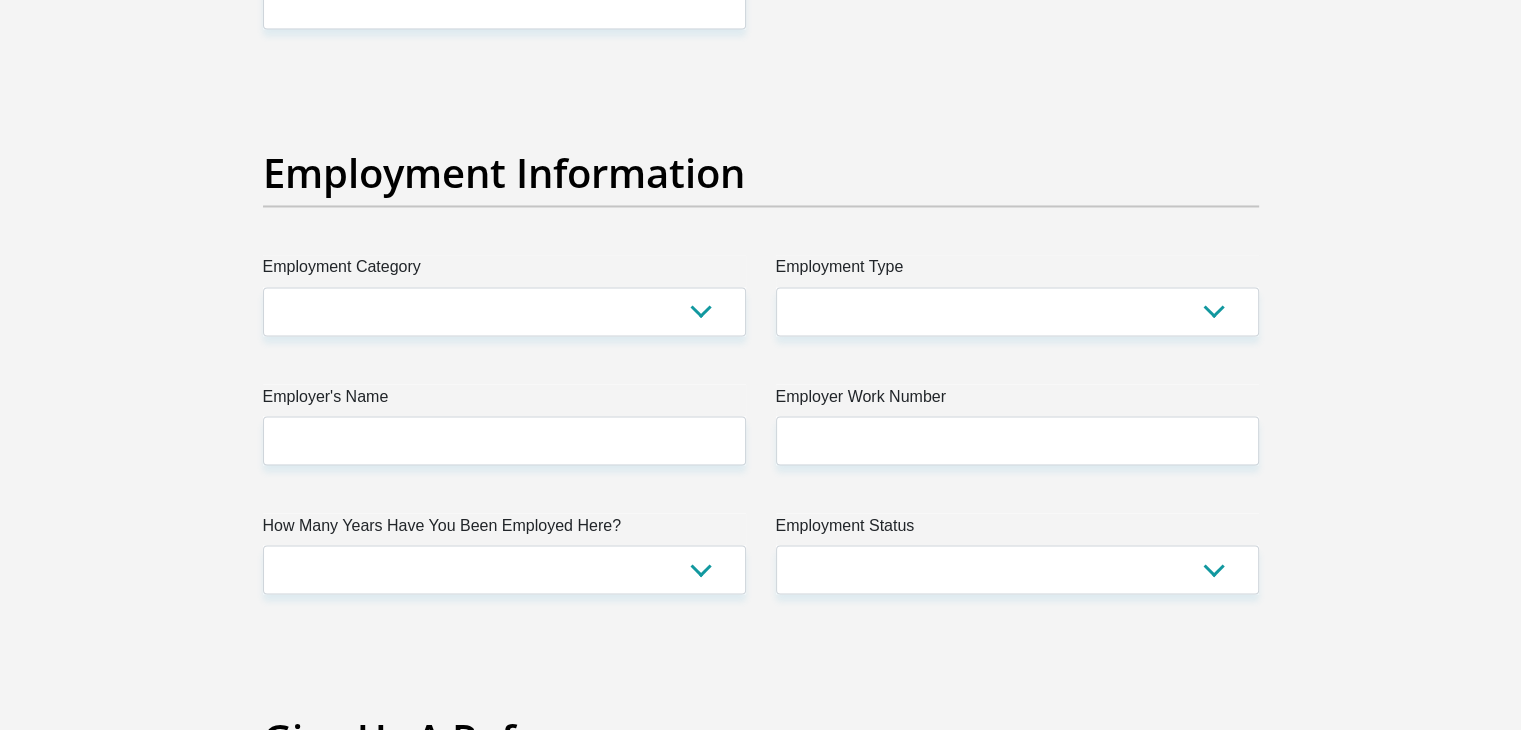type on "1000" 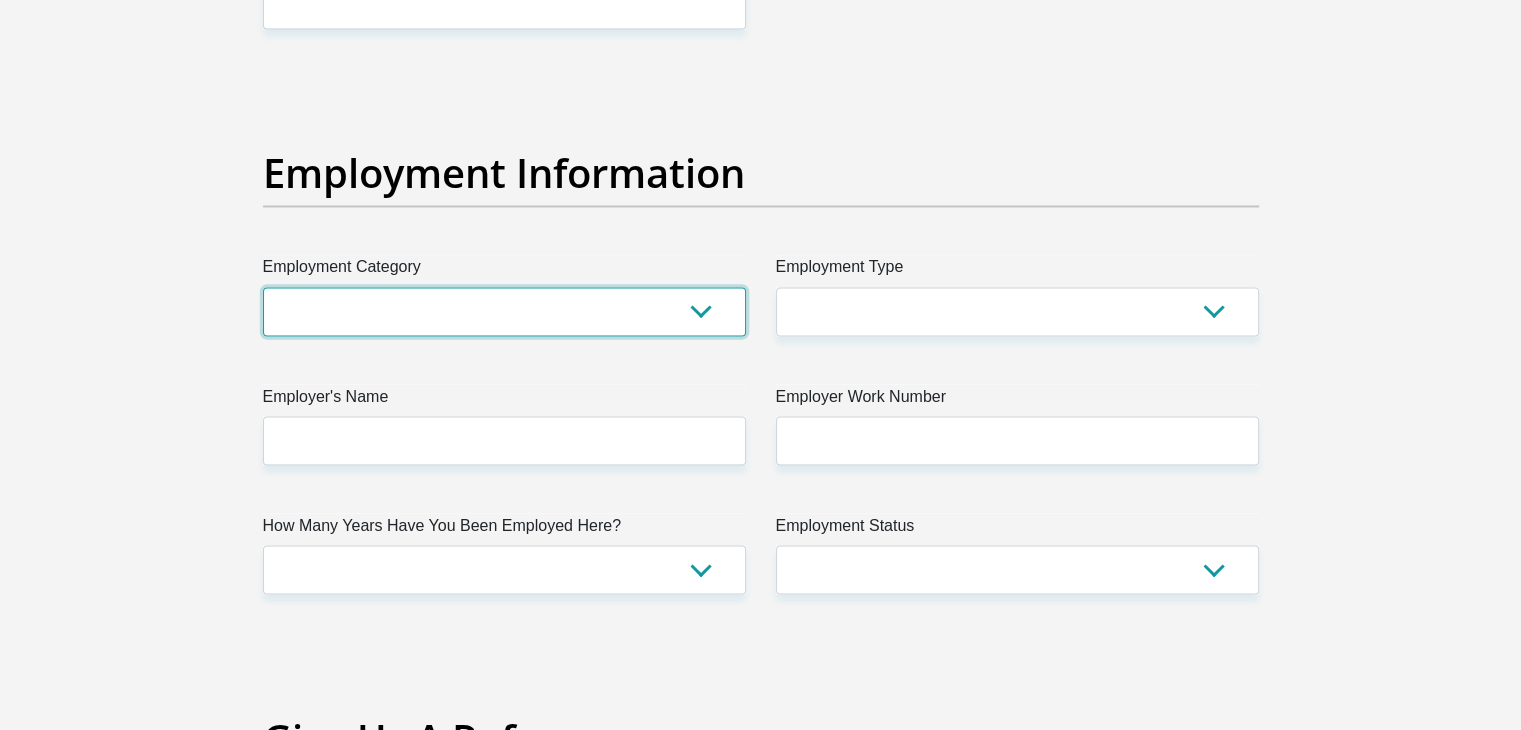 click on "AGRICULTURE
ALCOHOL & TOBACCO
CONSTRUCTION MATERIALS
METALLURGY
EQUIPMENT FOR RENEWABLE ENERGY
SPECIALIZED CONTRACTORS
CAR
GAMING (INCL. INTERNET
OTHER WHOLESALE
UNLICENSED PHARMACEUTICALS
CURRENCY EXCHANGE HOUSES
OTHER FINANCIAL INSTITUTIONS & INSURANCE
REAL ESTATE AGENTS
OIL & GAS
OTHER MATERIALS (E.G. IRON ORE)
PRECIOUS STONES & PRECIOUS METALS
POLITICAL ORGANIZATIONS
RELIGIOUS ORGANIZATIONS(NOT SECTS)
ACTI. HAVING BUSINESS DEAL WITH PUBLIC ADMINISTRATION
LAUNDROMATS" at bounding box center (504, 311) 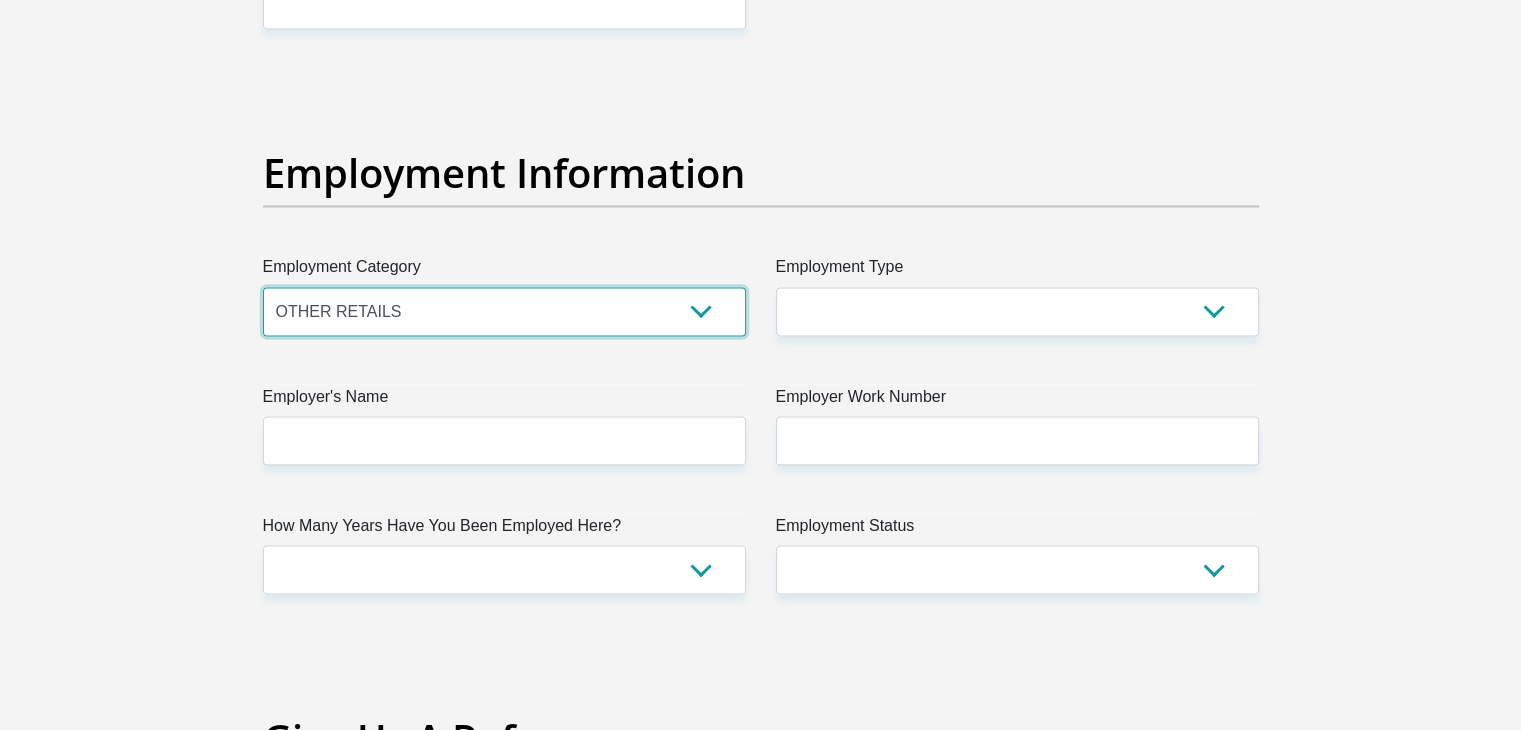 click on "AGRICULTURE
ALCOHOL & TOBACCO
CONSTRUCTION MATERIALS
METALLURGY
EQUIPMENT FOR RENEWABLE ENERGY
SPECIALIZED CONTRACTORS
CAR
GAMING (INCL. INTERNET
OTHER WHOLESALE
UNLICENSED PHARMACEUTICALS
CURRENCY EXCHANGE HOUSES
OTHER FINANCIAL INSTITUTIONS & INSURANCE
REAL ESTATE AGENTS
OIL & GAS
OTHER MATERIALS (E.G. IRON ORE)
PRECIOUS STONES & PRECIOUS METALS
POLITICAL ORGANIZATIONS
RELIGIOUS ORGANIZATIONS(NOT SECTS)
ACTI. HAVING BUSINESS DEAL WITH PUBLIC ADMINISTRATION
LAUNDROMATS" at bounding box center [504, 311] 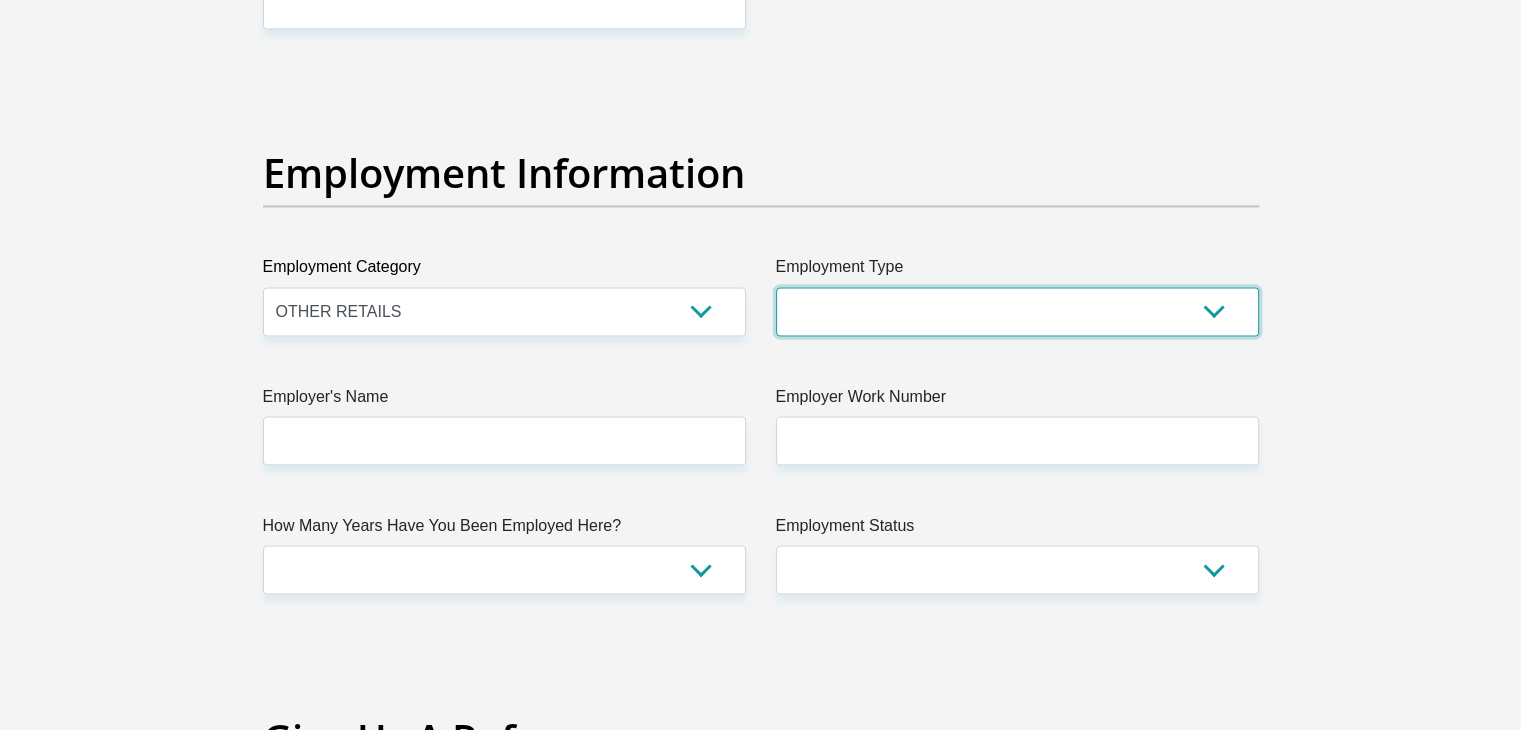 click on "College/Lecturer
Craft Seller
Creative
Driver
Executive
Farmer
Forces - Non Commissioned
Forces - Officer
Hawker
Housewife
Labourer
Licenced Professional
Manager
Miner
Non Licenced Professional
Office Staff/Clerk
Outside Worker
Pensioner
Permanent Teacher
Production/Manufacturing
Sales
Self-Employed
Semi-Professional Worker
Service Industry  Social Worker  Student" at bounding box center [1017, 311] 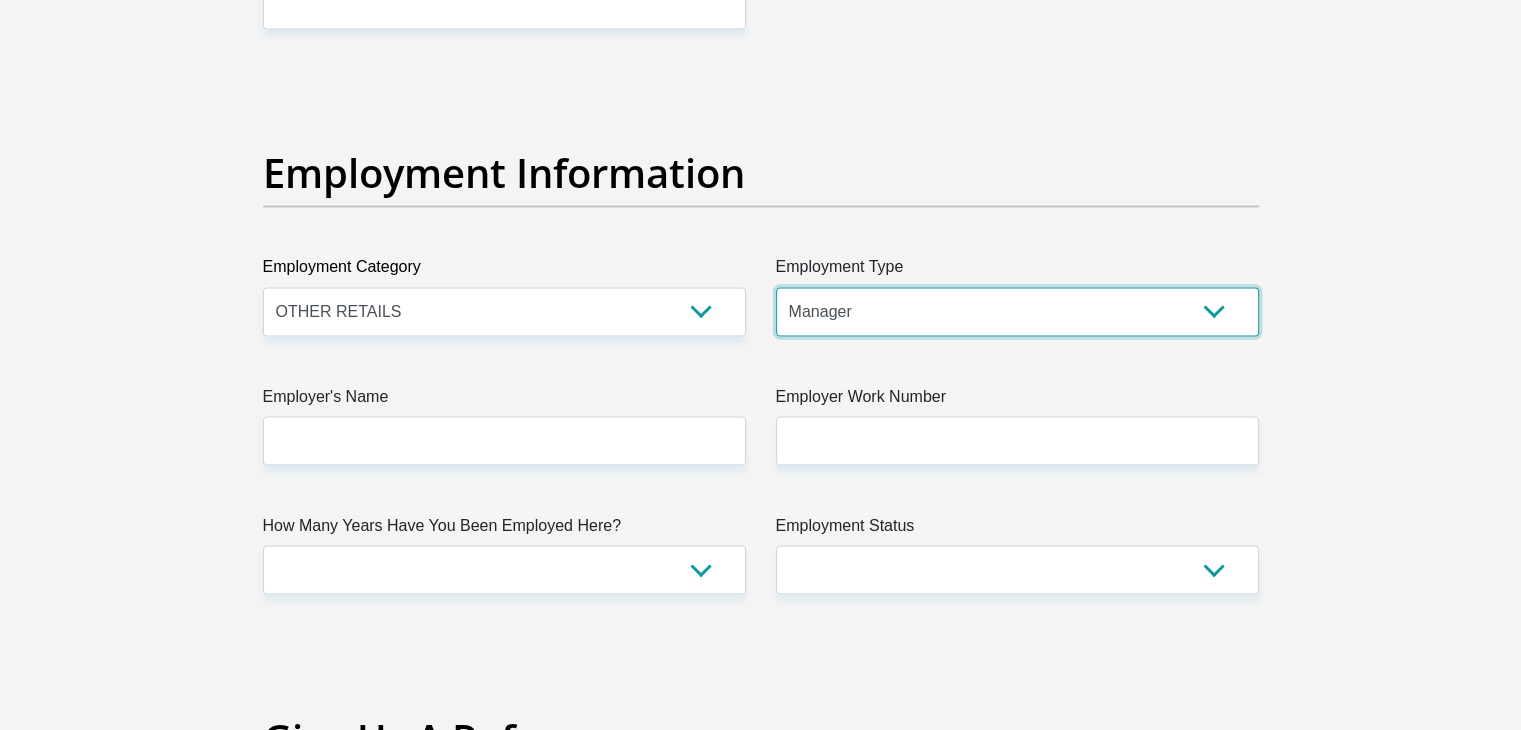 click on "College/Lecturer
Craft Seller
Creative
Driver
Executive
Farmer
Forces - Non Commissioned
Forces - Officer
Hawker
Housewife
Labourer
Licenced Professional
Manager
Miner
Non Licenced Professional
Office Staff/Clerk
Outside Worker
Pensioner
Permanent Teacher
Production/Manufacturing
Sales
Self-Employed
Semi-Professional Worker
Service Industry  Social Worker  Student" at bounding box center [1017, 311] 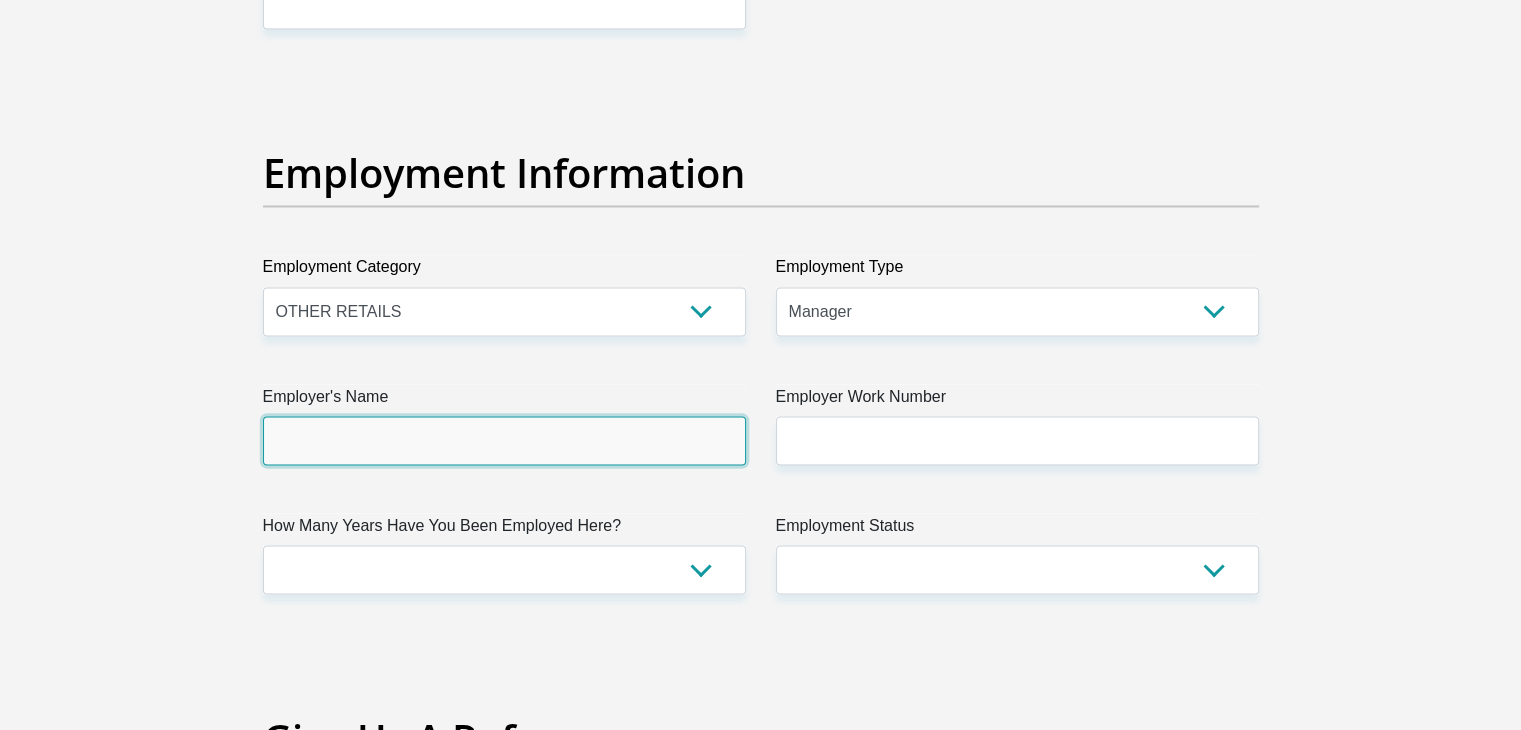 click on "Employer's Name" at bounding box center (504, 440) 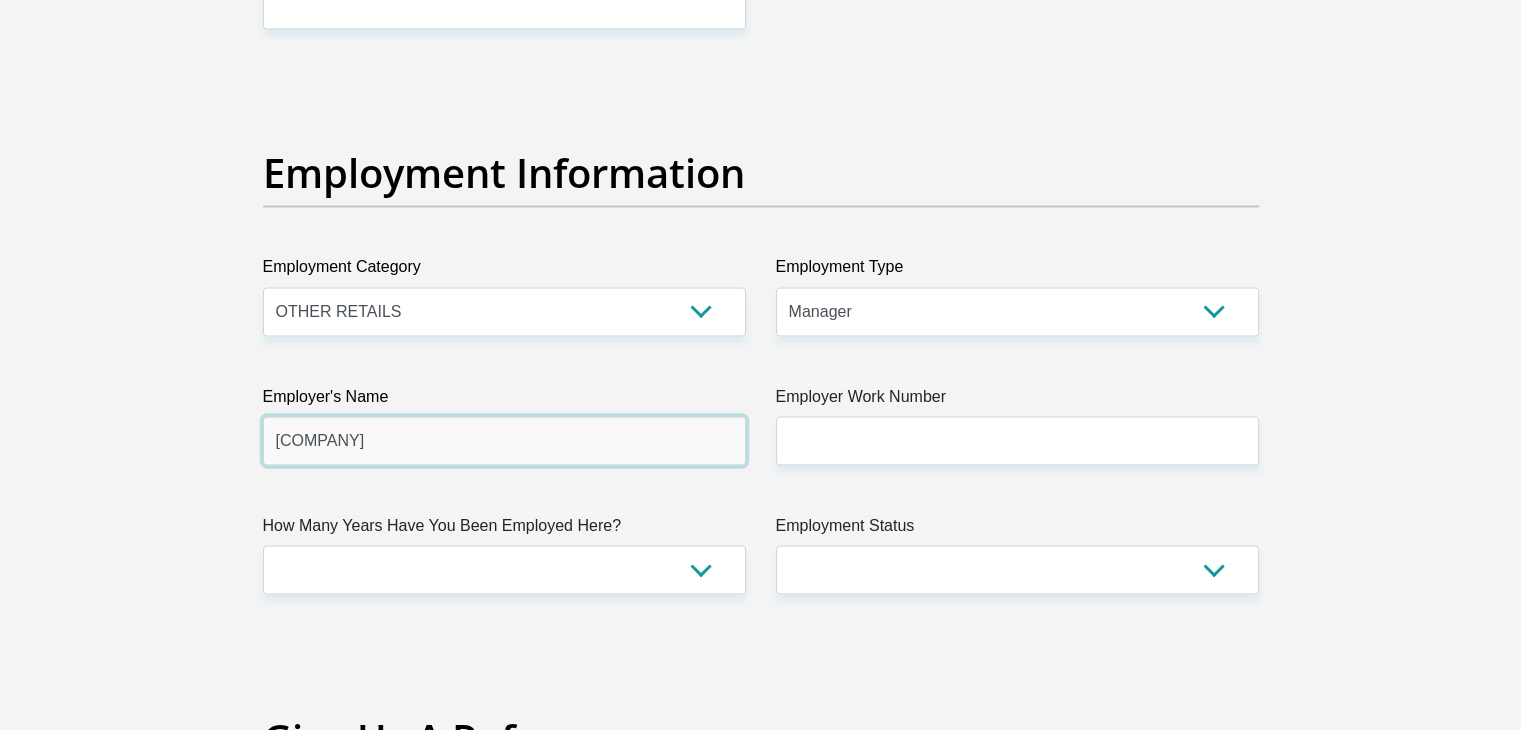 click on "[COMPANY]" at bounding box center [504, 440] 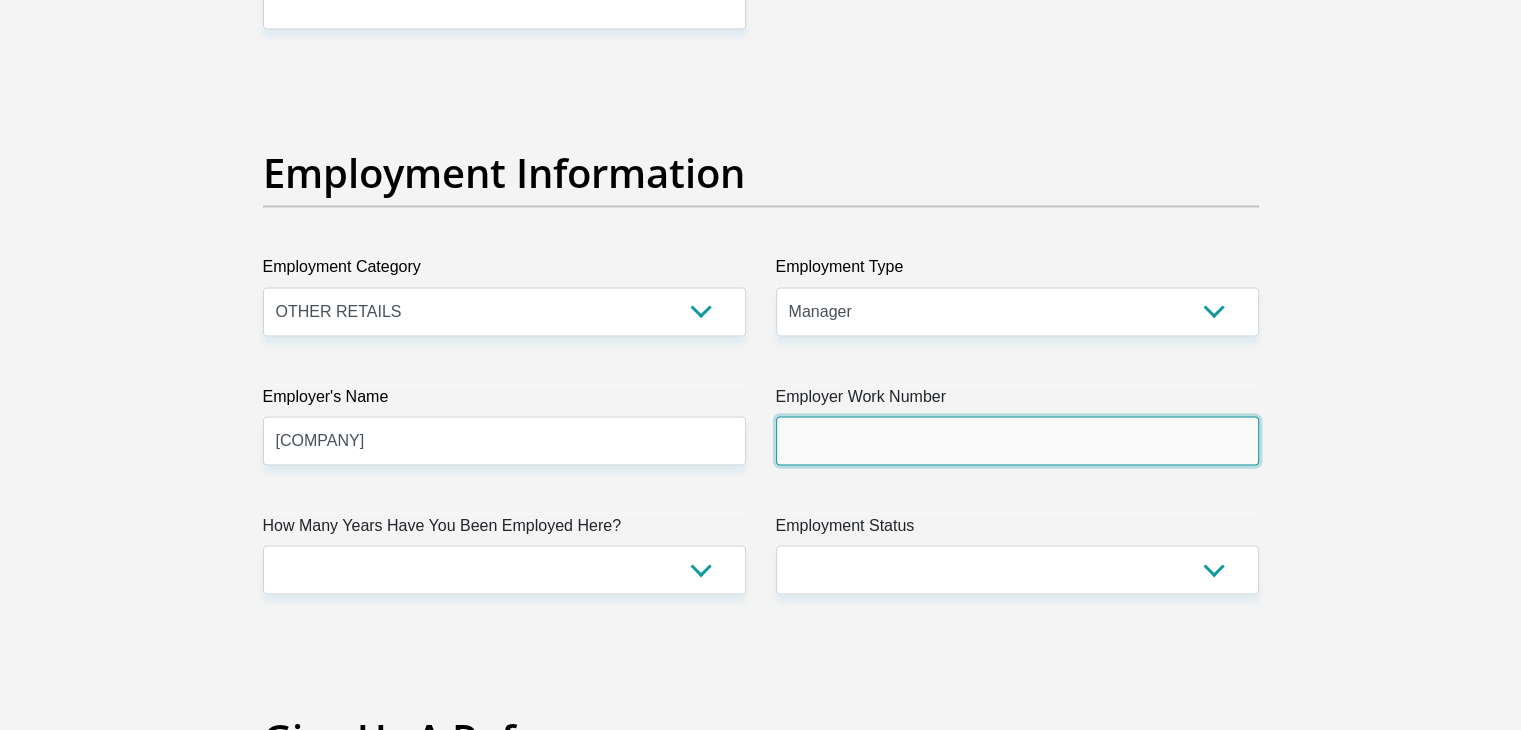 click on "Employer Work Number" at bounding box center (1017, 440) 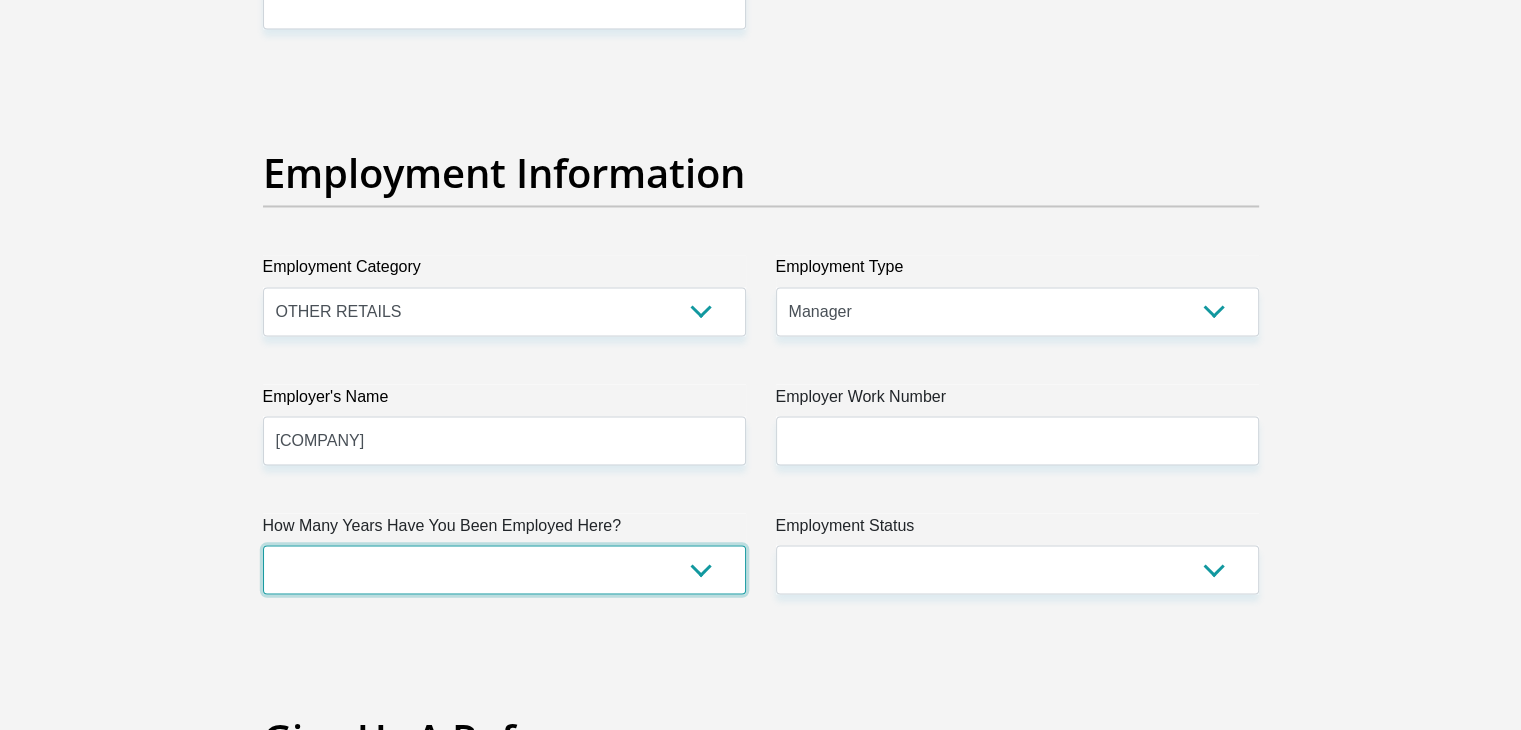 click on "less than 1 year
1-3 years
3-5 years
5+ years" at bounding box center [504, 569] 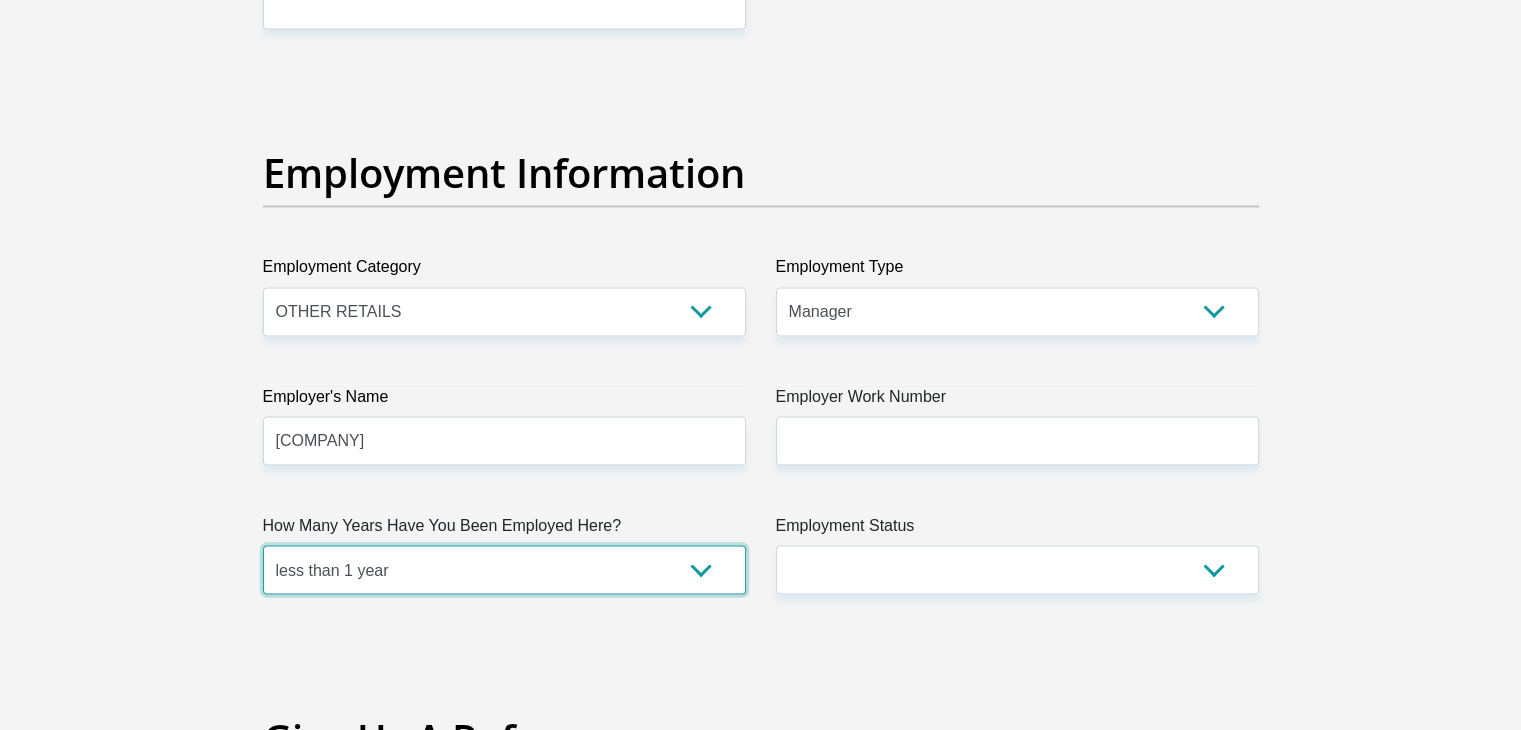 click on "less than 1 year
1-3 years
3-5 years
5+ years" at bounding box center [504, 569] 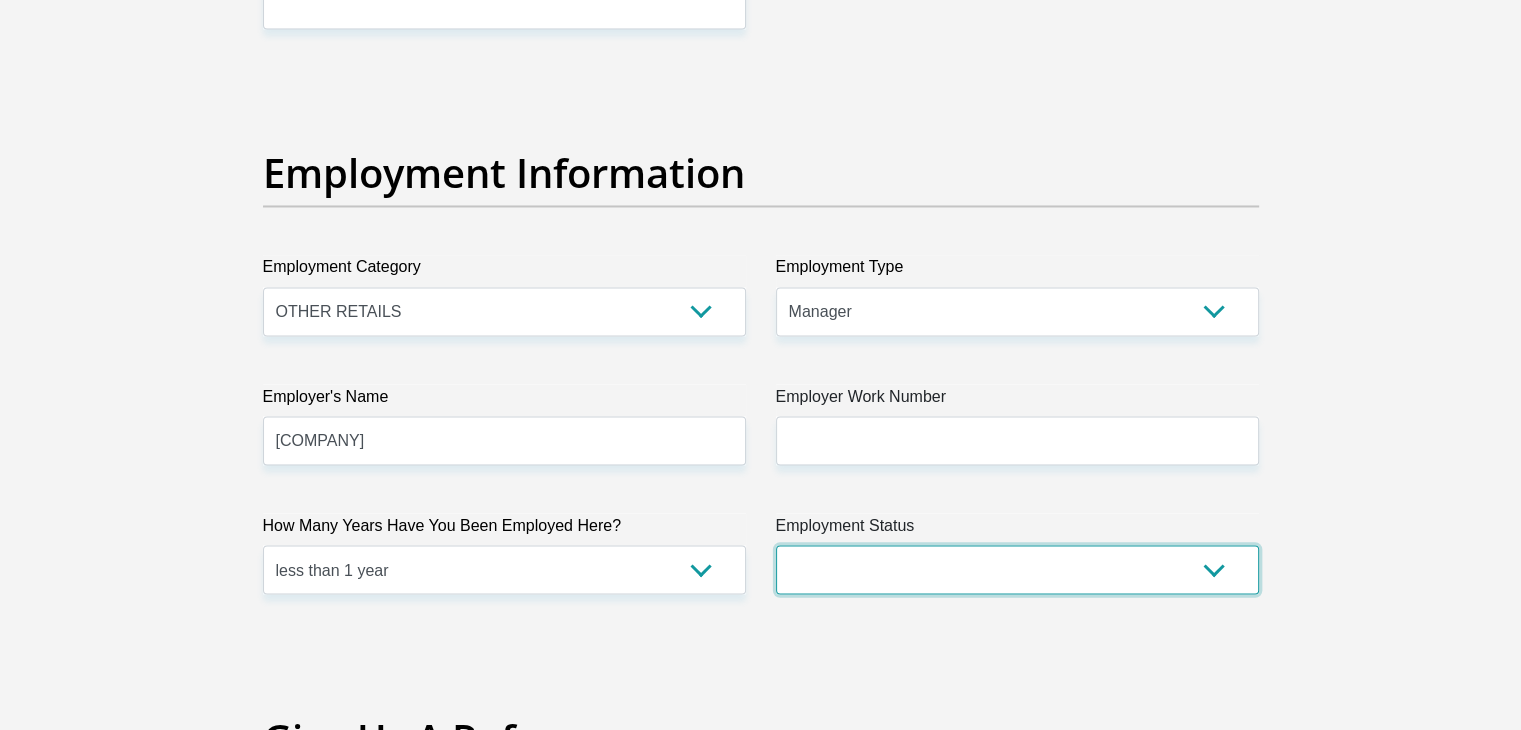 click on "Permanent/Full-time
Part-time/Casual
Contract Worker
Self-Employed
Housewife
Retired
Student
Medically Boarded
Disability
Unemployed" at bounding box center (1017, 569) 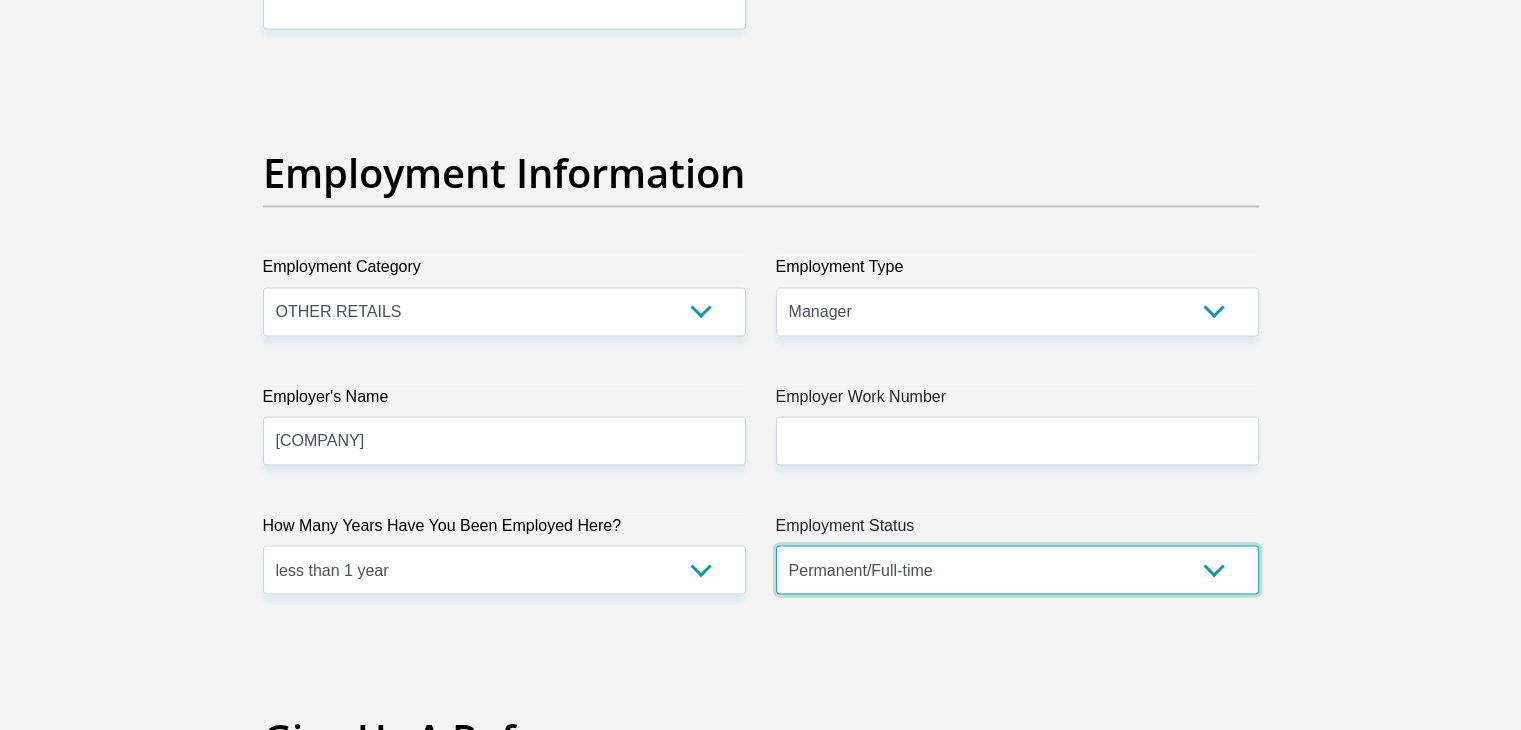 click on "Permanent/Full-time
Part-time/Casual
Contract Worker
Self-Employed
Housewife
Retired
Student
Medically Boarded
Disability
Unemployed" at bounding box center (1017, 569) 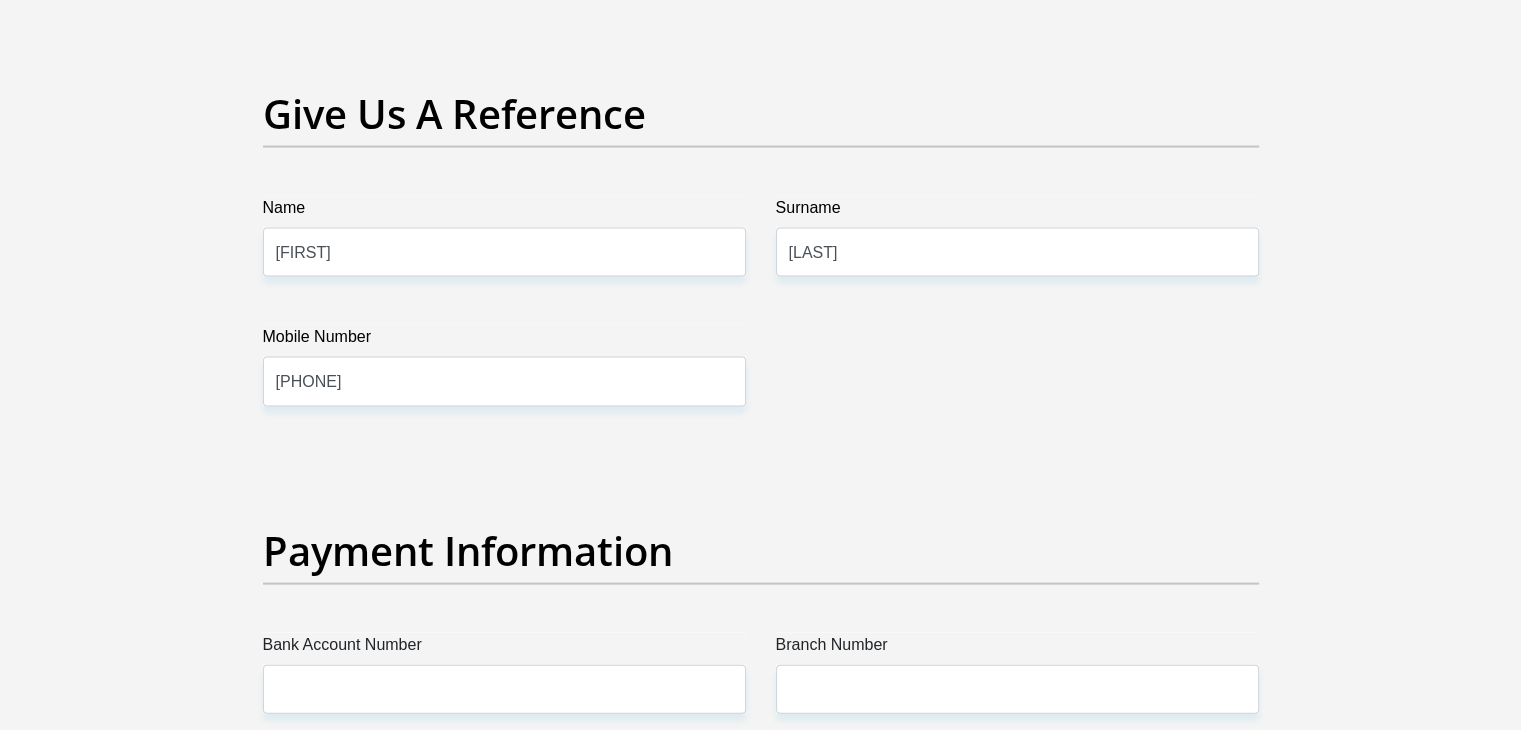 scroll, scrollTop: 4200, scrollLeft: 0, axis: vertical 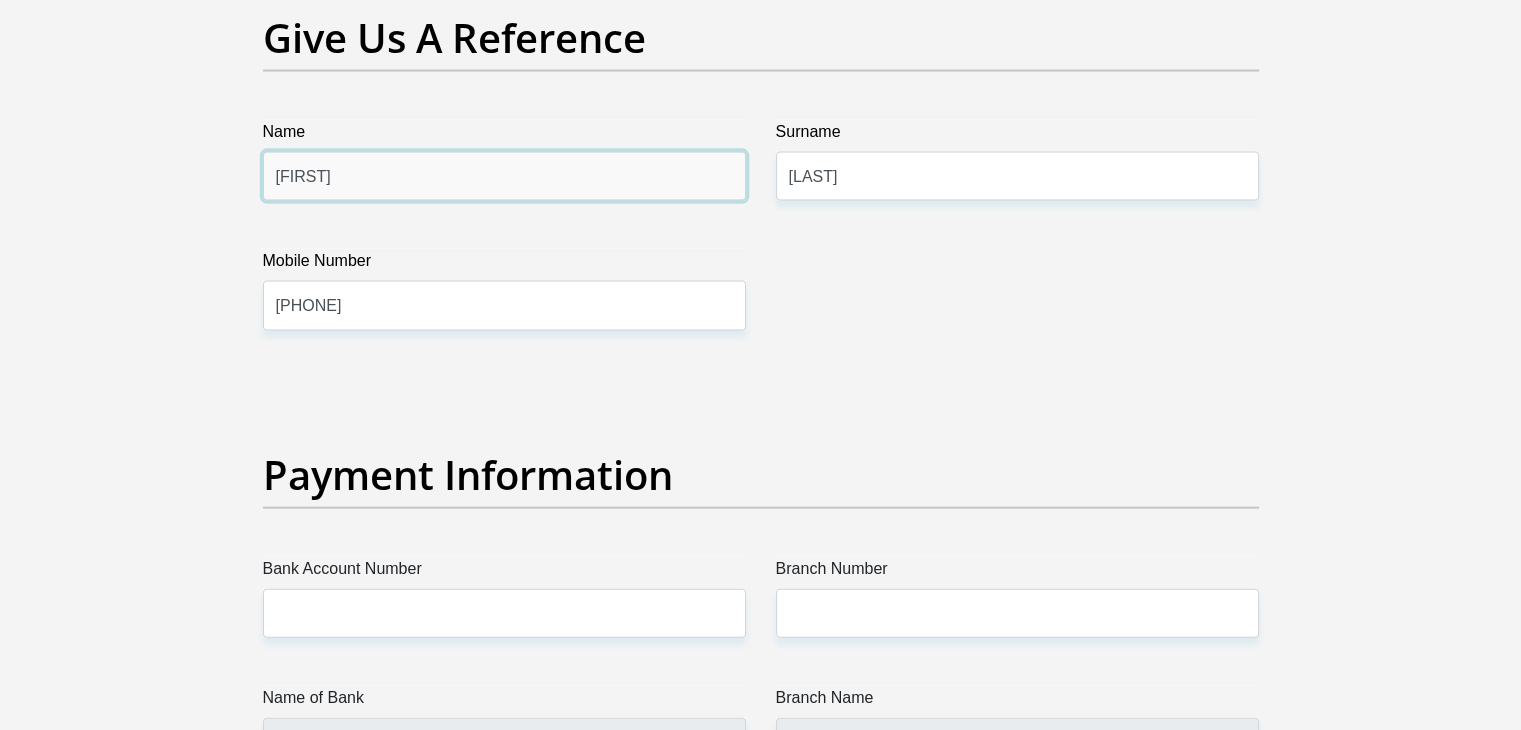 drag, startPoint x: 320, startPoint y: 176, endPoint x: 244, endPoint y: 183, distance: 76.321686 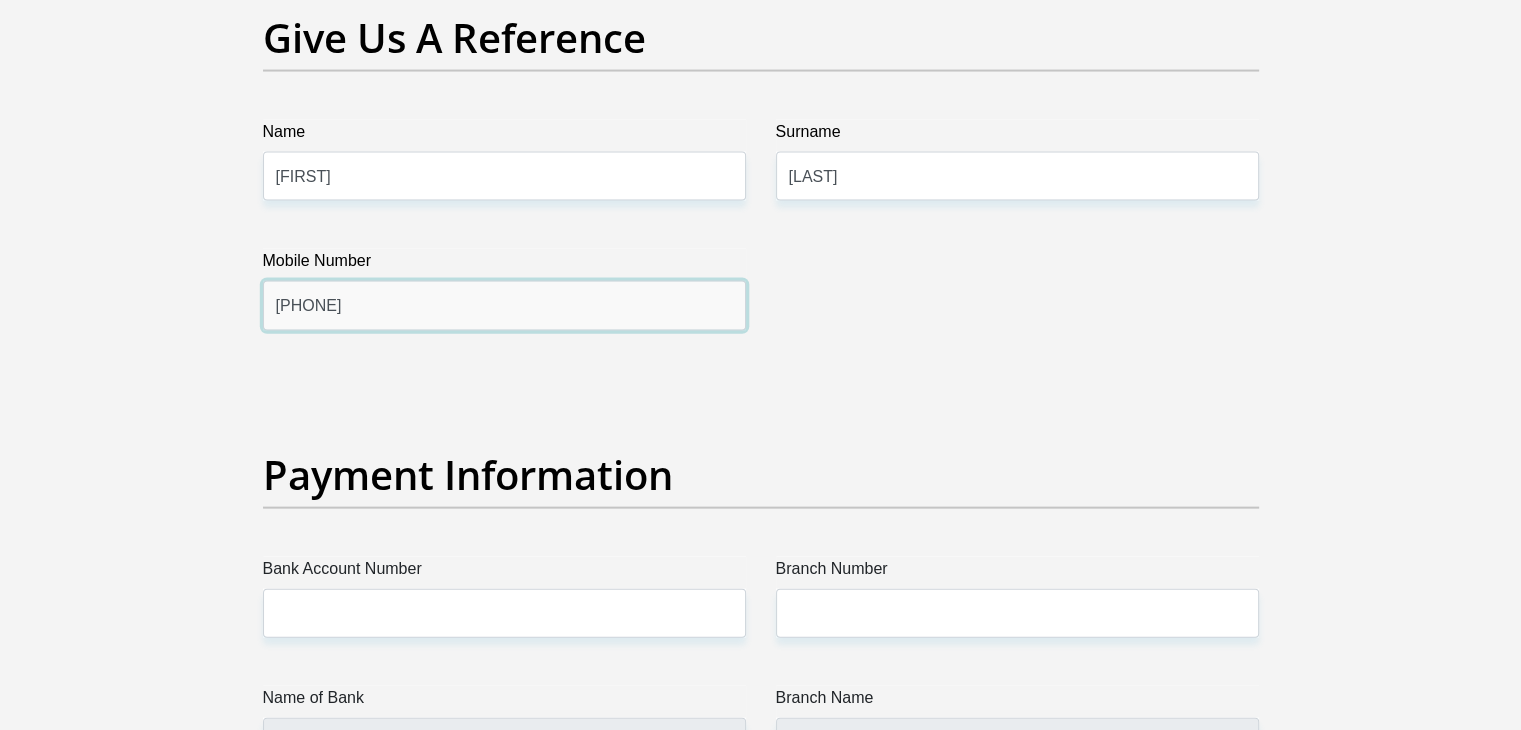 drag, startPoint x: 378, startPoint y: 305, endPoint x: 154, endPoint y: 316, distance: 224.26993 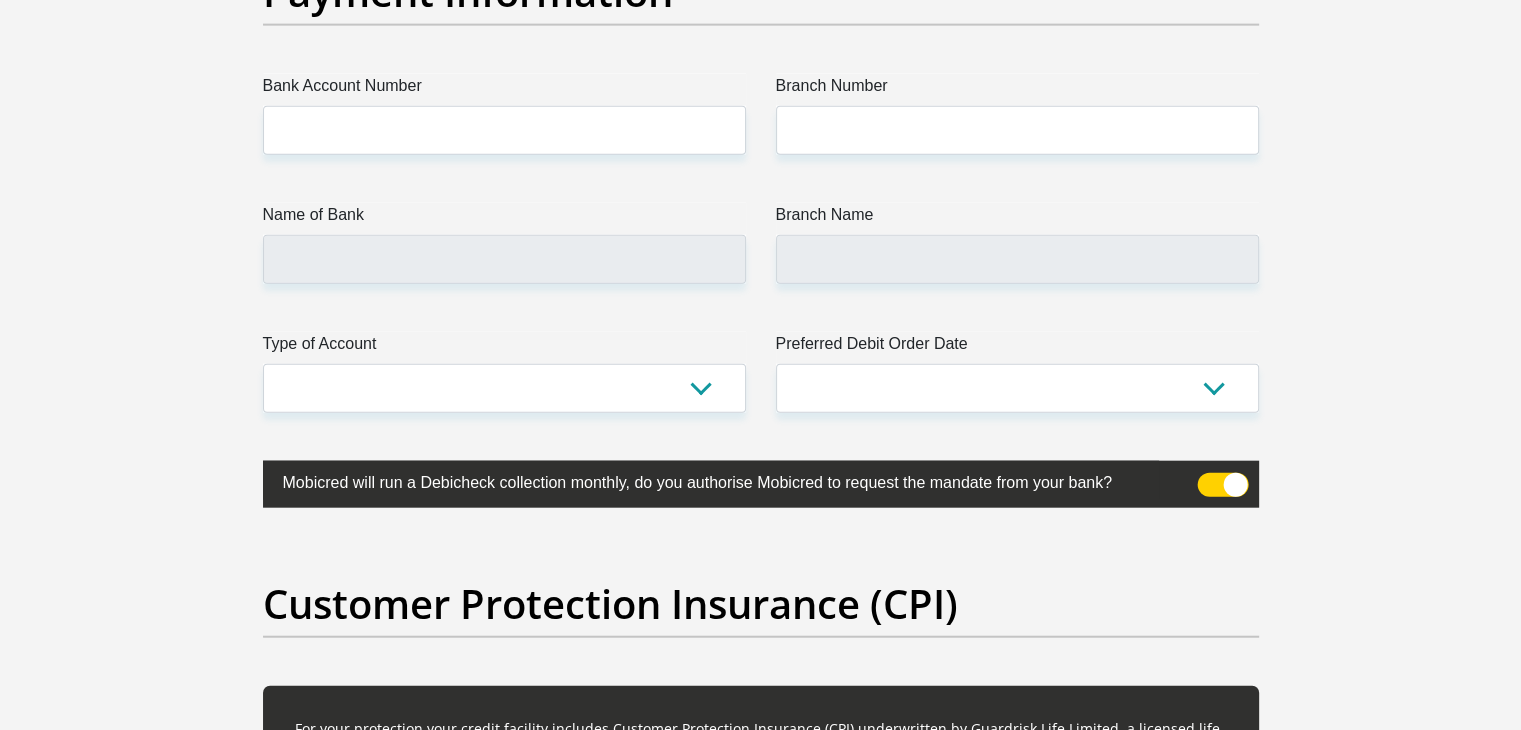 scroll, scrollTop: 4700, scrollLeft: 0, axis: vertical 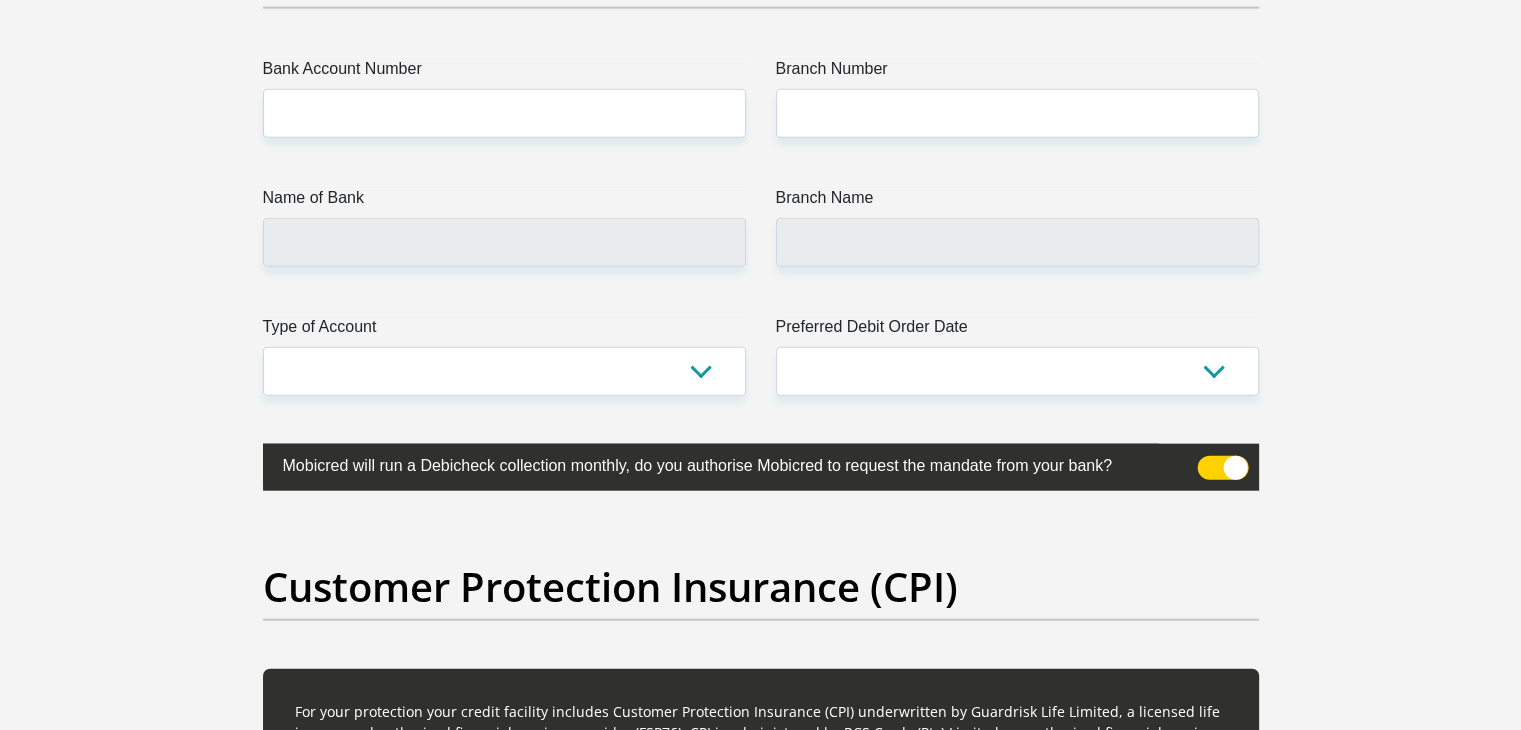 type on "[PHONE]" 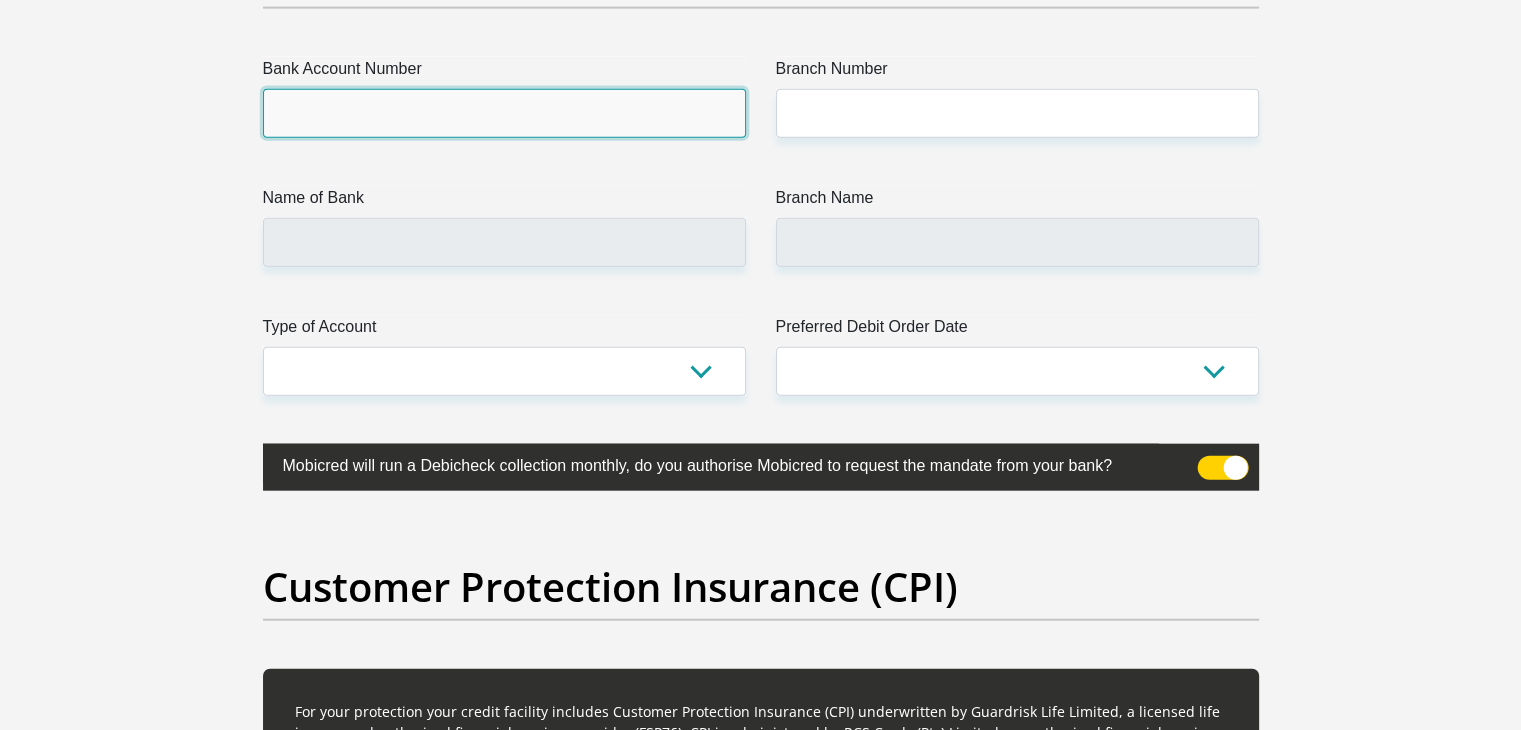 click on "Bank Account Number" at bounding box center [504, 113] 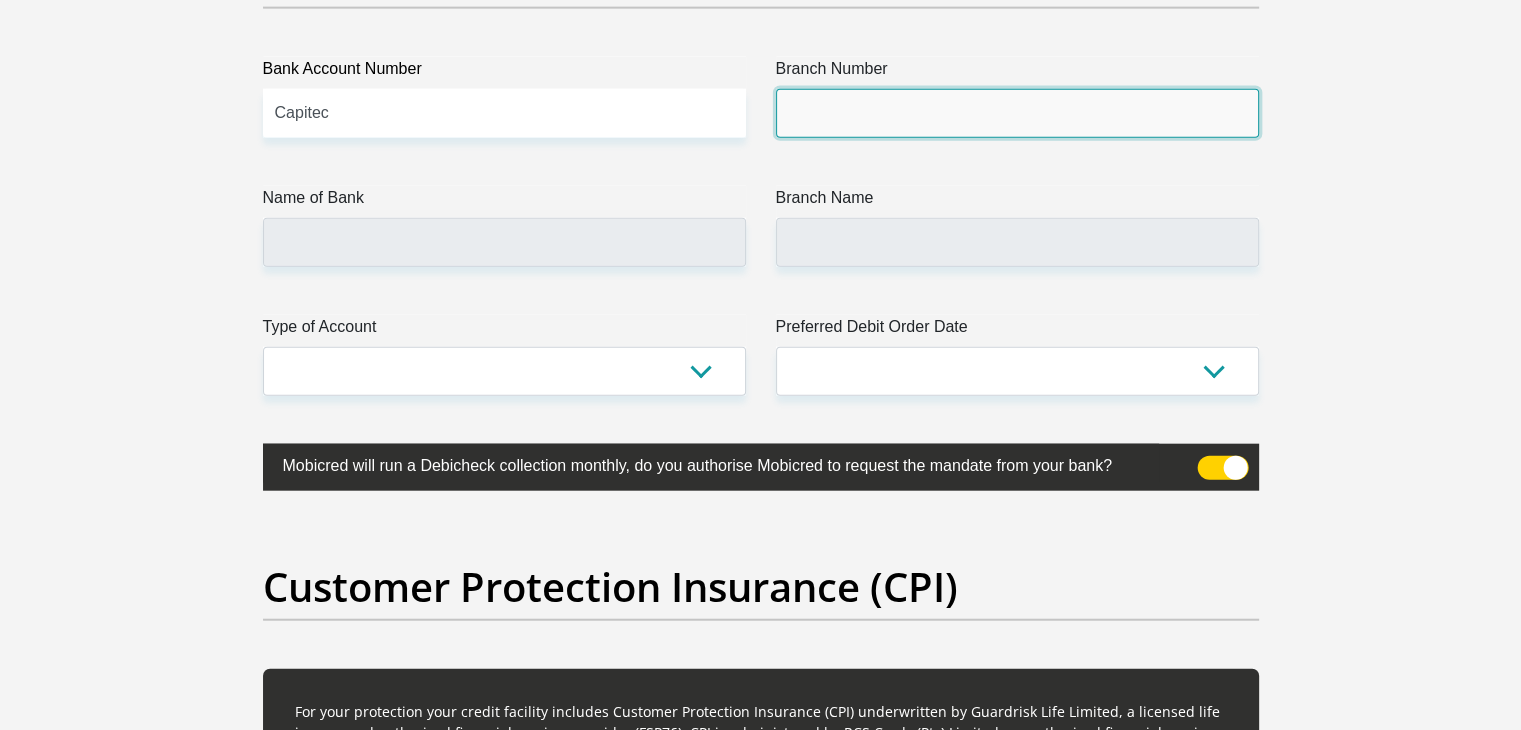 click on "Branch Number" at bounding box center (1017, 113) 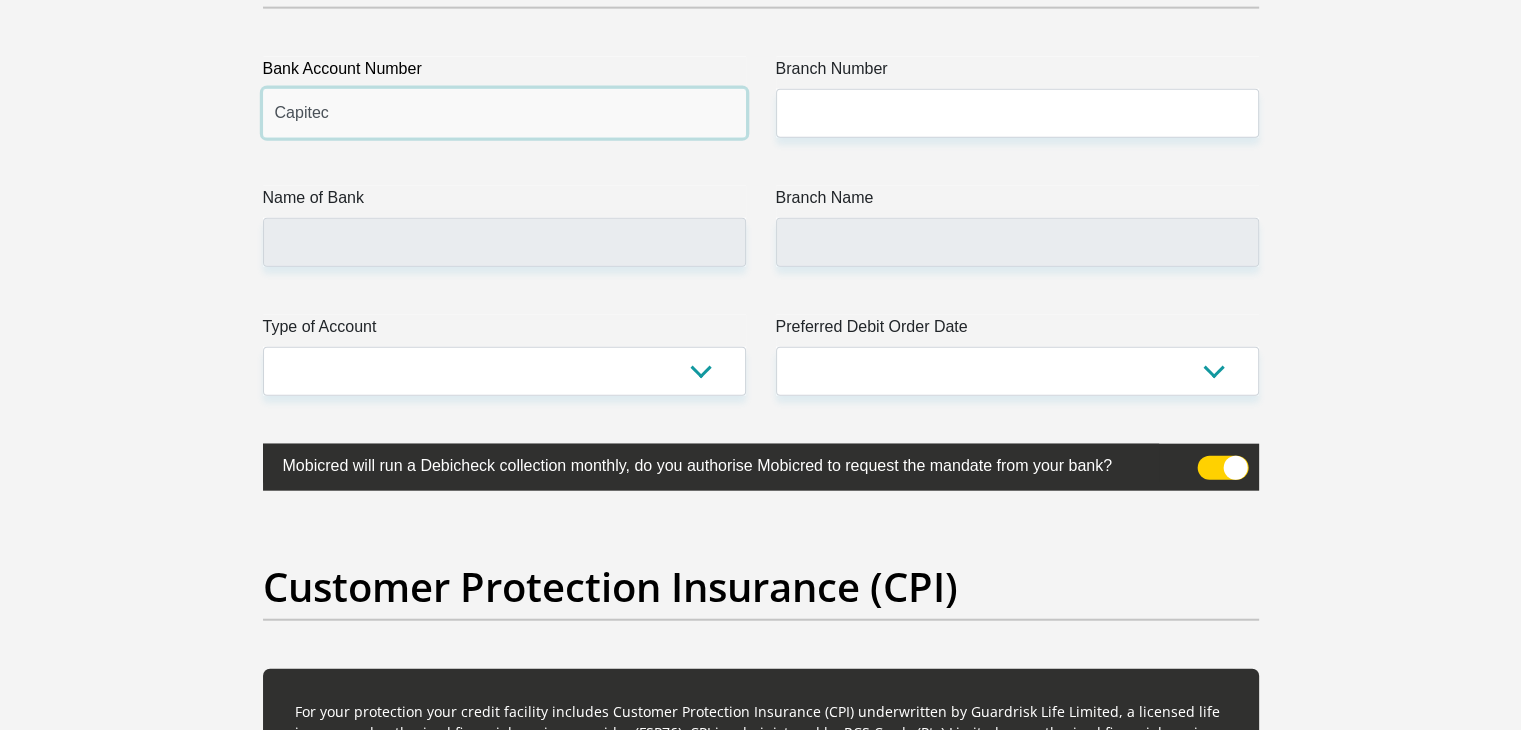 drag, startPoint x: 371, startPoint y: 114, endPoint x: 158, endPoint y: 114, distance: 213 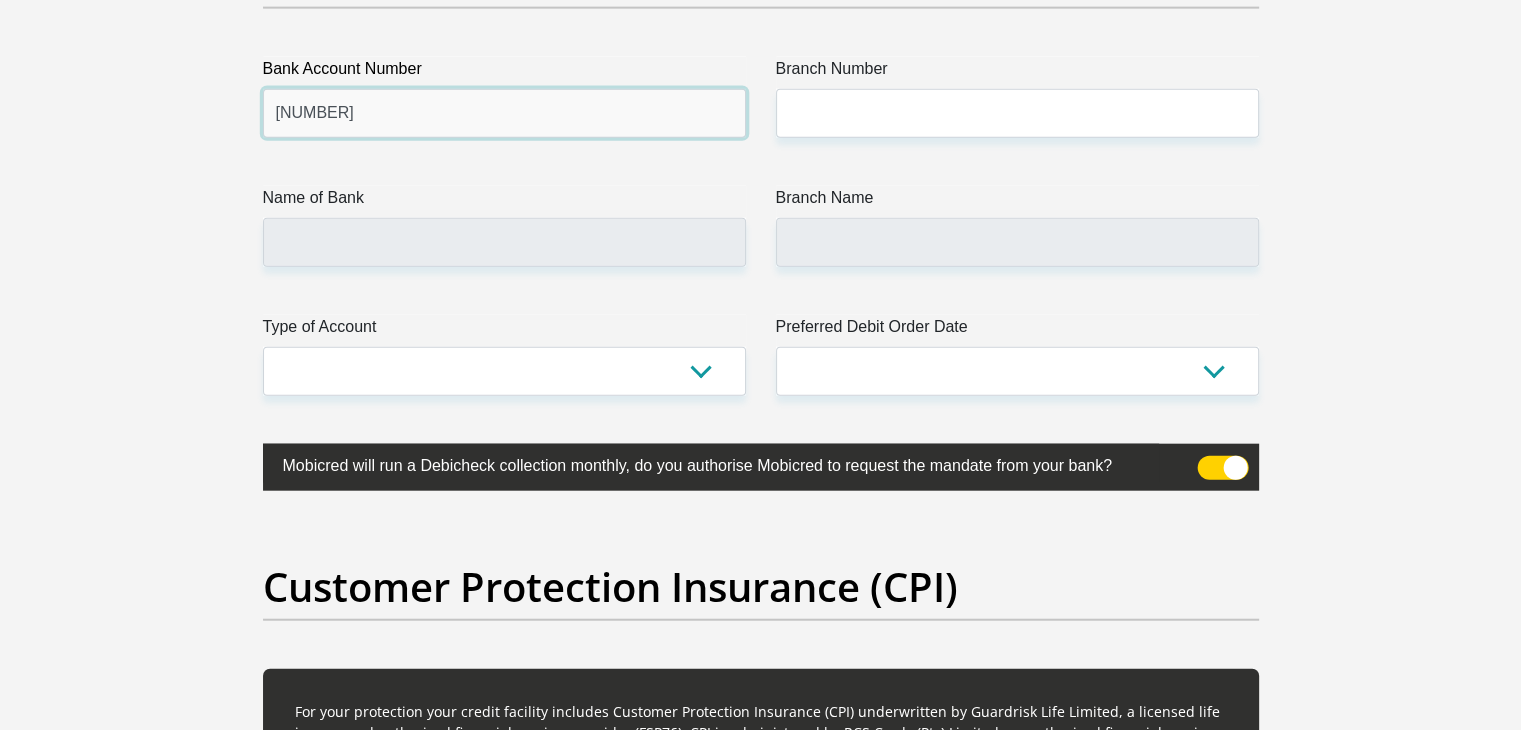 type on "[NUMBER]" 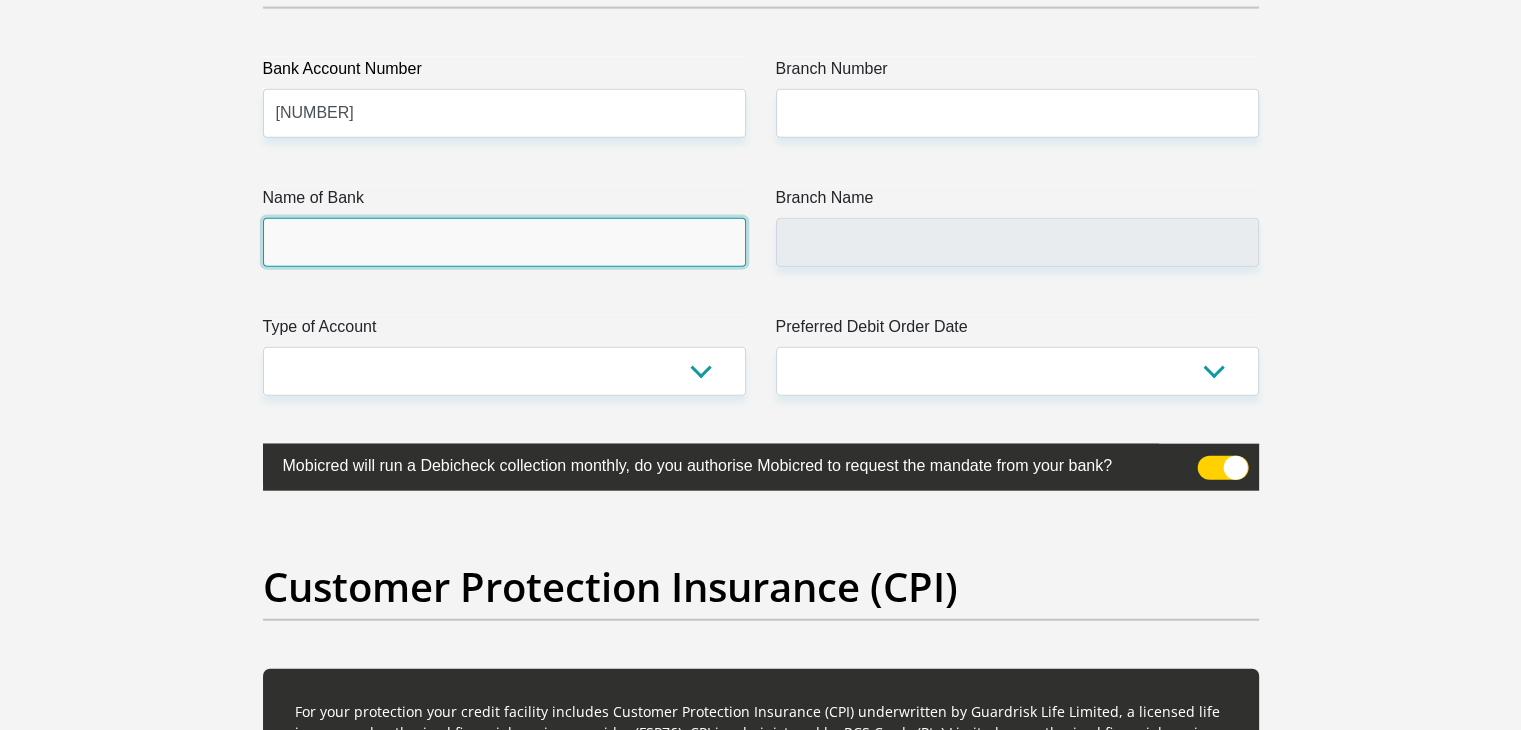 click on "Name of Bank" at bounding box center [504, 242] 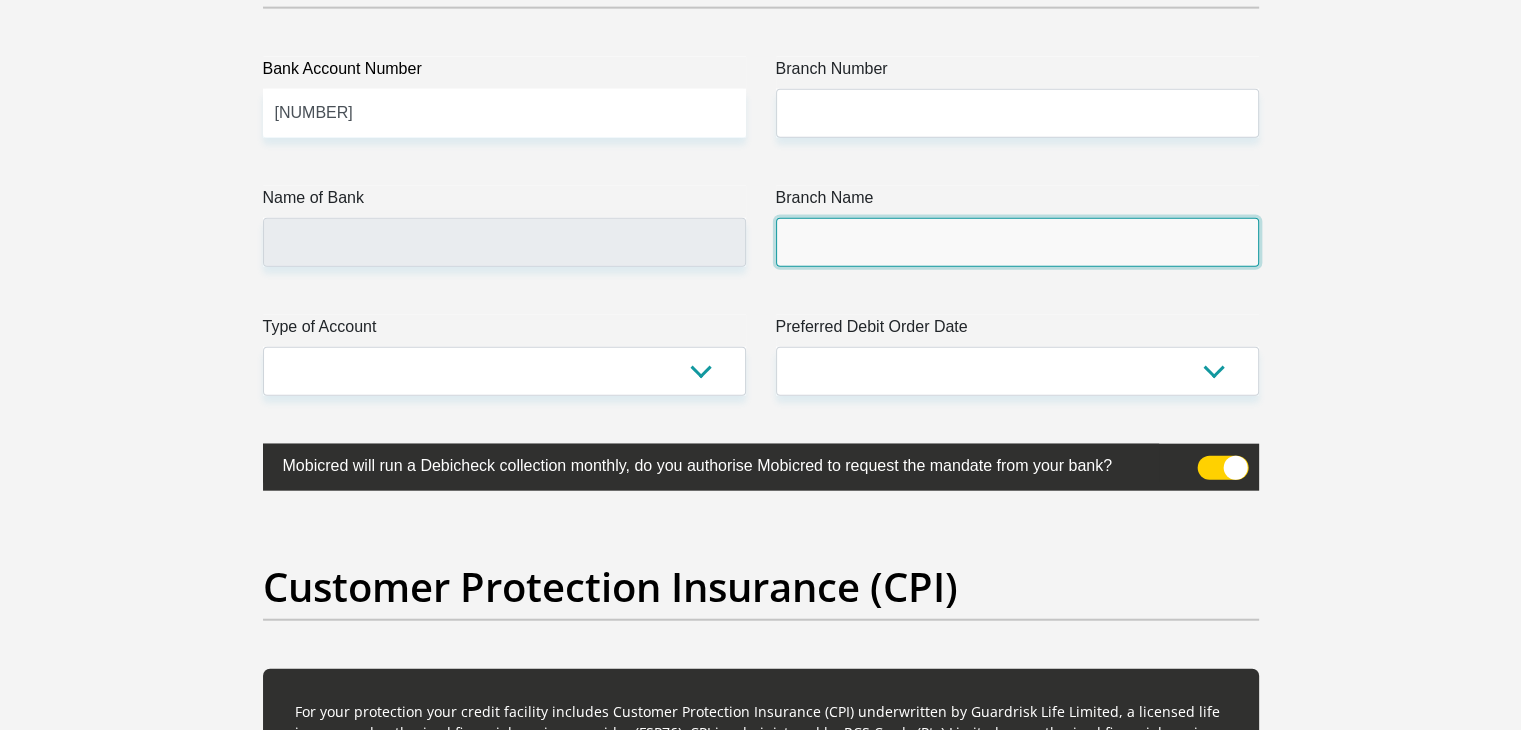 click on "Branch Name" at bounding box center (1017, 242) 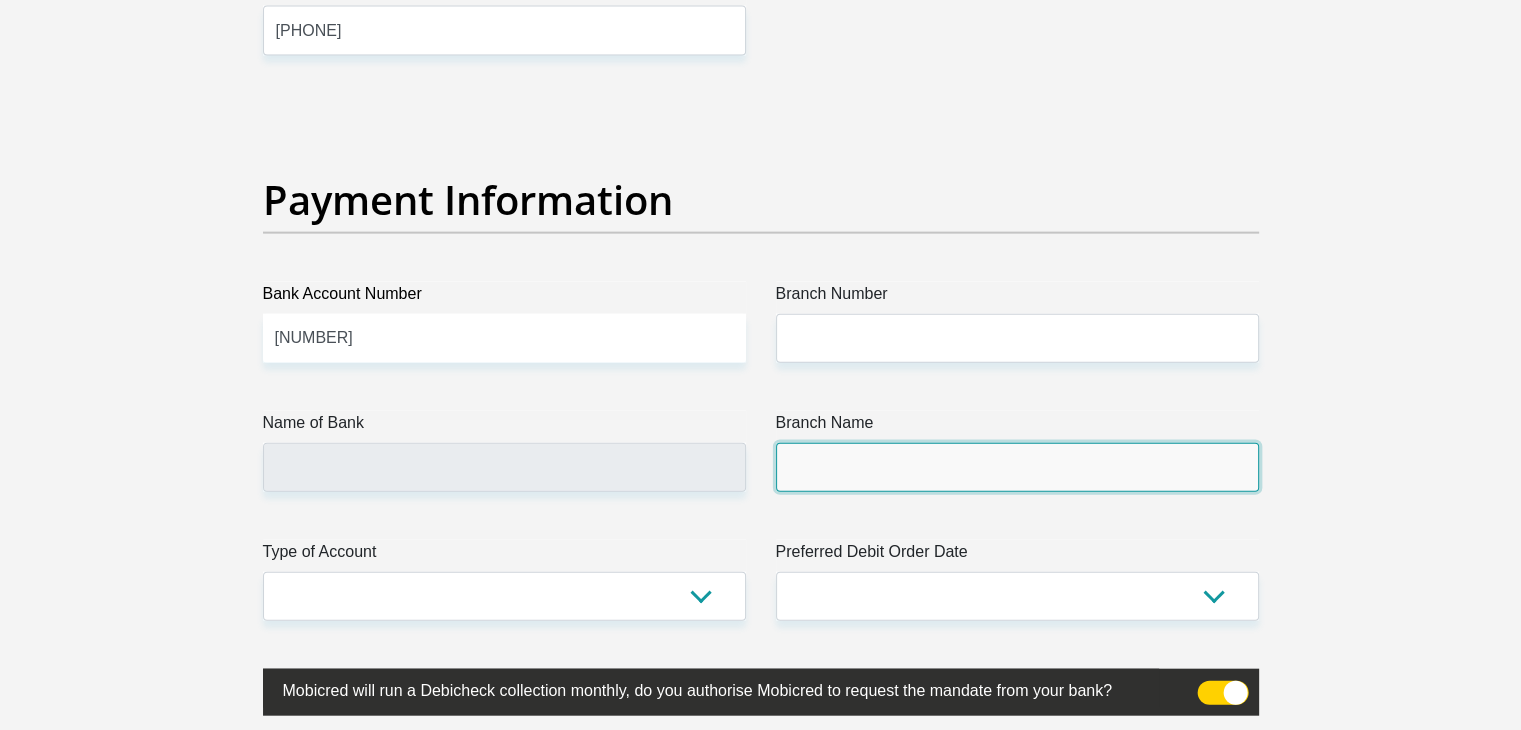scroll, scrollTop: 4438, scrollLeft: 0, axis: vertical 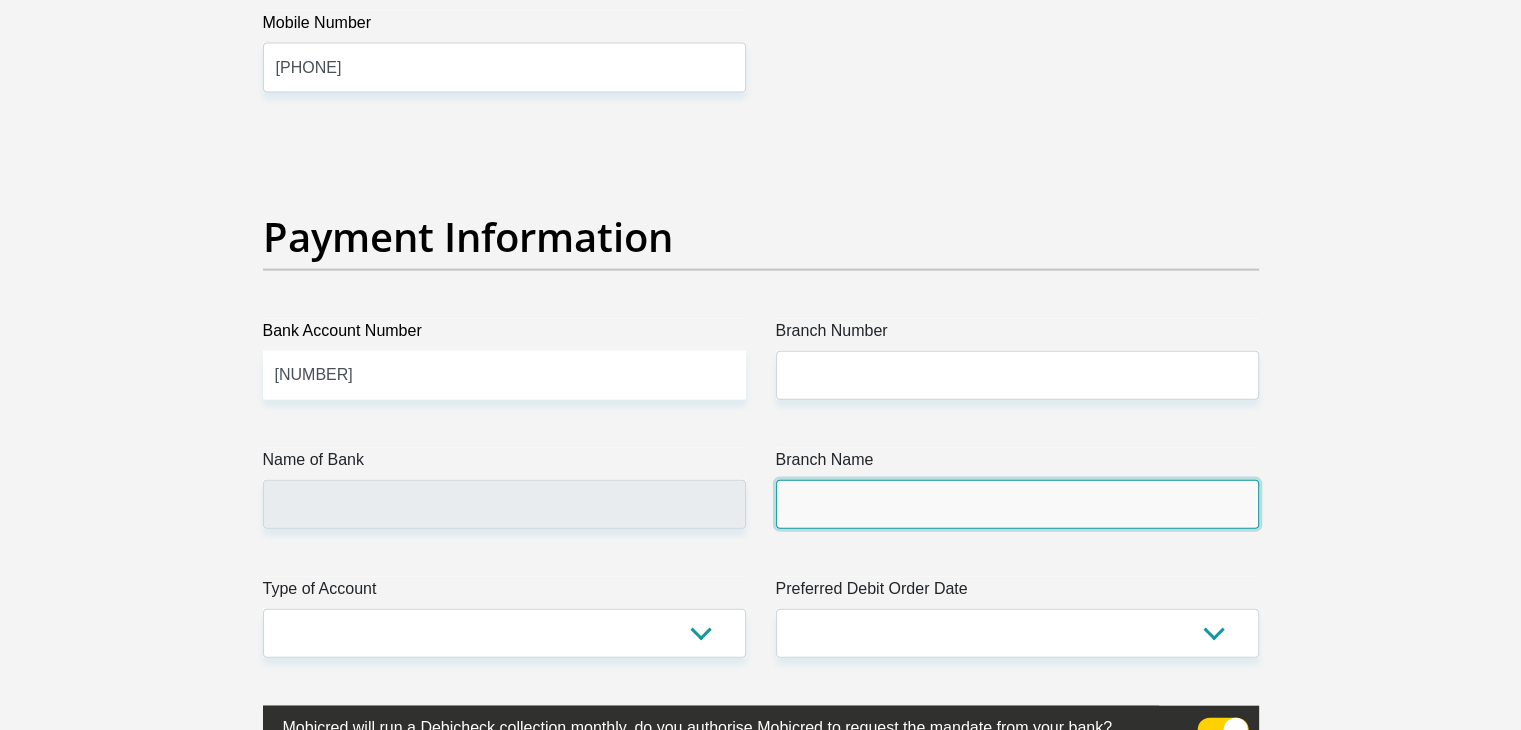 click on "Branch Name" at bounding box center (1017, 504) 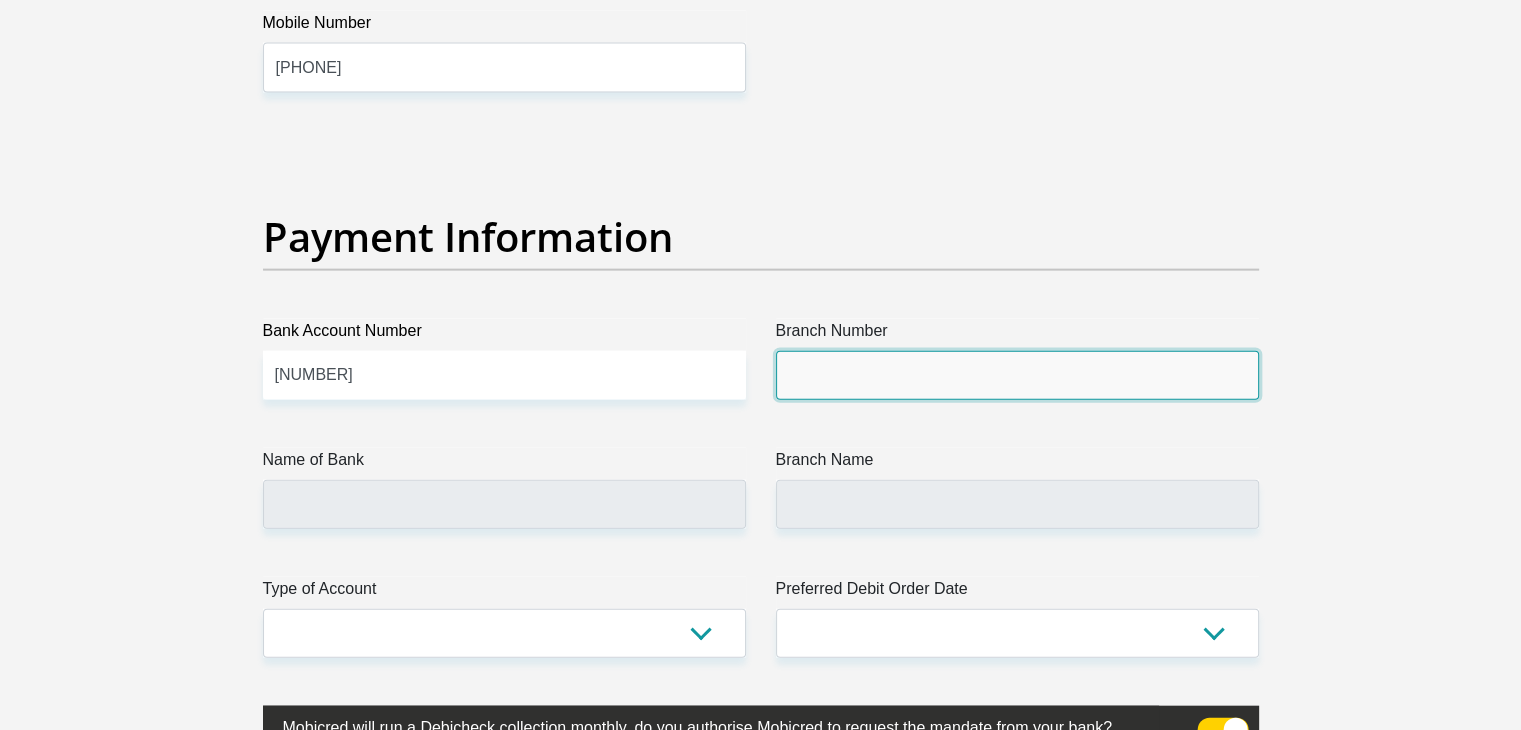 click on "Branch Number" at bounding box center [1017, 375] 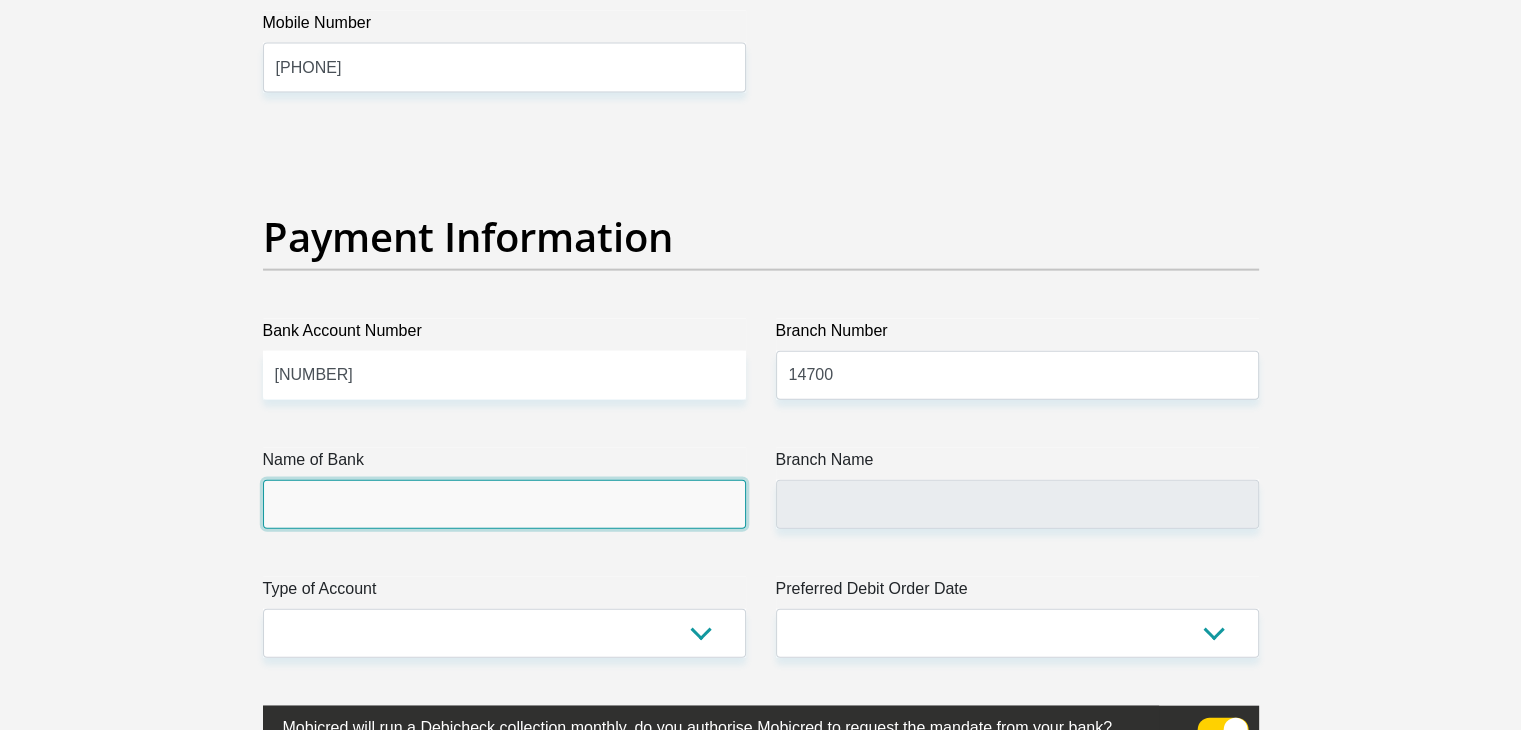 click on "Name of Bank" at bounding box center [504, 504] 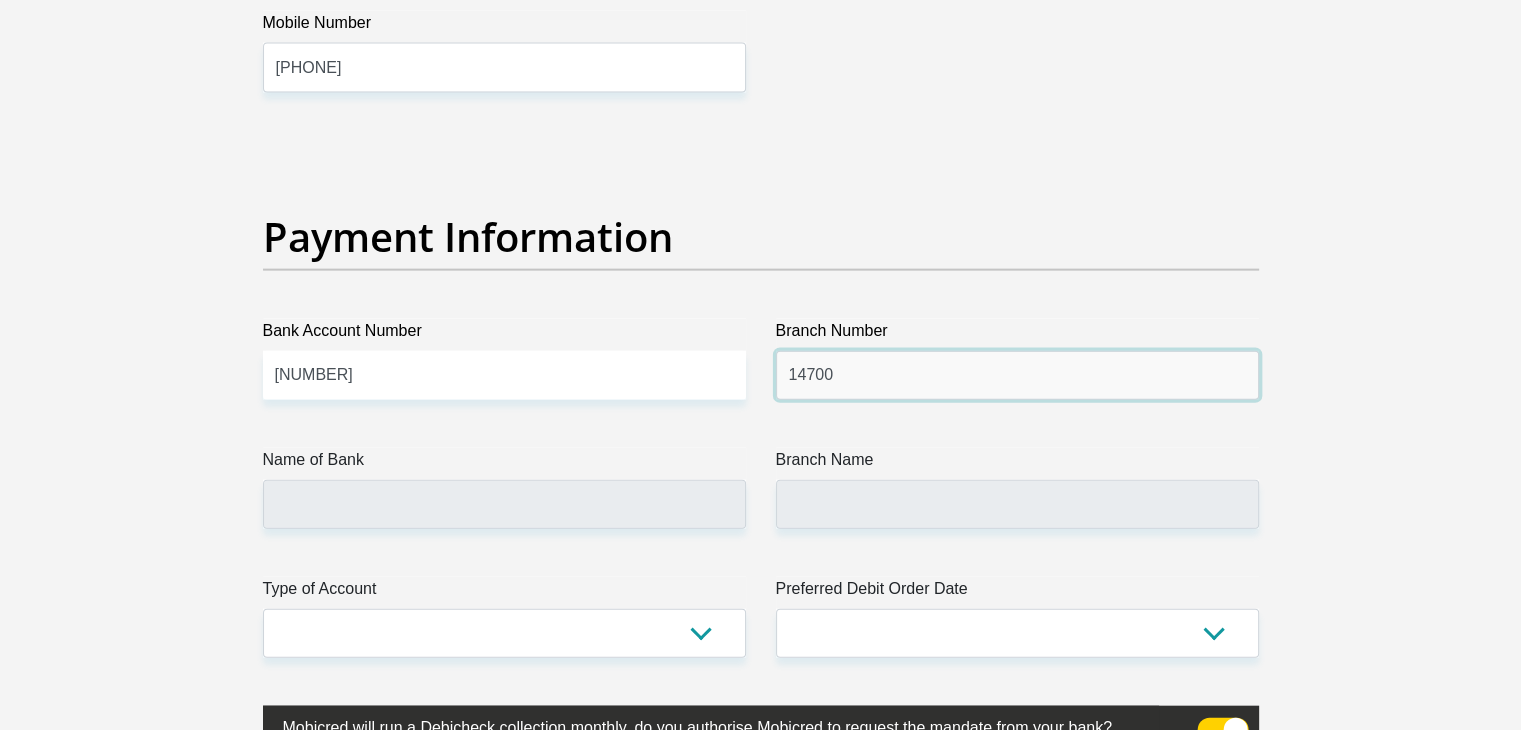click on "14700" at bounding box center [1017, 375] 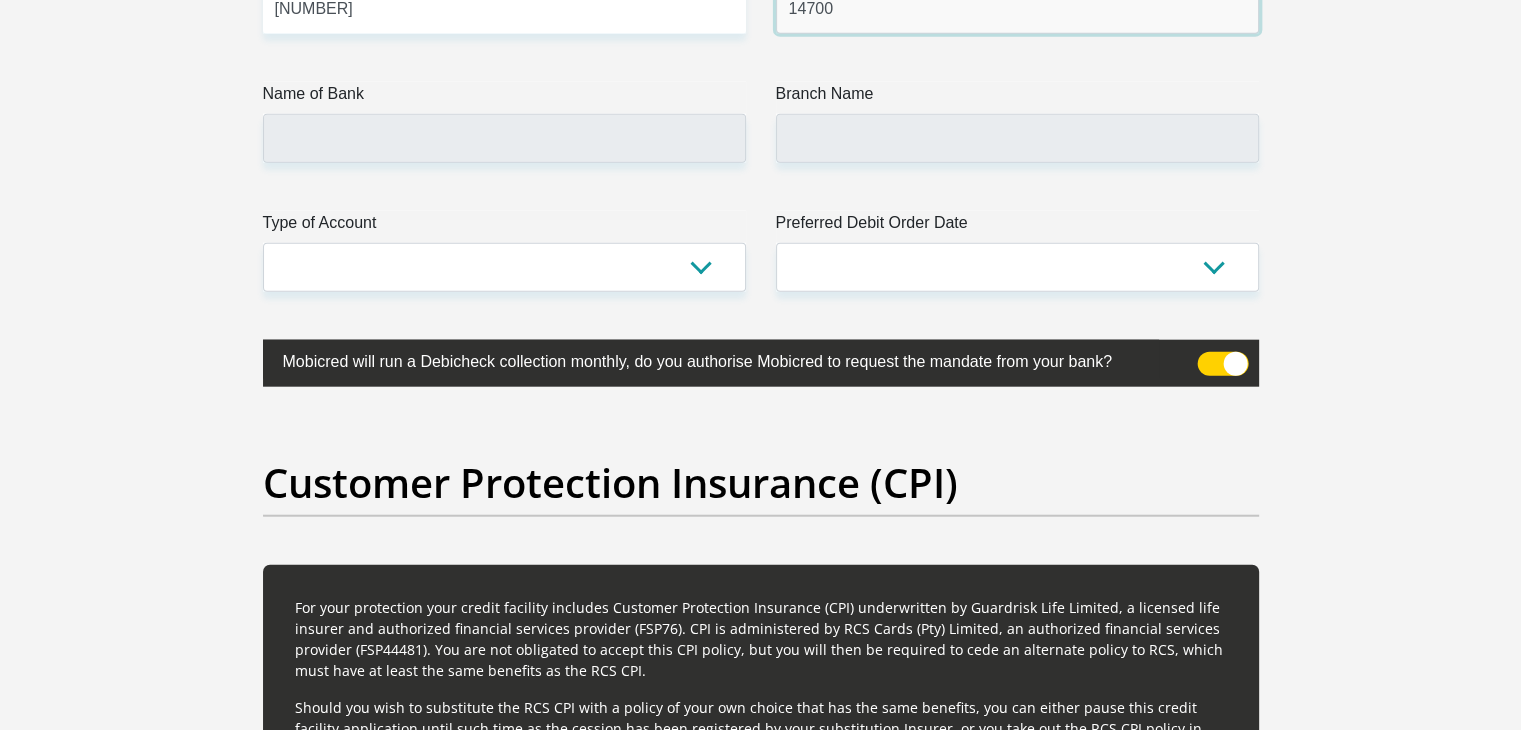 scroll, scrollTop: 4638, scrollLeft: 0, axis: vertical 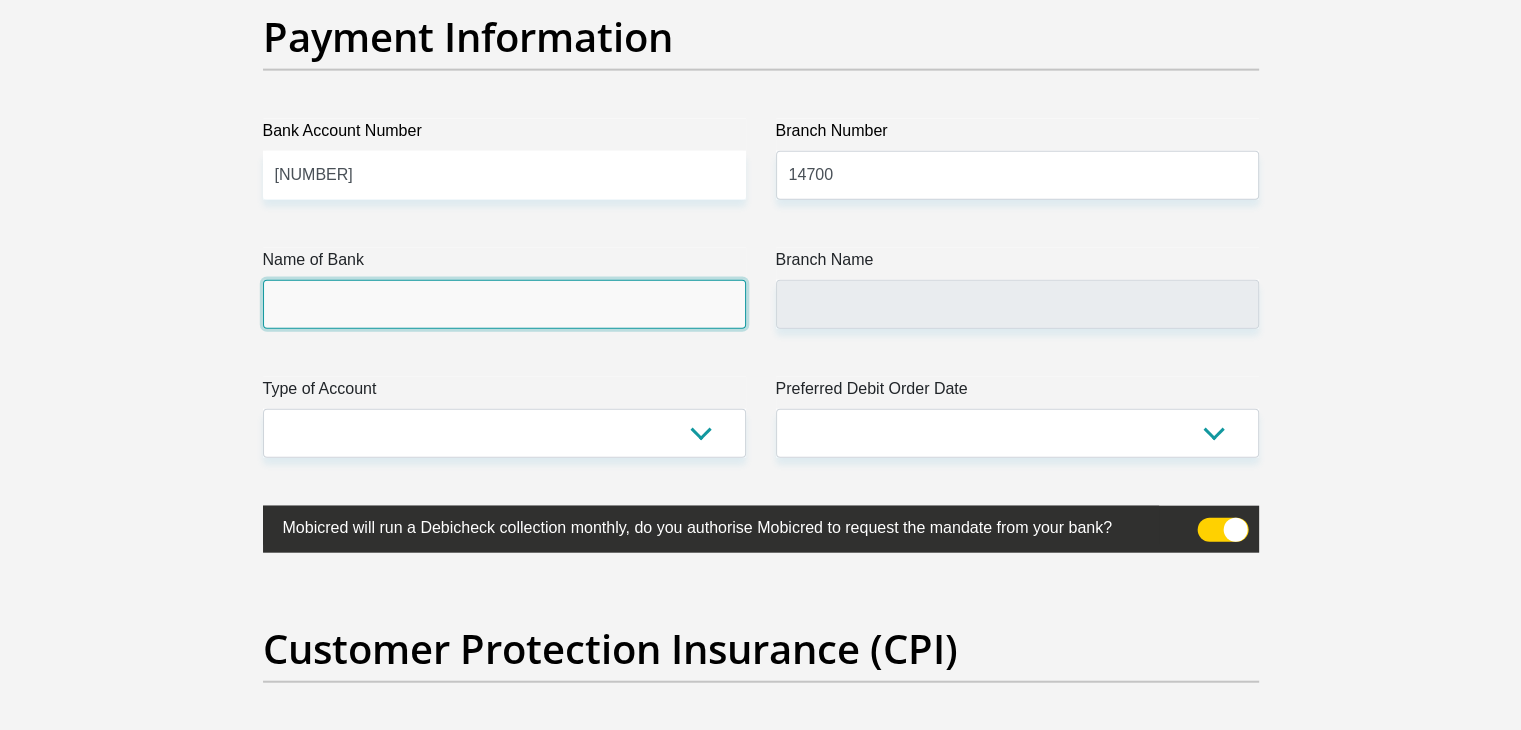 click on "Name of Bank" at bounding box center (504, 304) 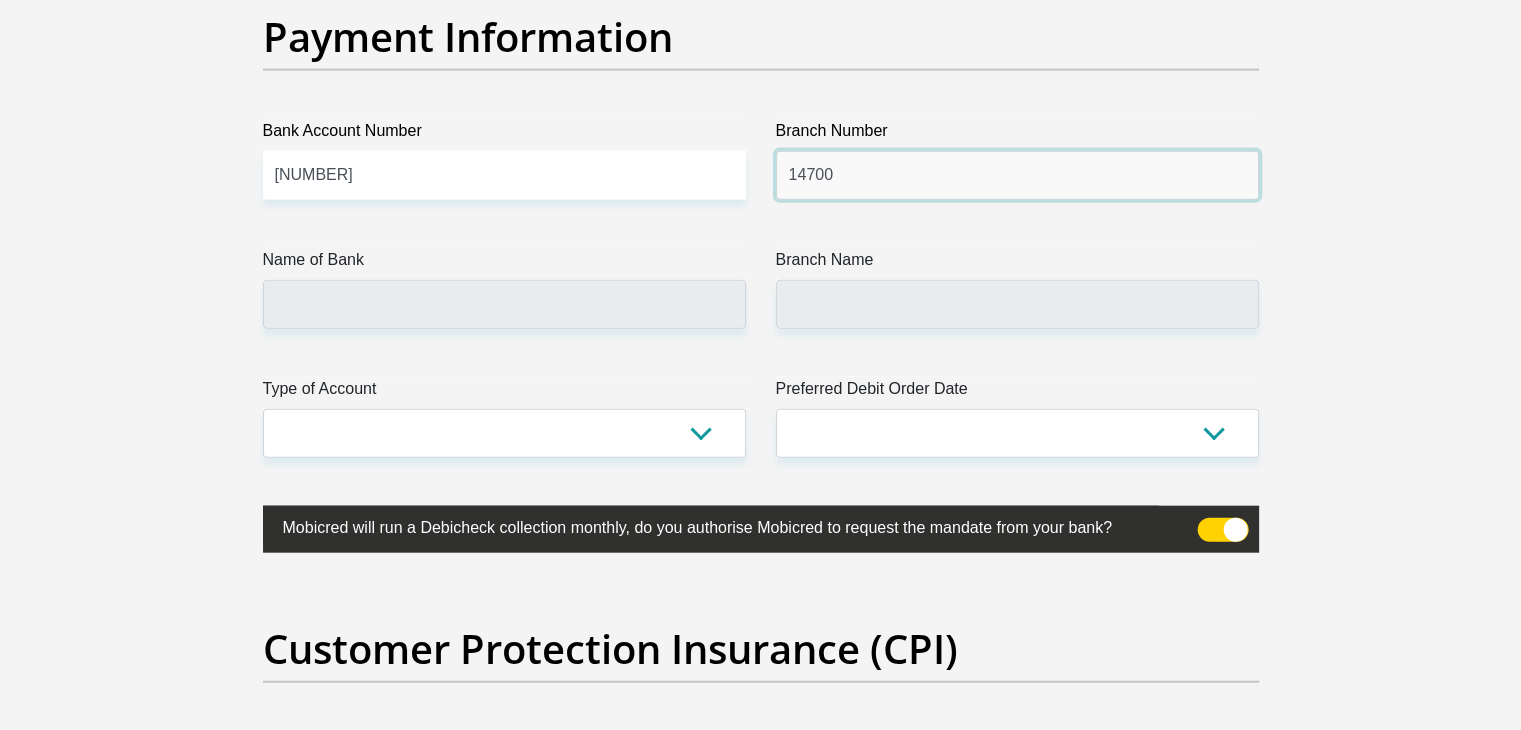 drag, startPoint x: 869, startPoint y: 167, endPoint x: 751, endPoint y: 172, distance: 118.10589 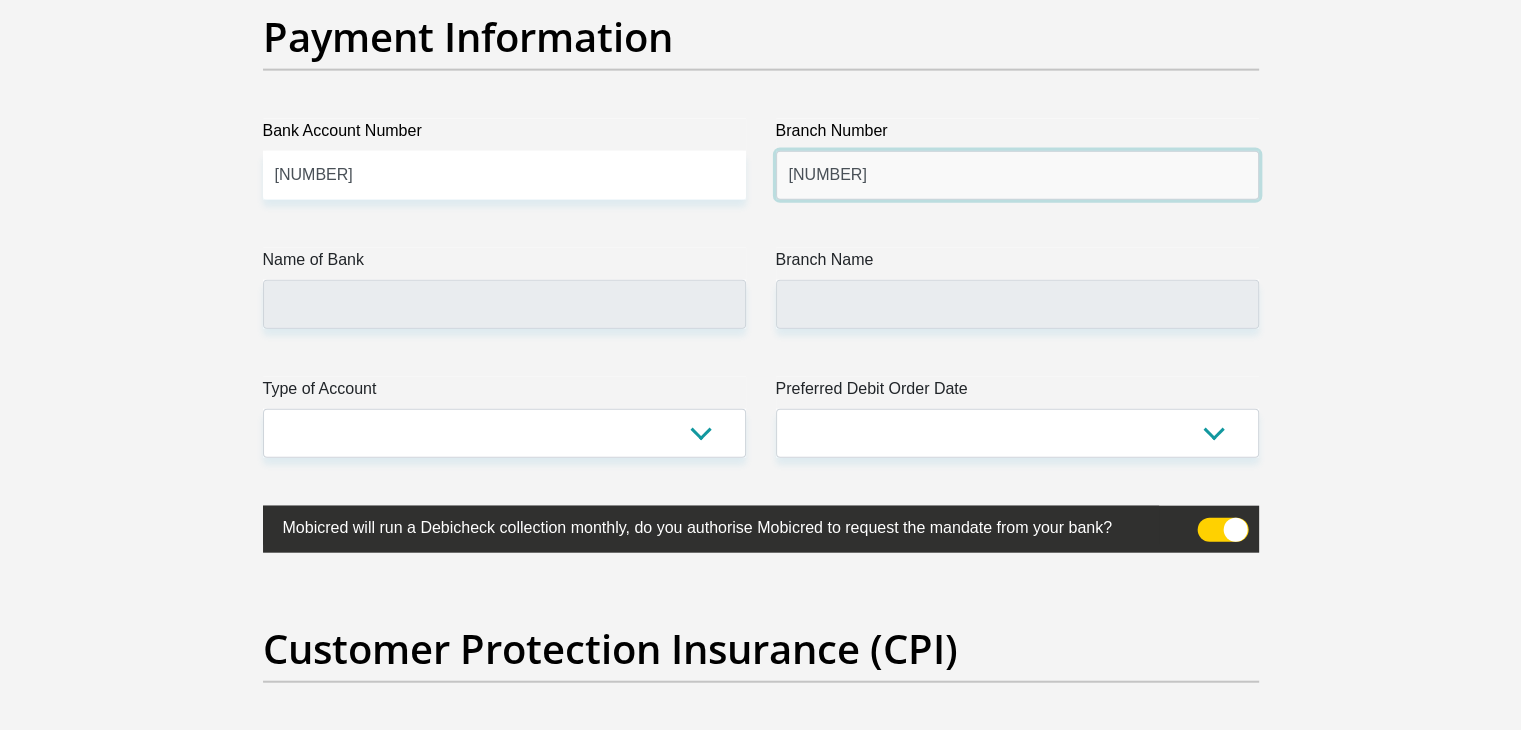 type on "[NUMBER]" 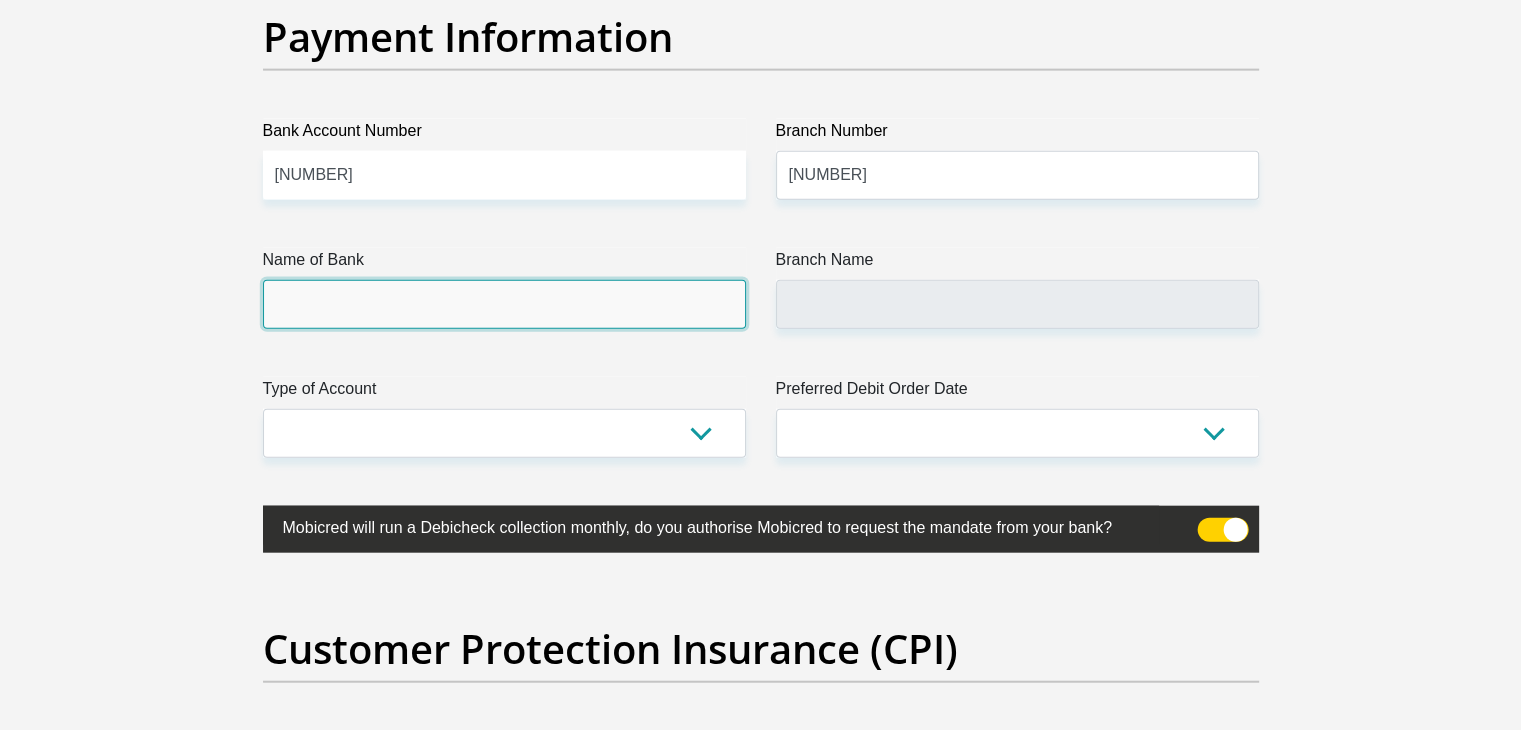 click on "Name of Bank" at bounding box center (504, 304) 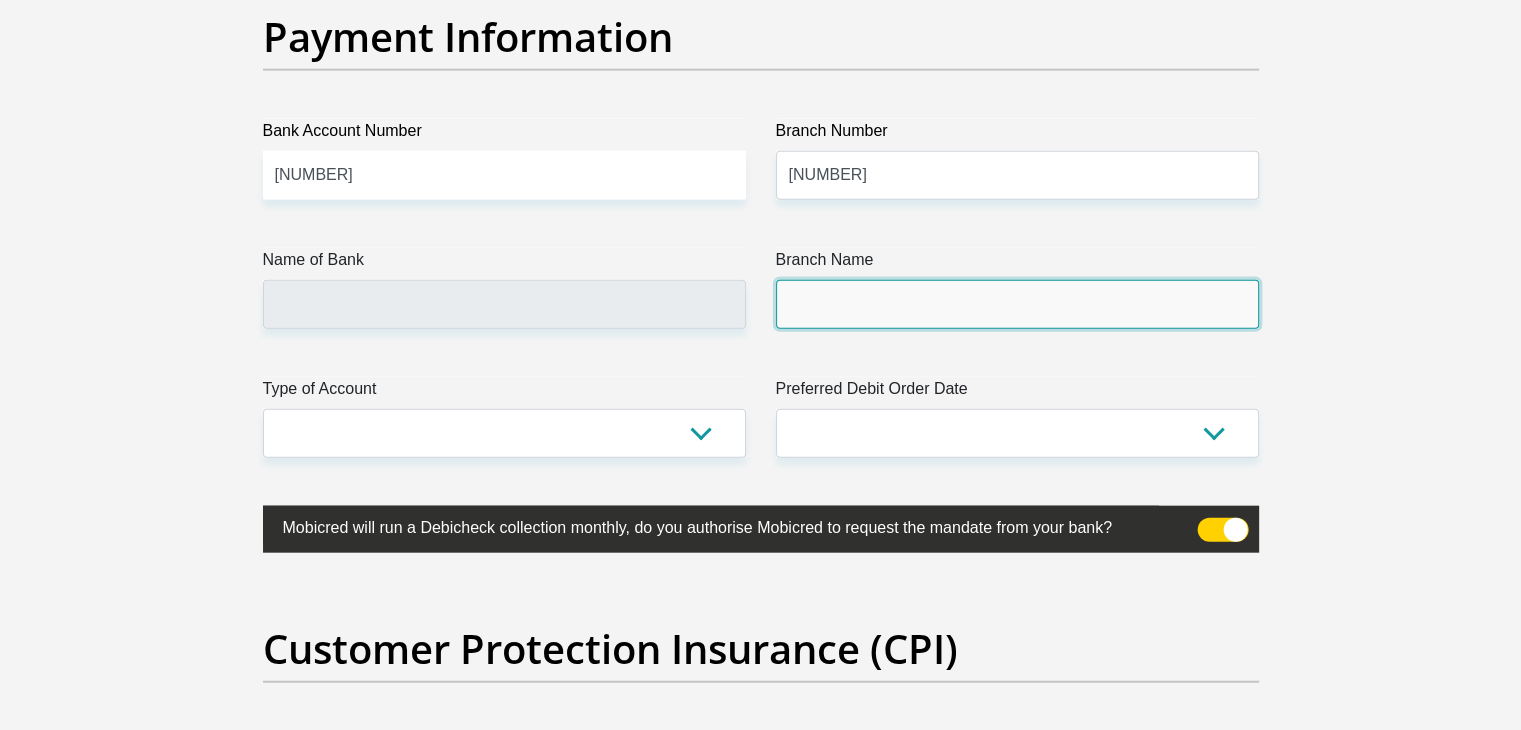 click on "Branch Name" at bounding box center (1017, 304) 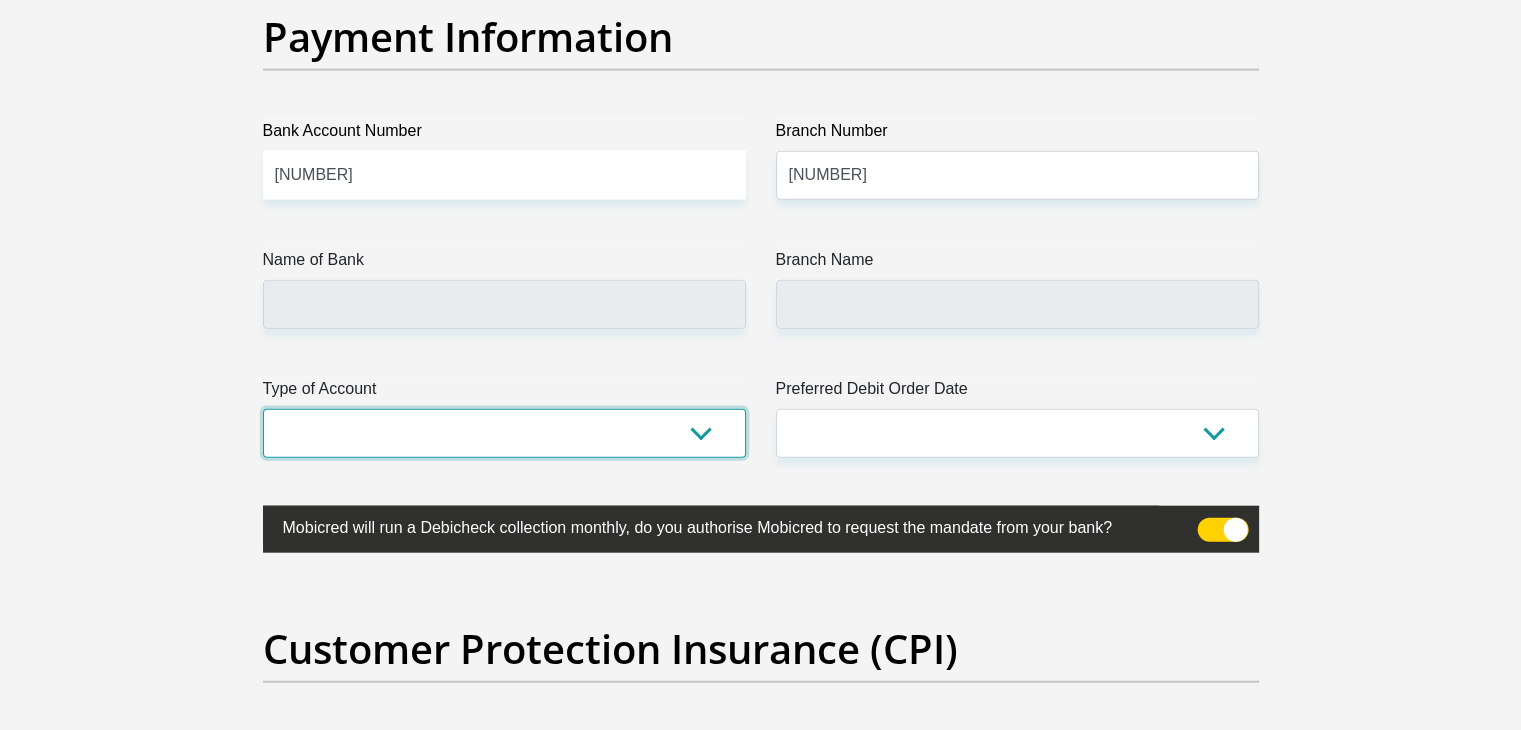 click on "Cheque
Savings" at bounding box center (504, 433) 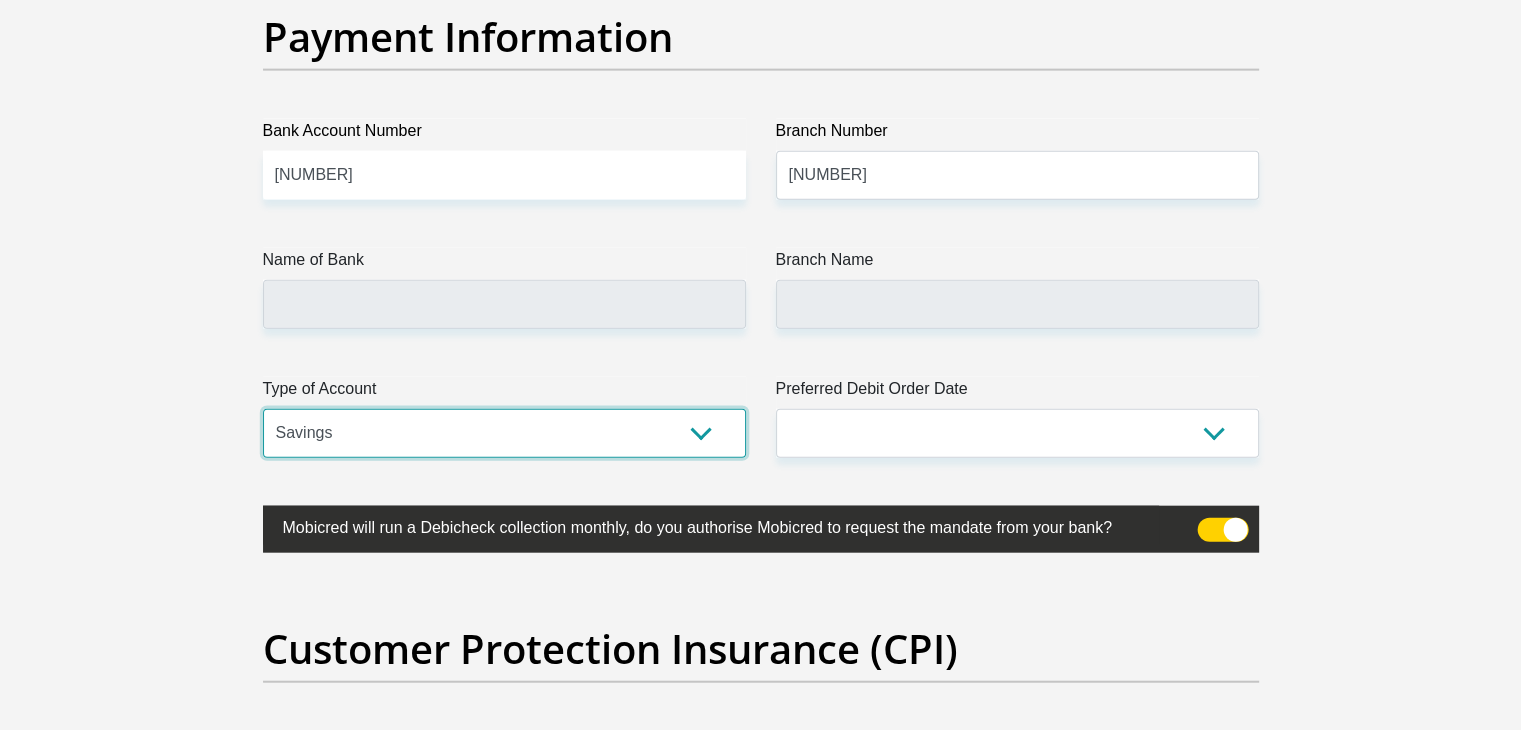 click on "Cheque
Savings" at bounding box center (504, 433) 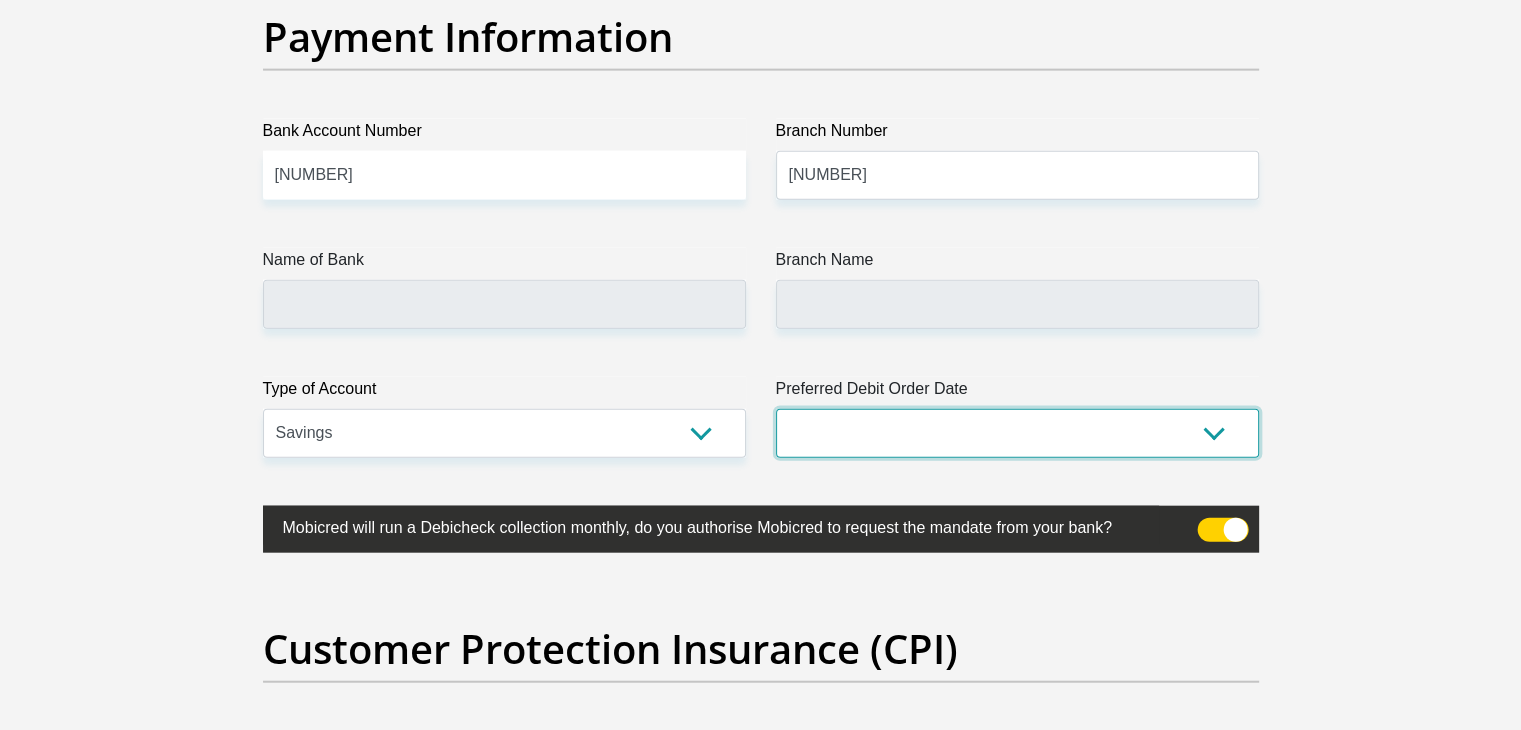 click on "1st
2nd
3rd
4th
5th
7th
18th
19th
20th
21st
22nd
23rd
24th
25th
26th
27th
28th
29th
30th" at bounding box center [1017, 433] 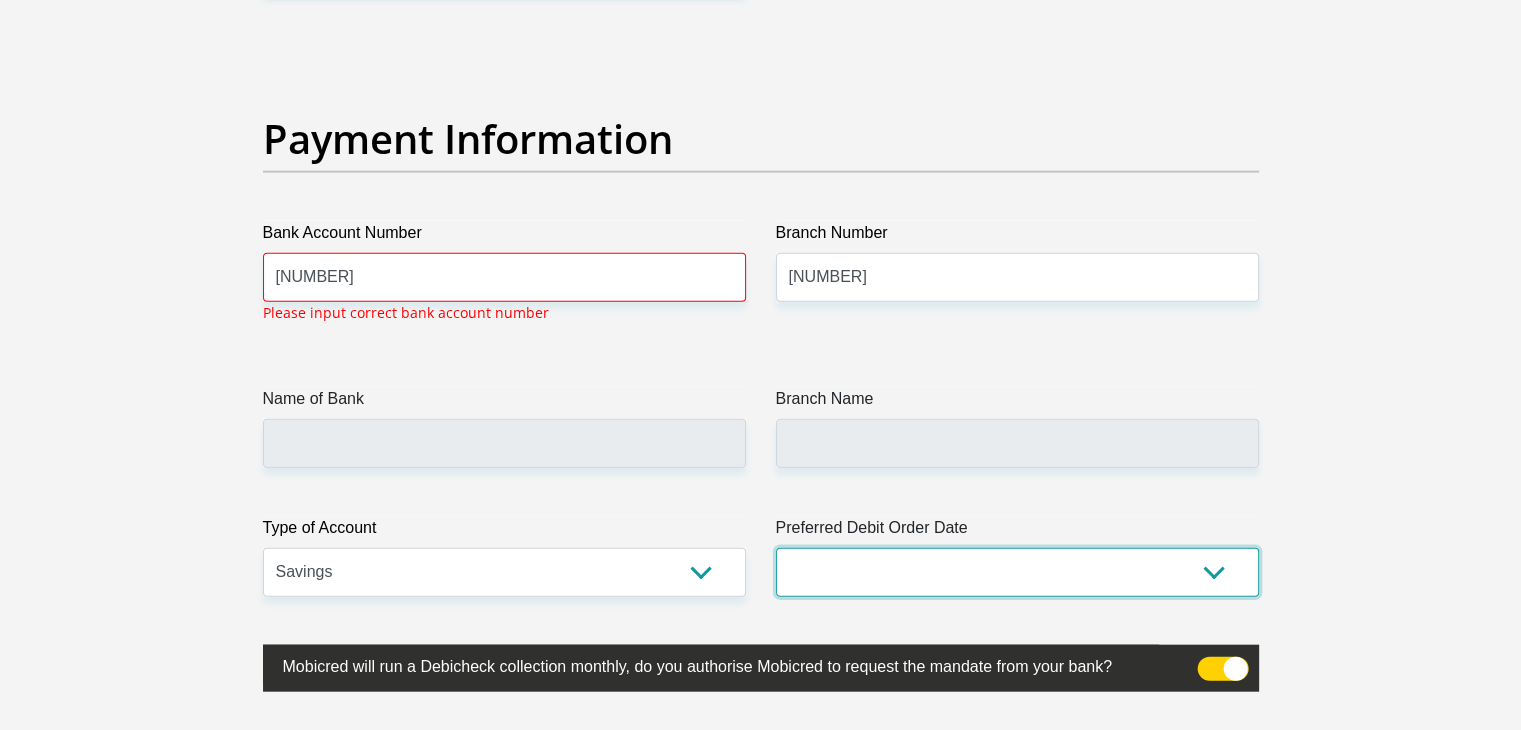 scroll, scrollTop: 4535, scrollLeft: 0, axis: vertical 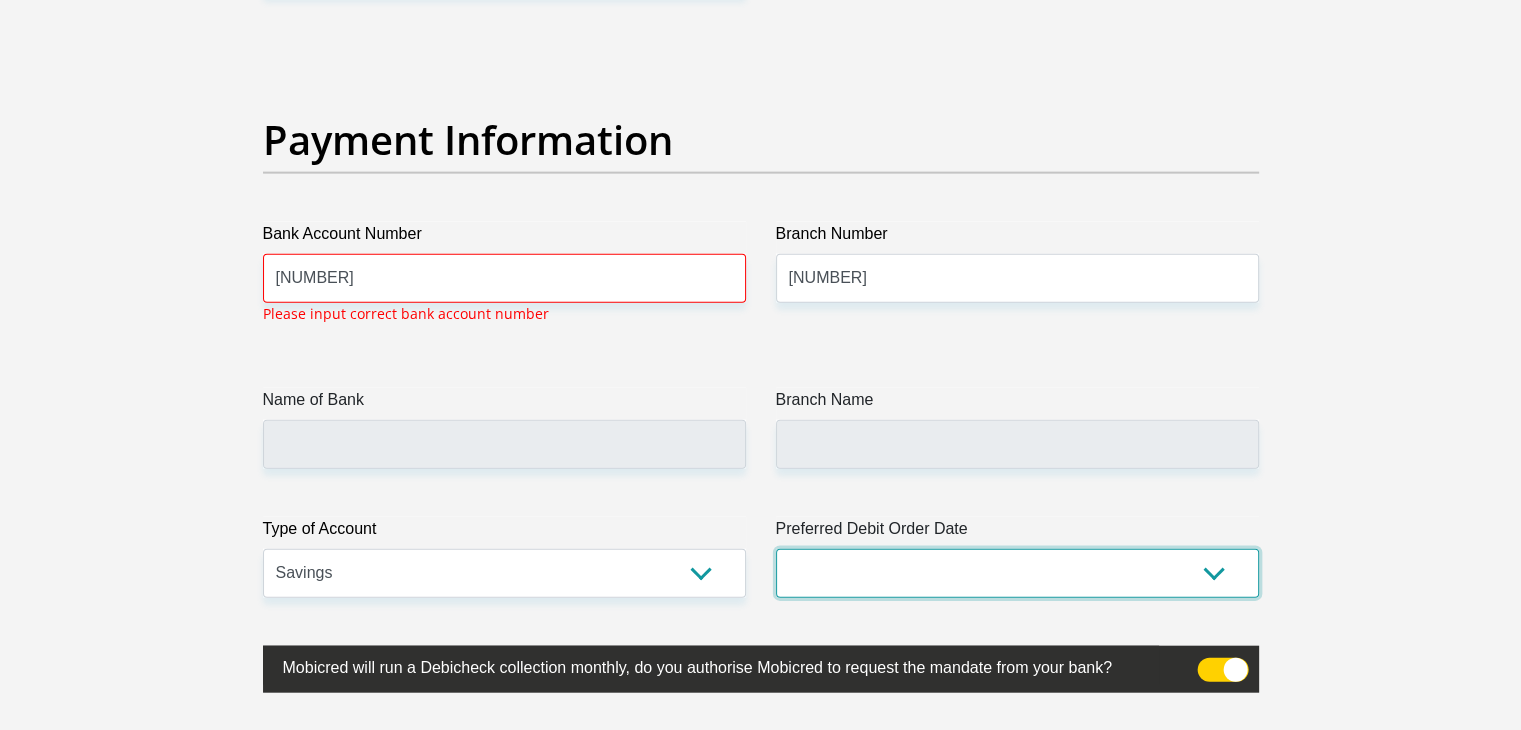 select on "25" 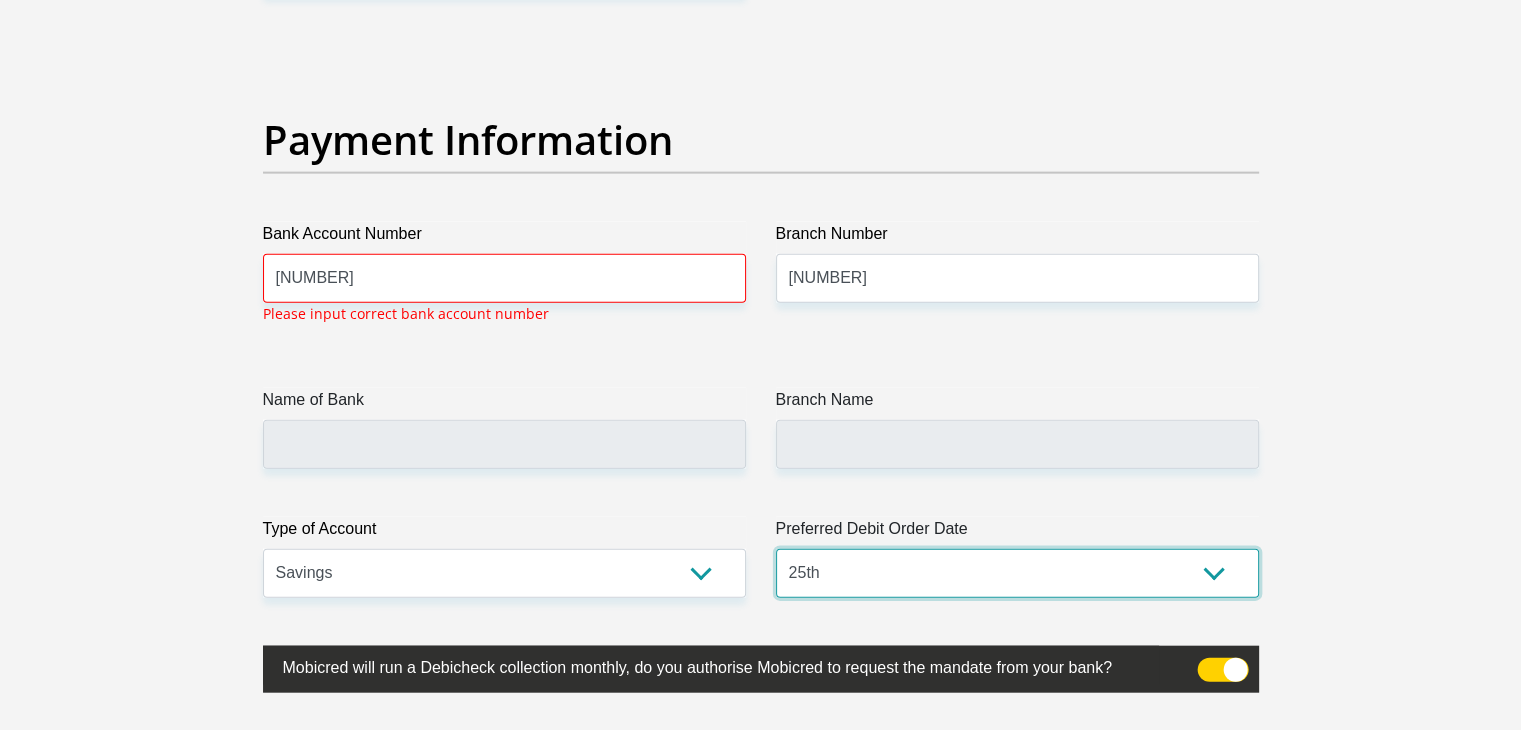 click on "1st
2nd
3rd
4th
5th
7th
18th
19th
20th
21st
22nd
23rd
24th
25th
26th
27th
28th
29th
30th" at bounding box center (1017, 573) 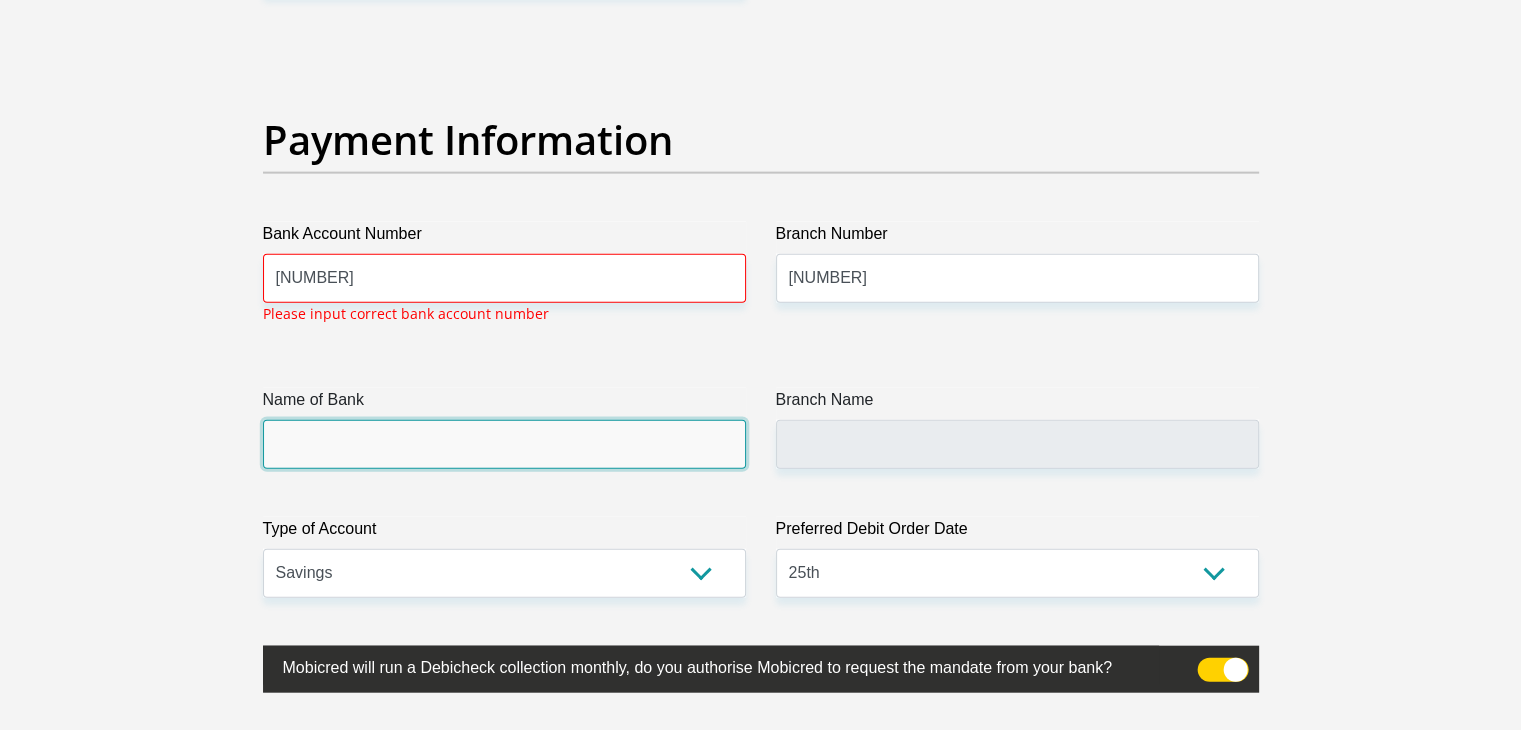 click on "Name of Bank" at bounding box center [504, 444] 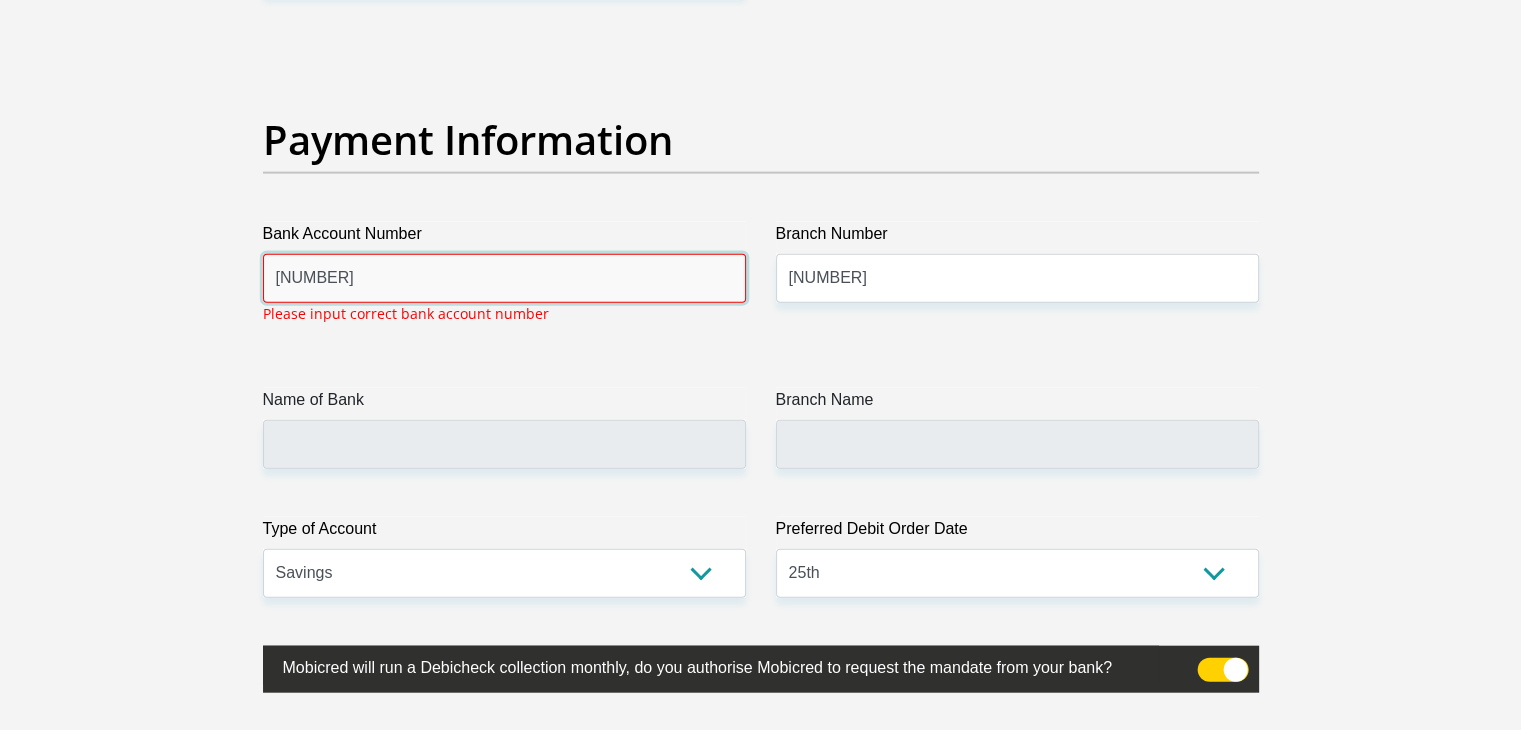 click on "[NUMBER]" at bounding box center (504, 278) 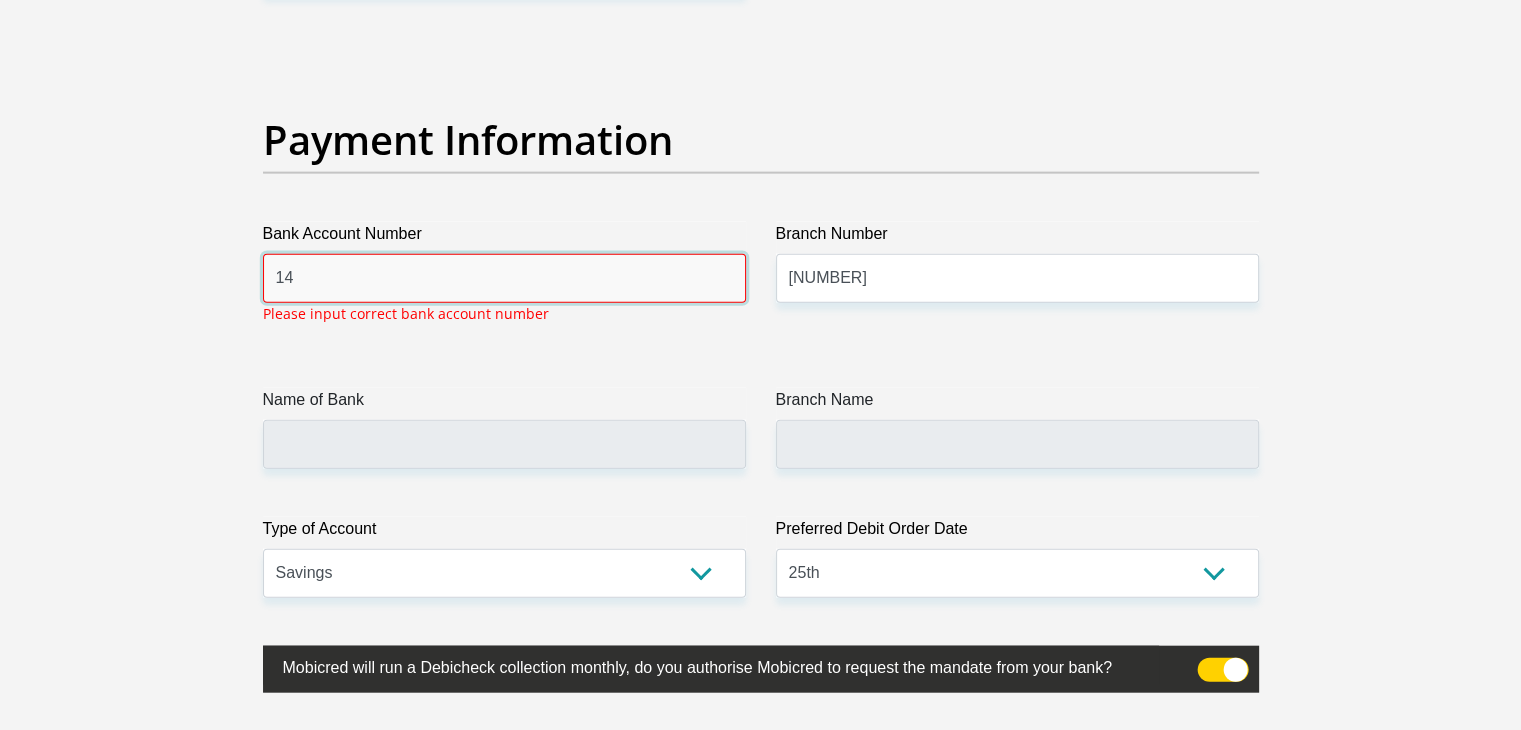 type on "1" 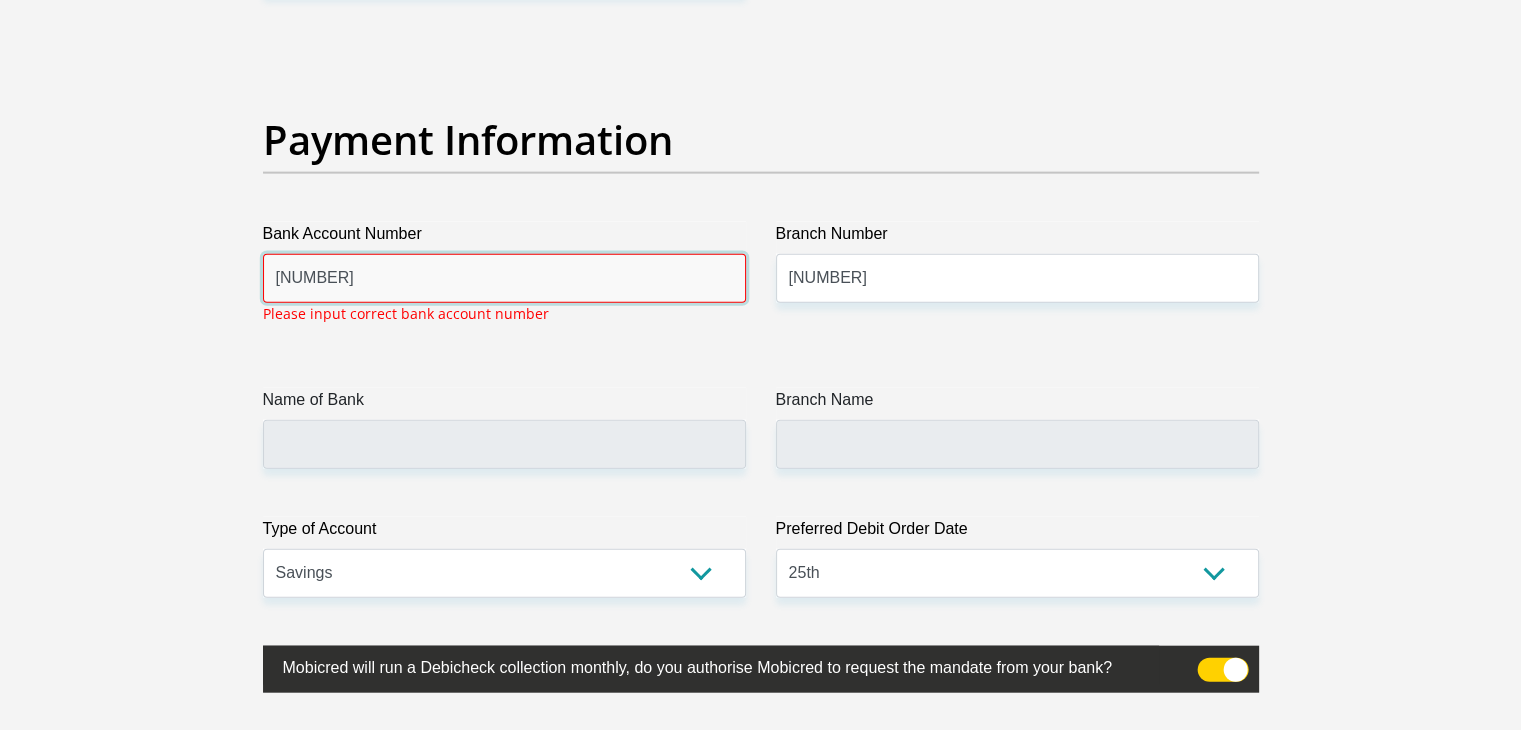type on "[NUMBER]" 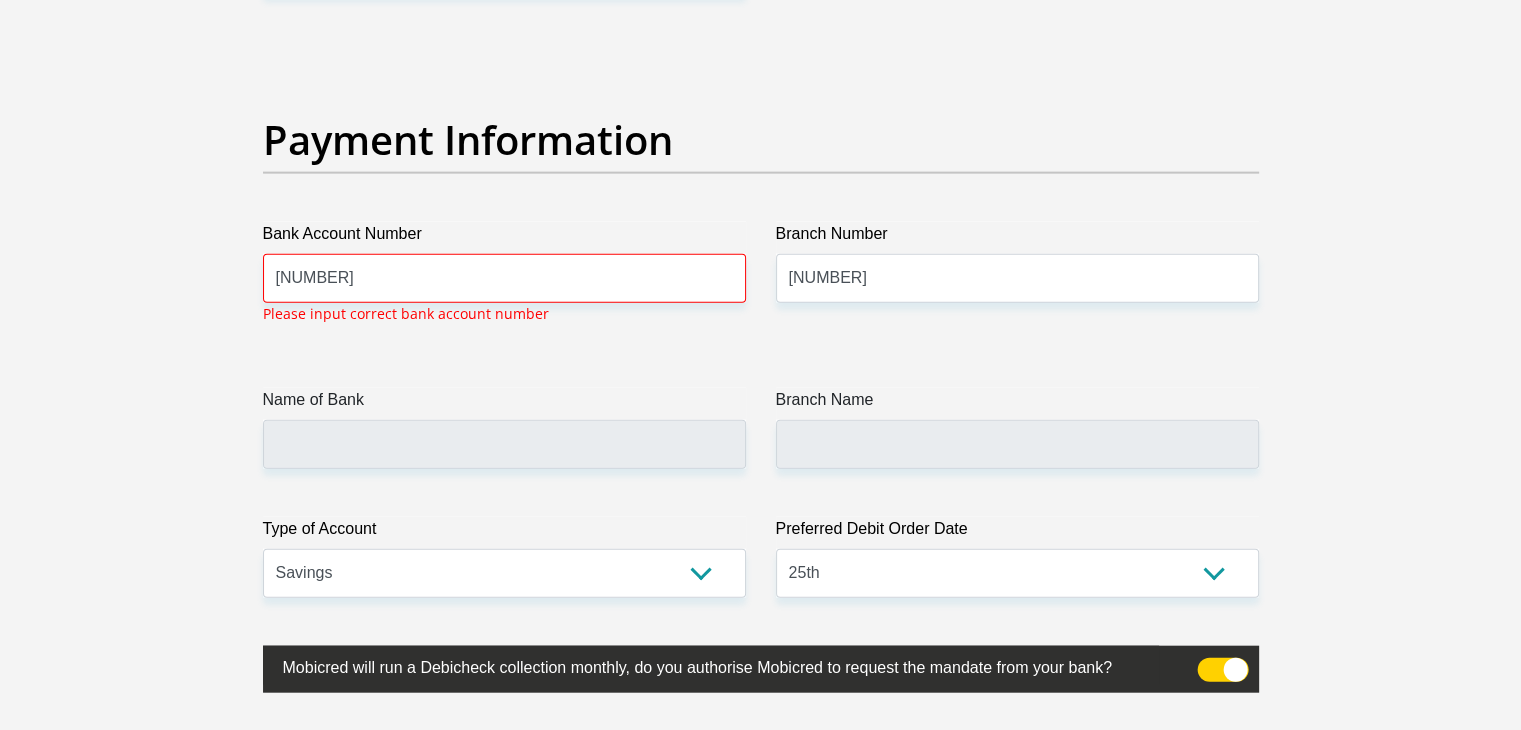 click on "Title
Mr
Ms
Mrs
Dr
Other
First Name
[FIRST]
Surname
[LAST]
ID Number
[ID_NUMBER]
Please input valid ID number
Race
Black
Coloured
Indian
White
Other
Contact Number
[PHONE]
Please input valid contact number
Nationality" at bounding box center (761, -949) 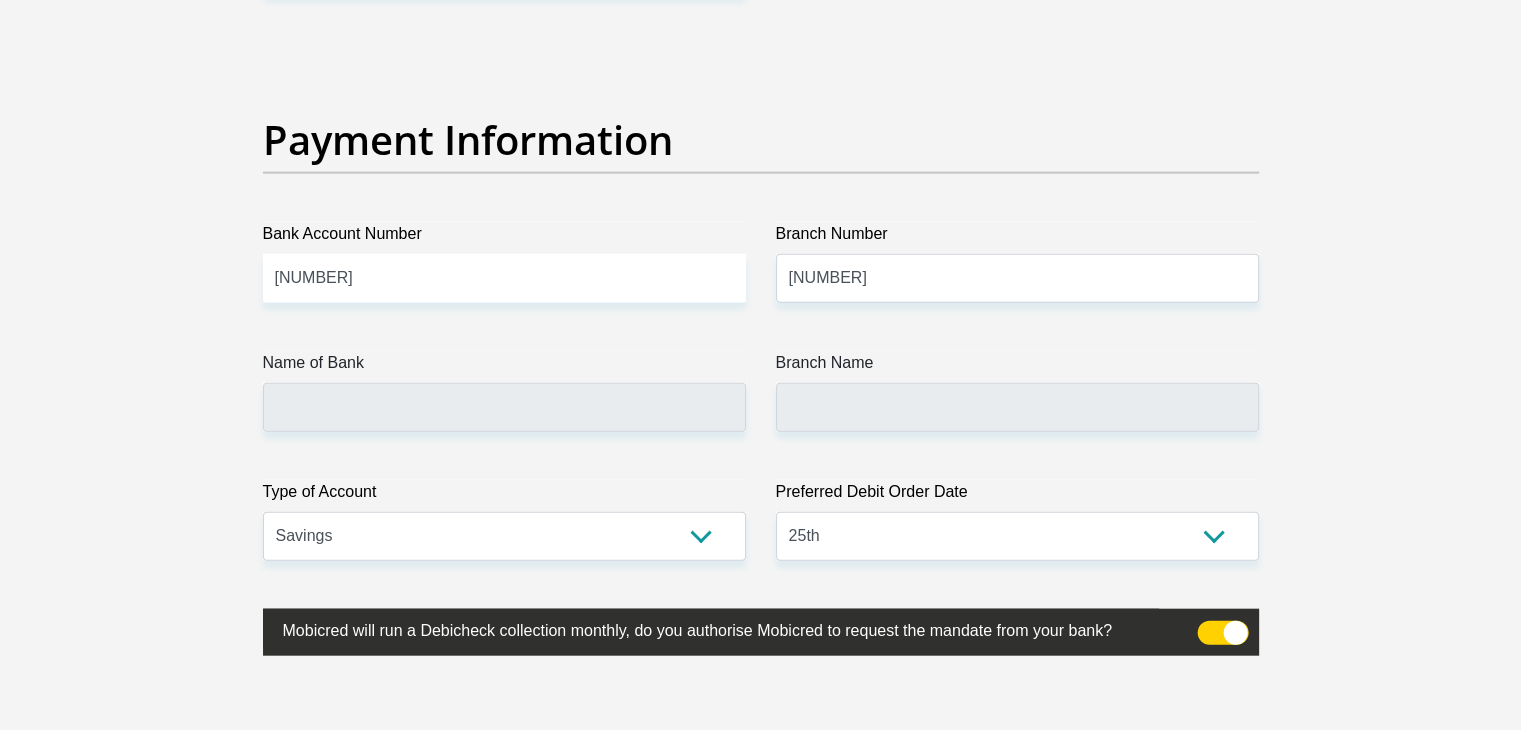 click on "Name of Bank" at bounding box center (504, 367) 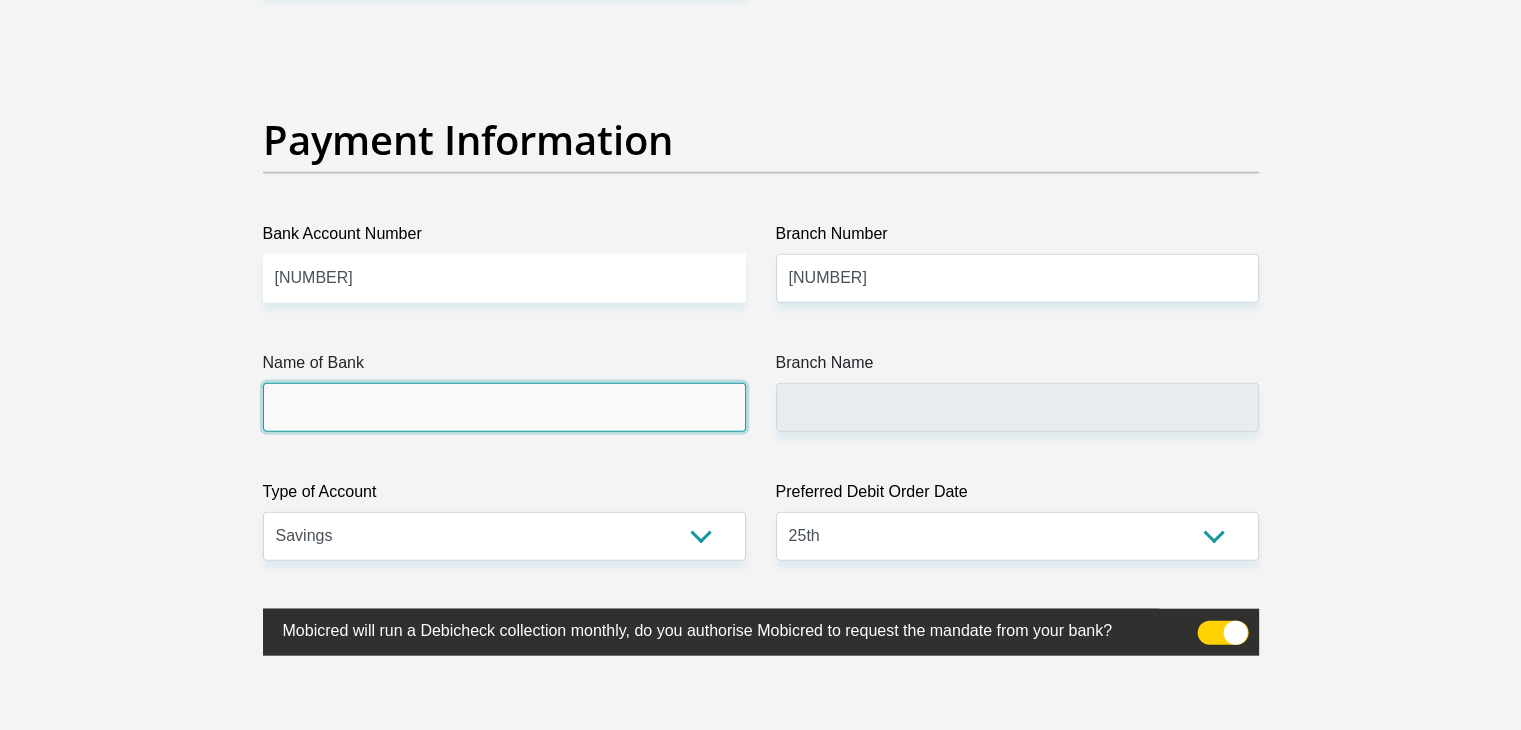 click on "Name of Bank" at bounding box center (504, 407) 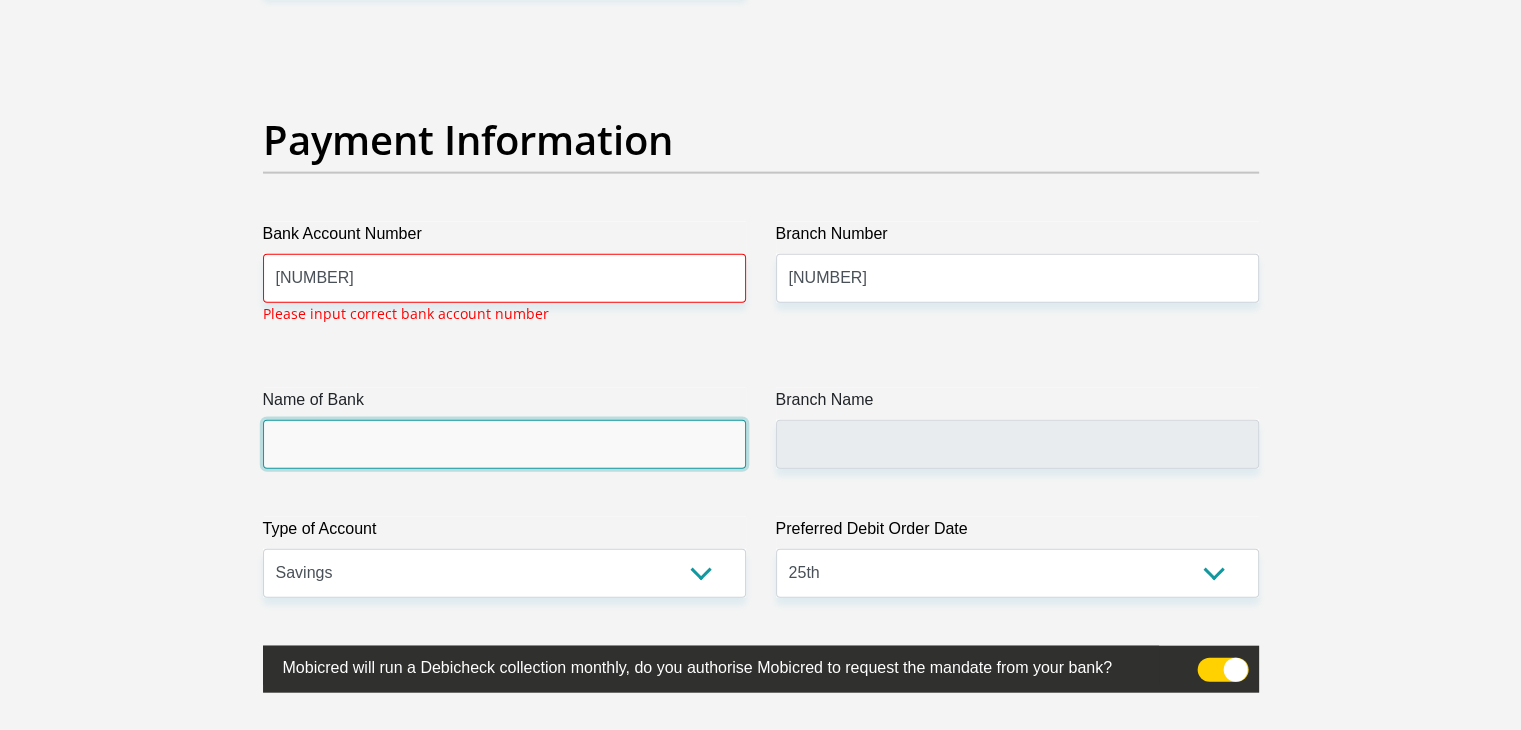 click on "Name of Bank" at bounding box center (504, 444) 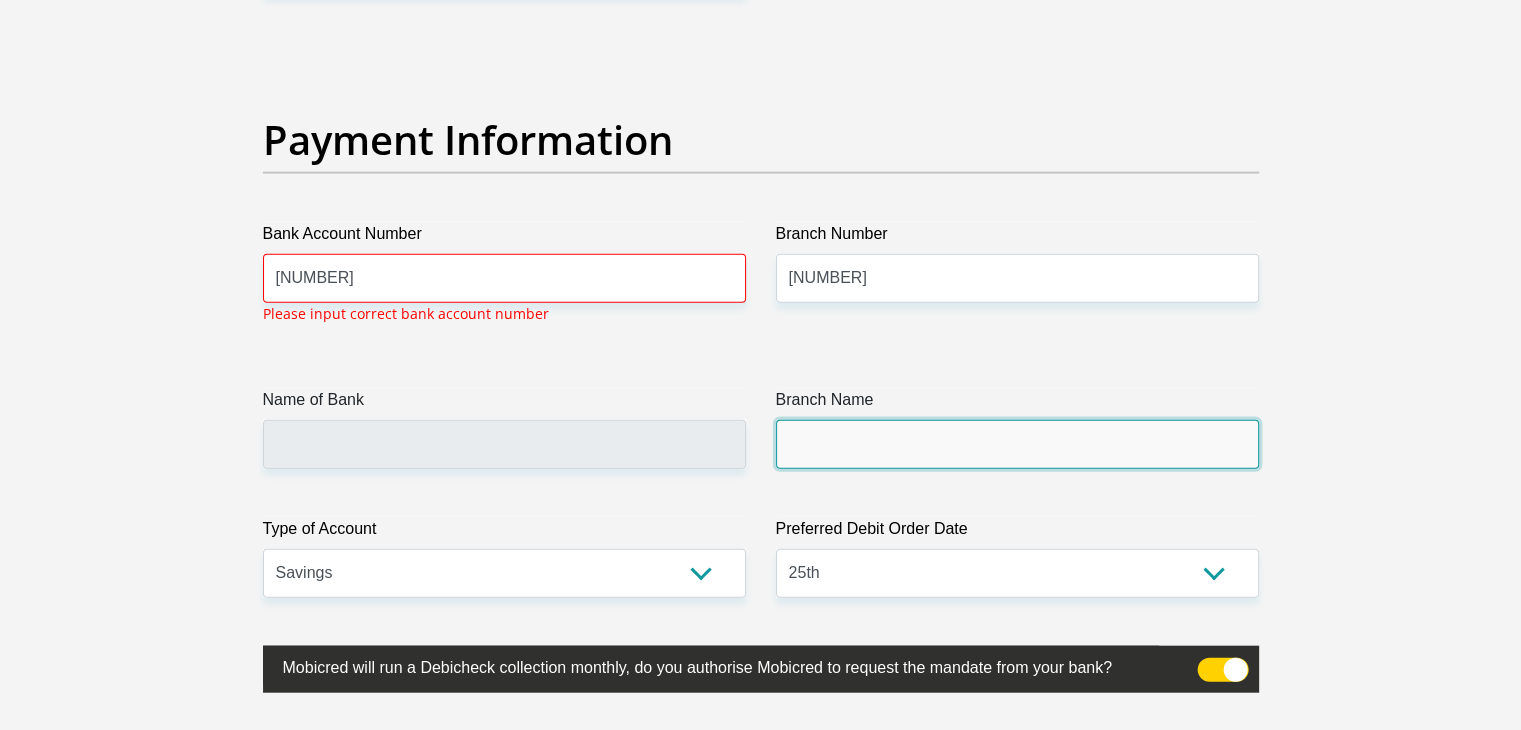 click on "Branch Name" at bounding box center [1017, 444] 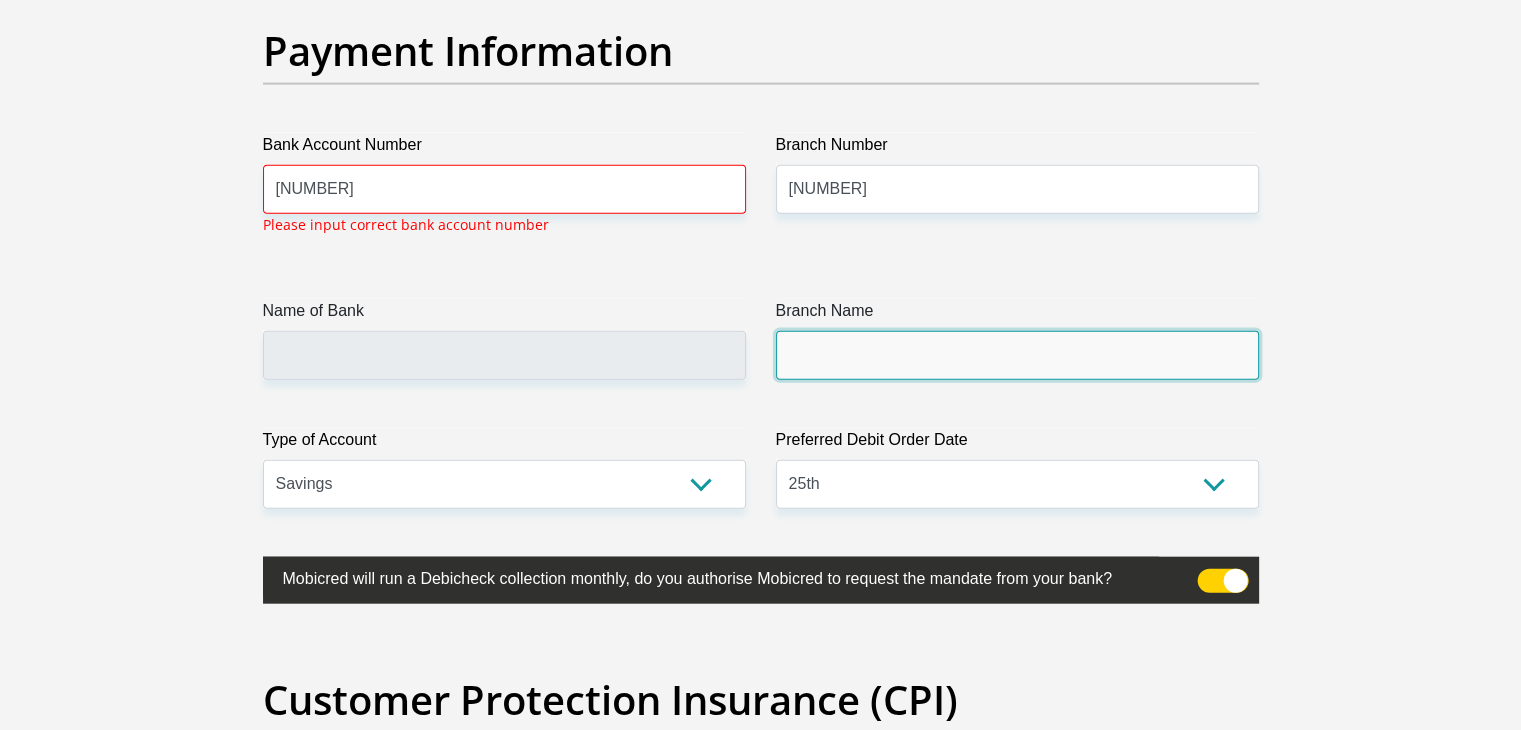 scroll, scrollTop: 4635, scrollLeft: 0, axis: vertical 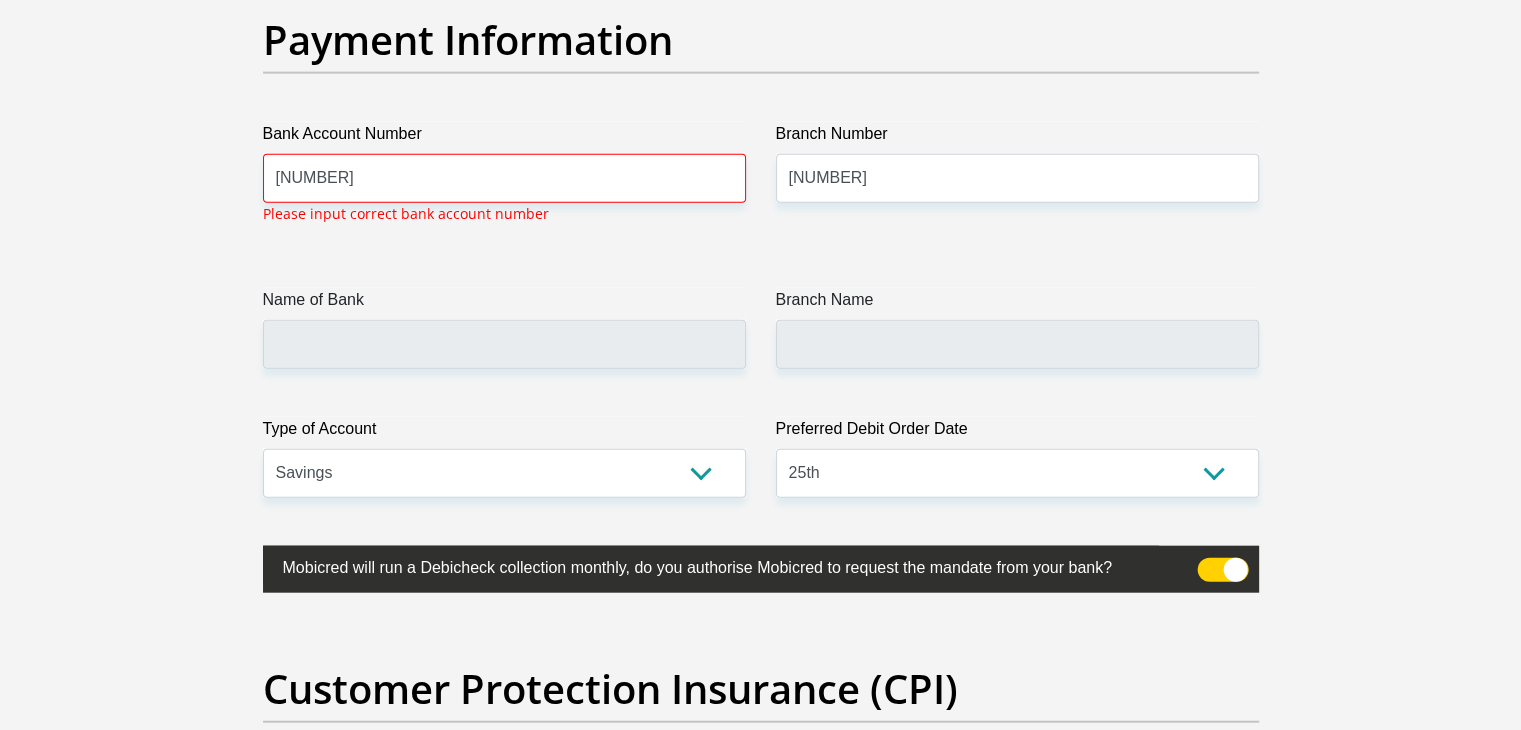 click at bounding box center (761, 569) 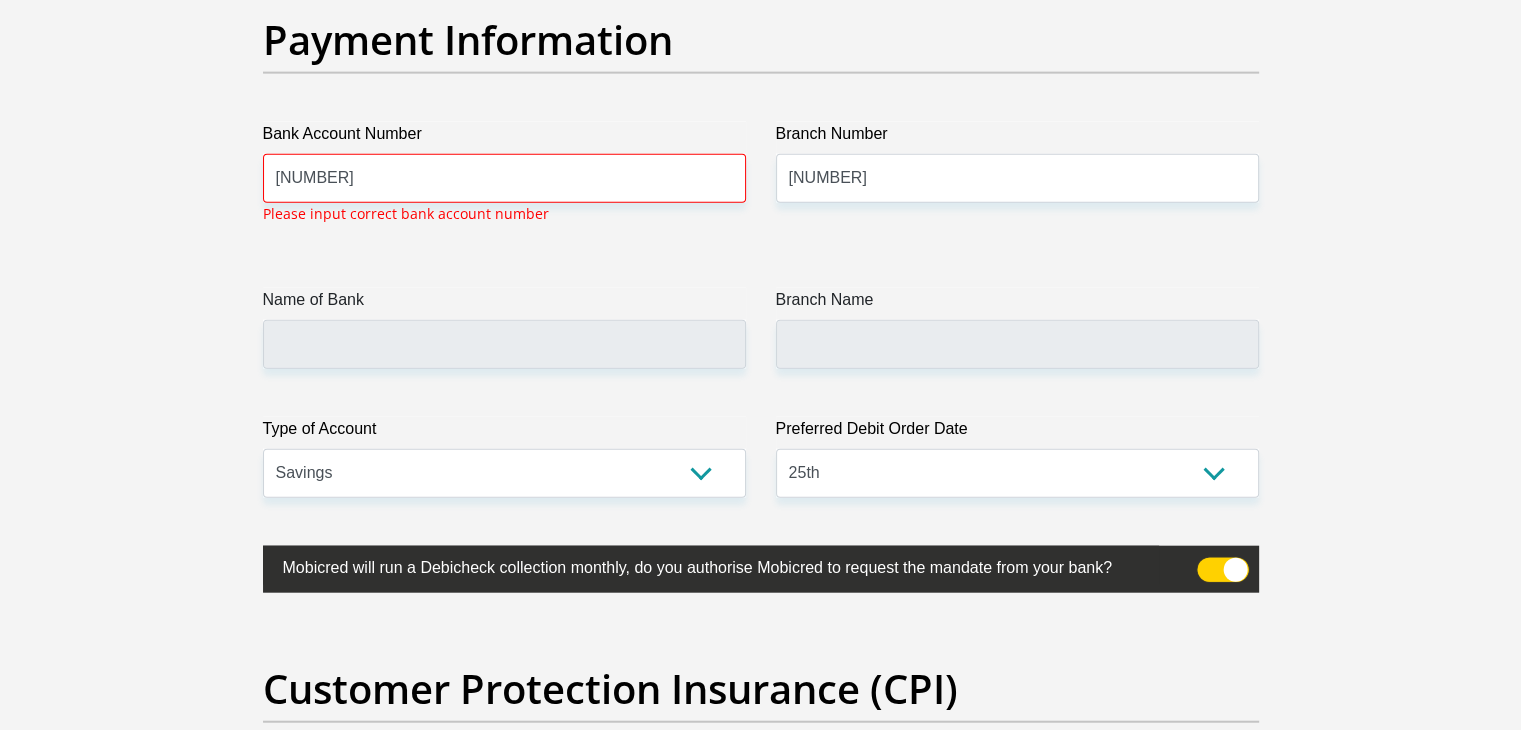 click at bounding box center (1209, 563) 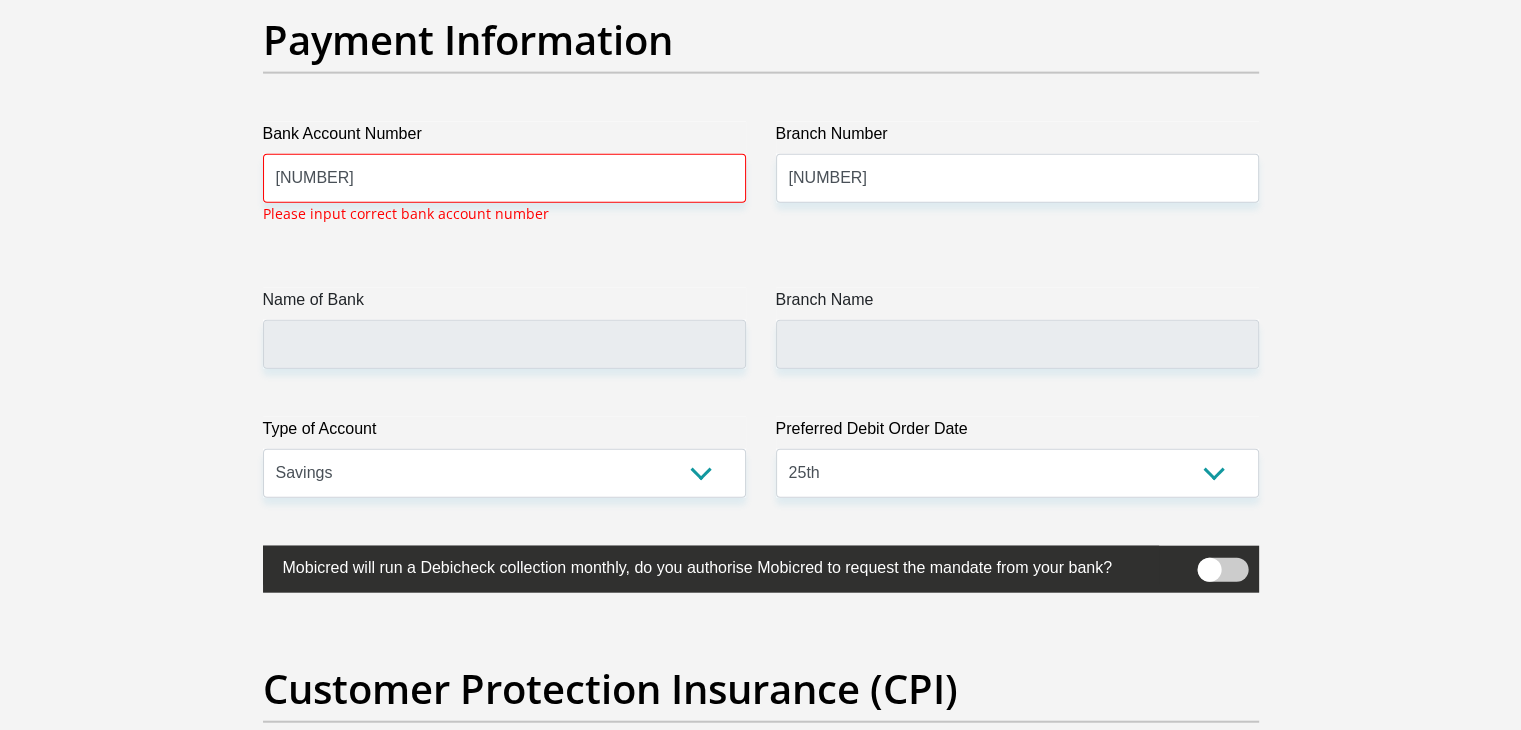 click at bounding box center (1222, 570) 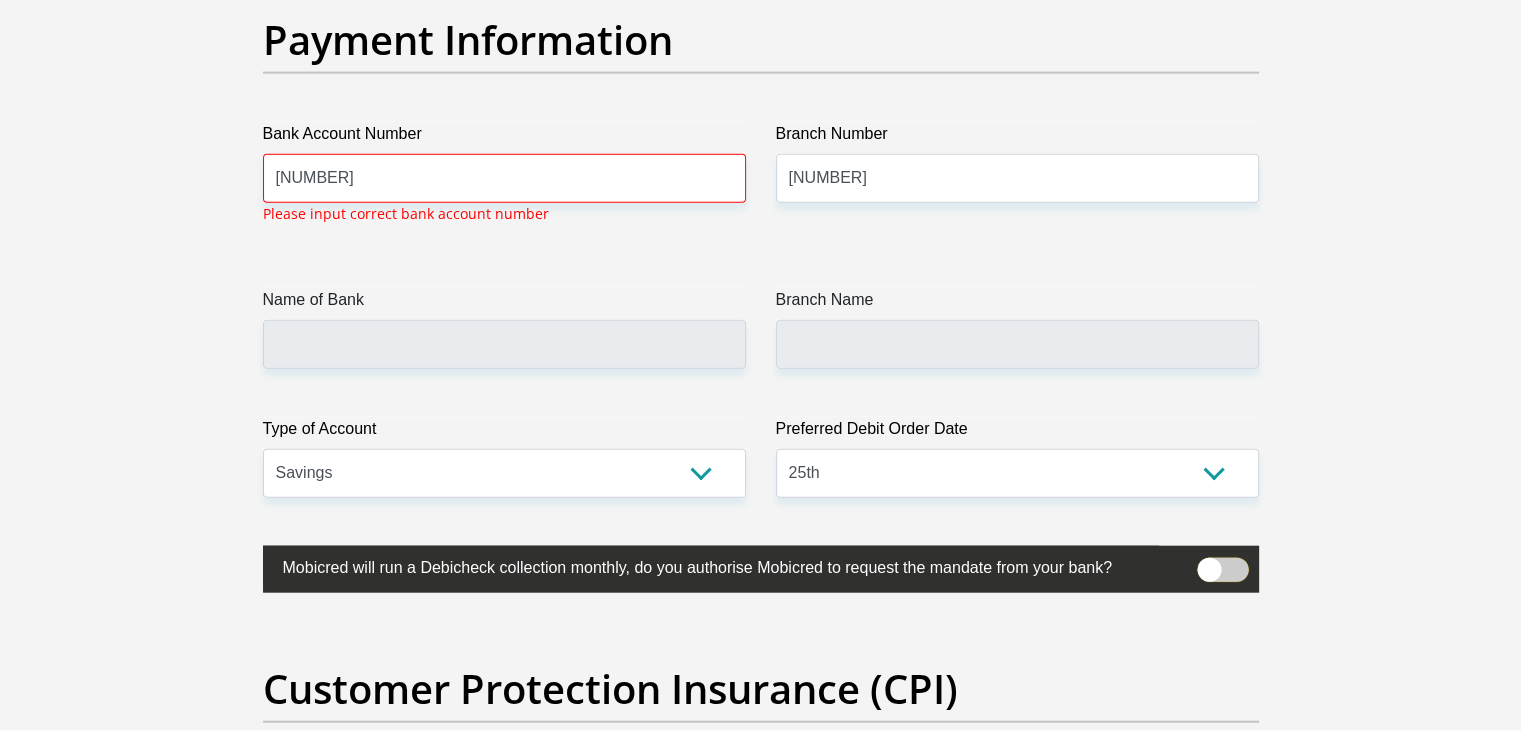 click at bounding box center (1209, 563) 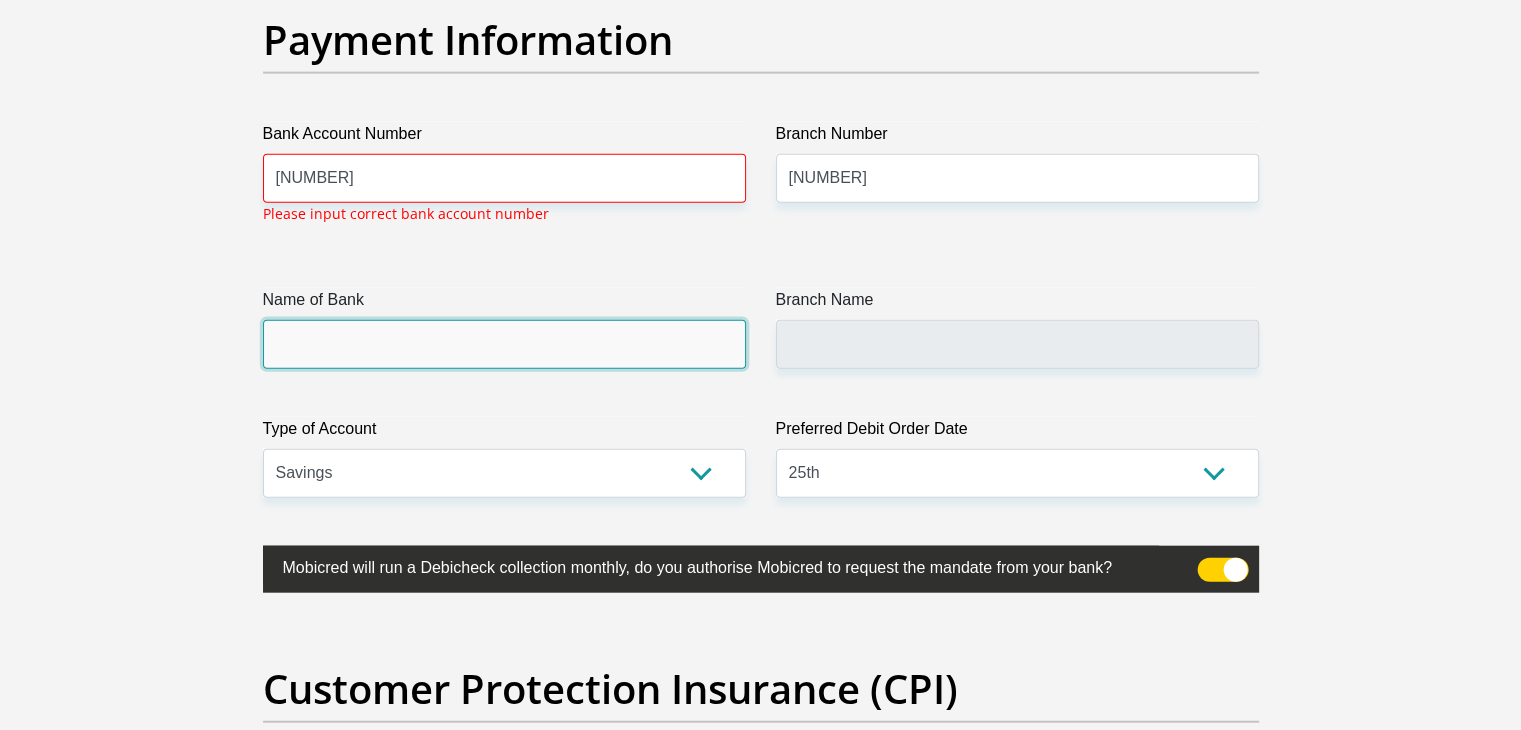 click on "Name of Bank" at bounding box center [504, 344] 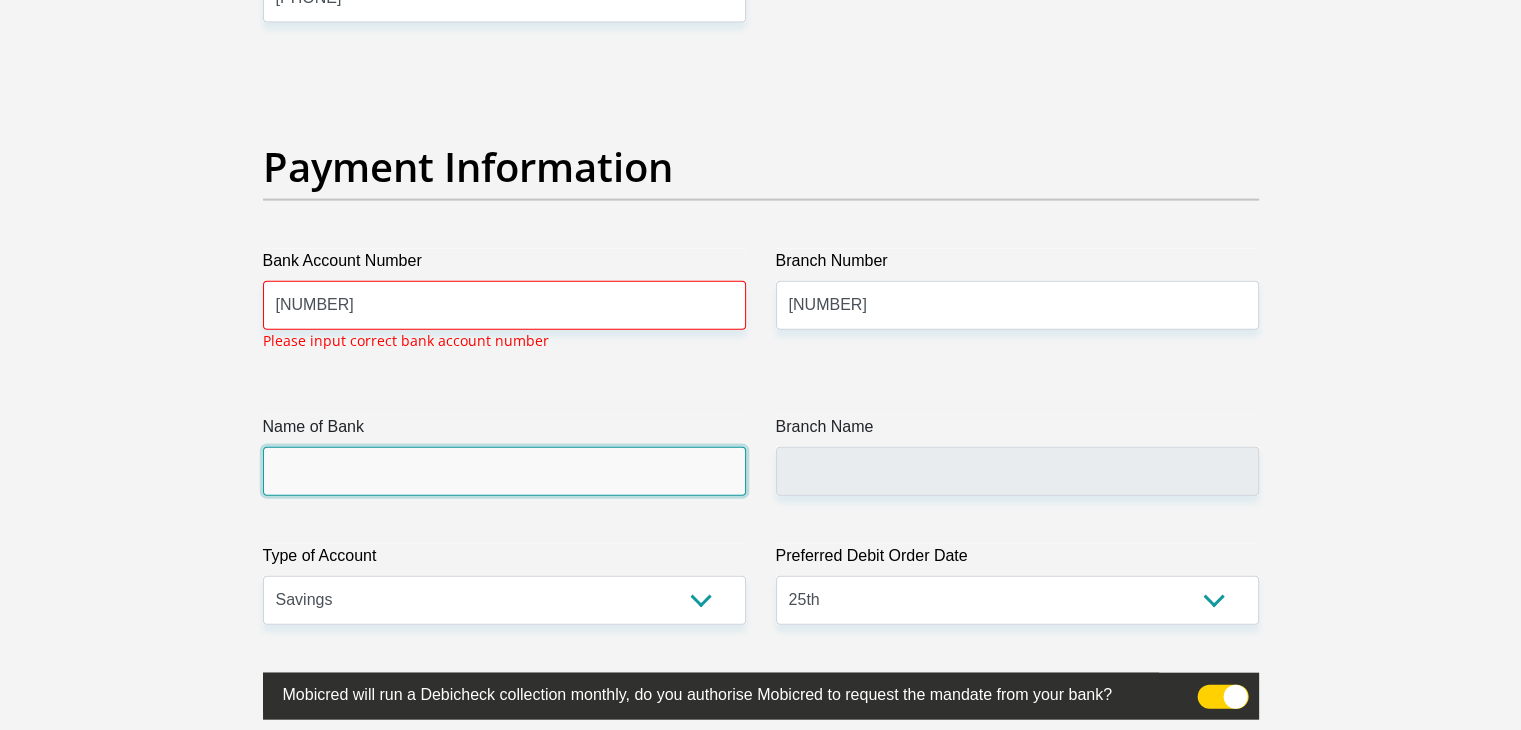 scroll, scrollTop: 4435, scrollLeft: 0, axis: vertical 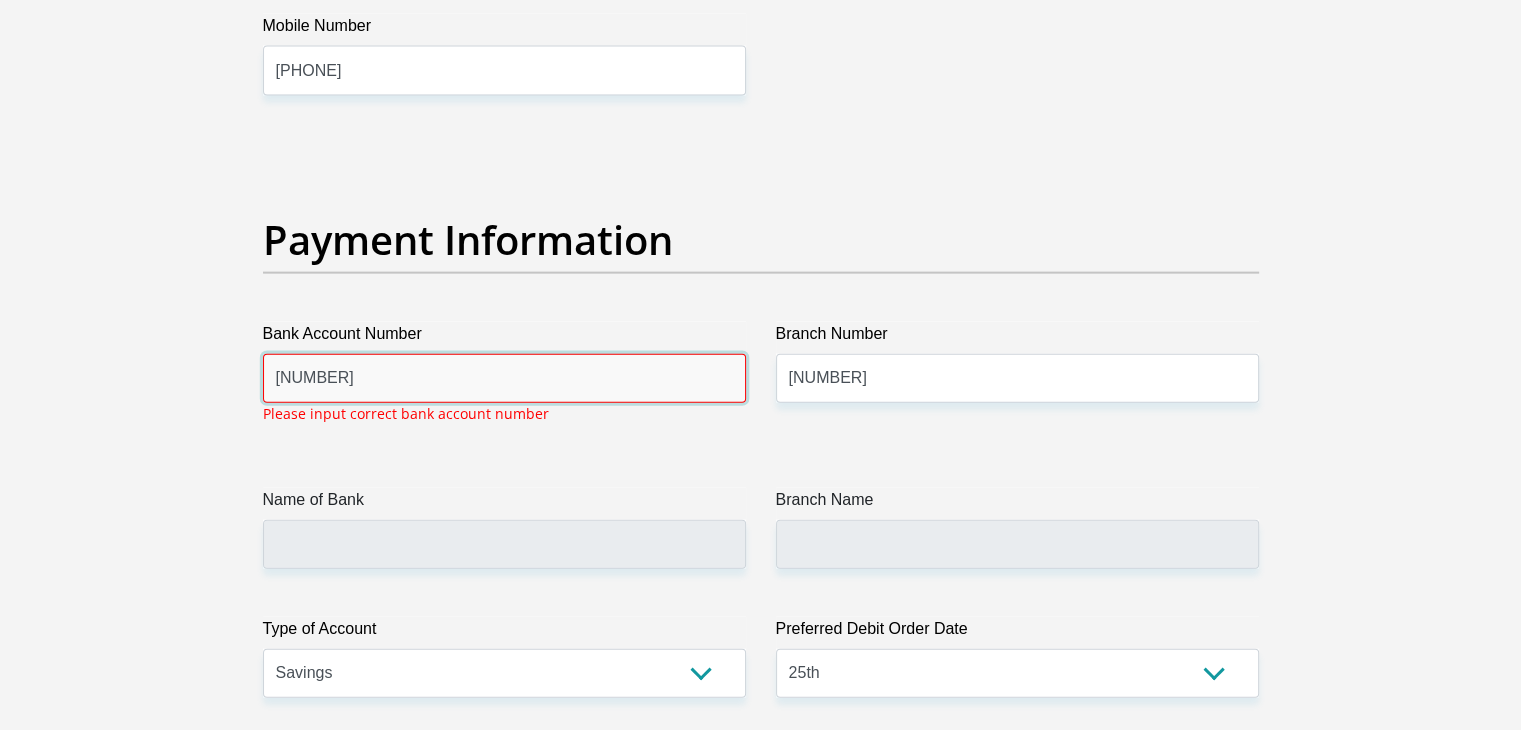 click on "[NUMBER]" at bounding box center (504, 378) 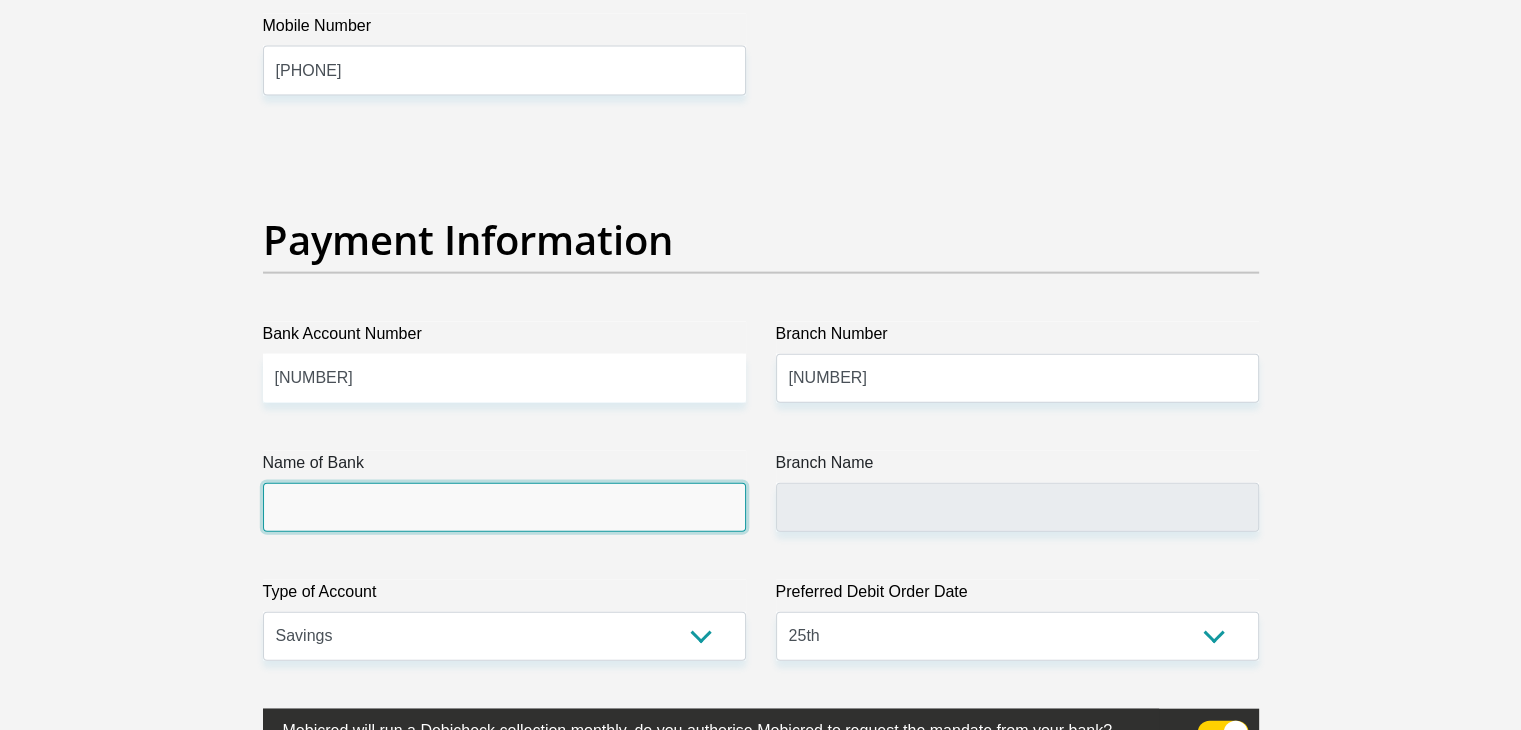 click on "Title
Mr
Ms
Mrs
Dr
Other
First Name
[FIRST]
Surname
[LAST]
ID Number
[ID_NUMBER]
Please input valid ID number
Race
Black
Coloured
Indian
White
Other
Contact Number
[PHONE]
Please input valid contact number
Nationality" at bounding box center (761, -868) 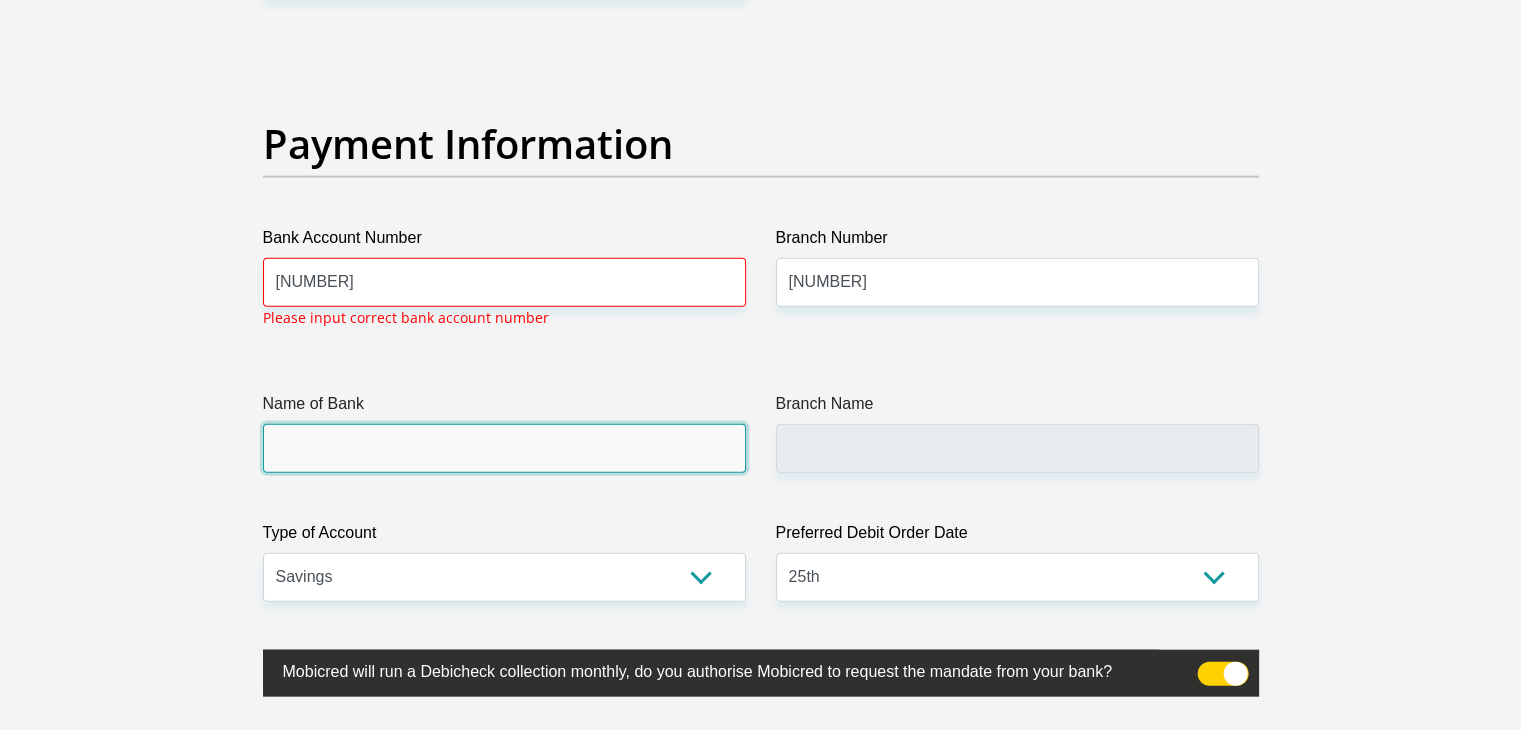 click on "Name of Bank" at bounding box center [504, 448] 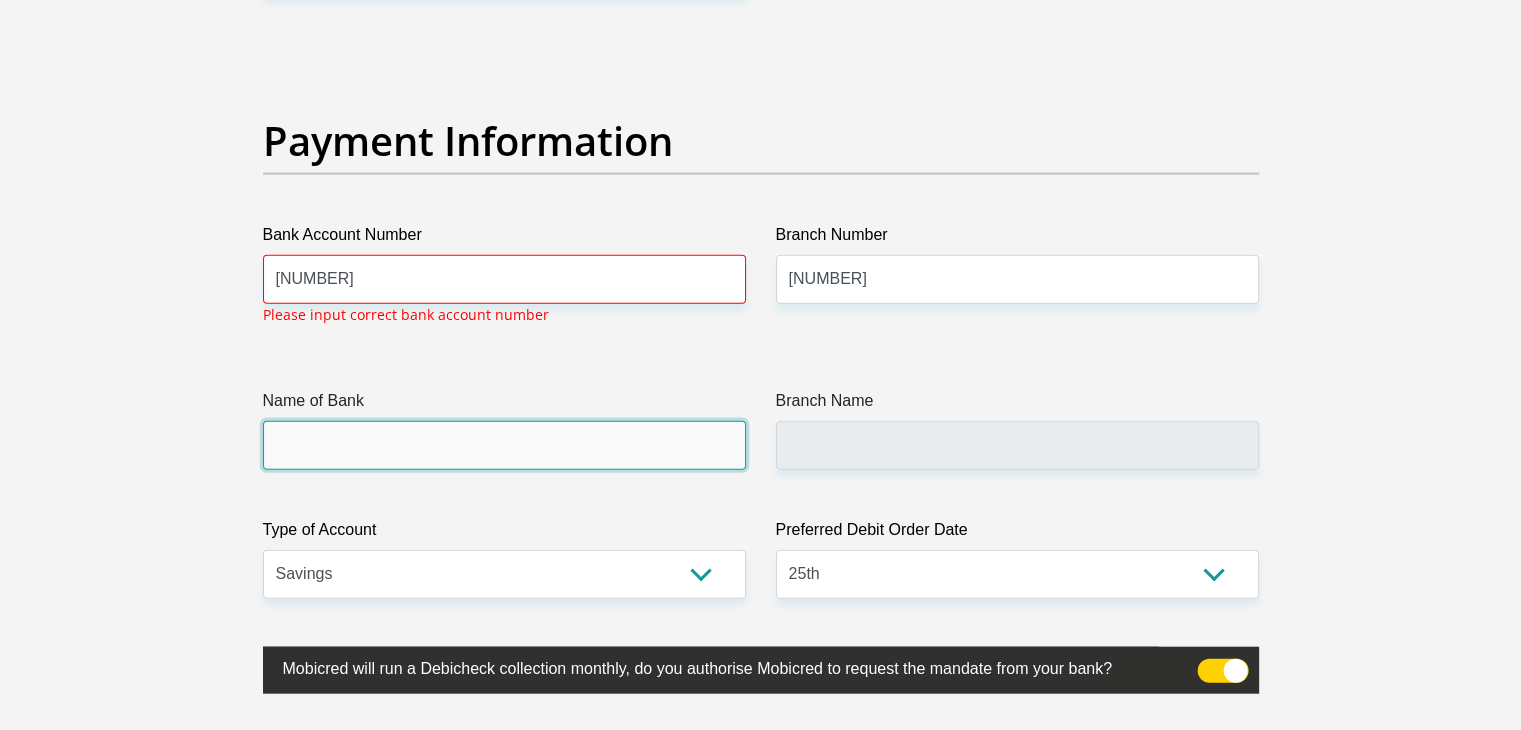 scroll, scrollTop: 4535, scrollLeft: 0, axis: vertical 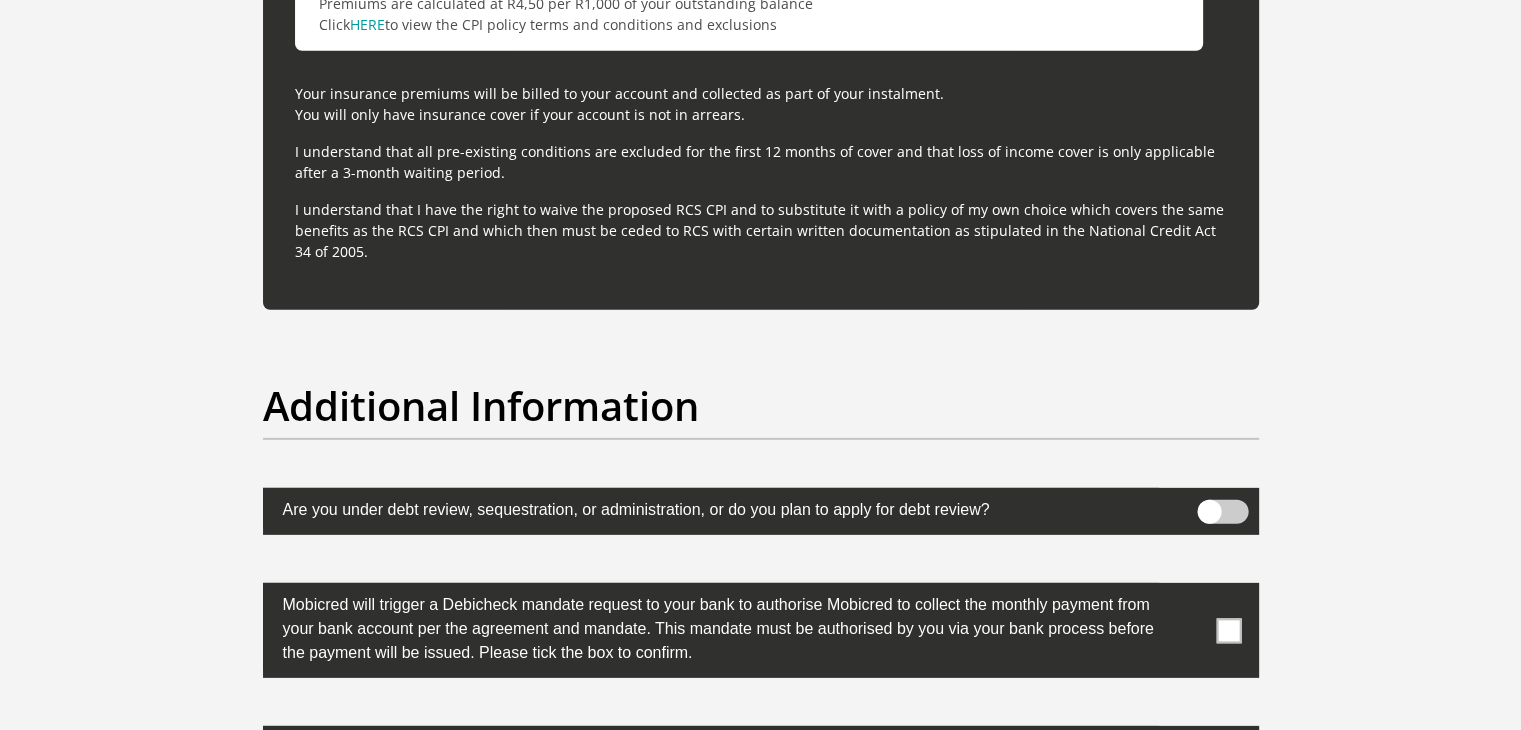 click at bounding box center [1228, 630] 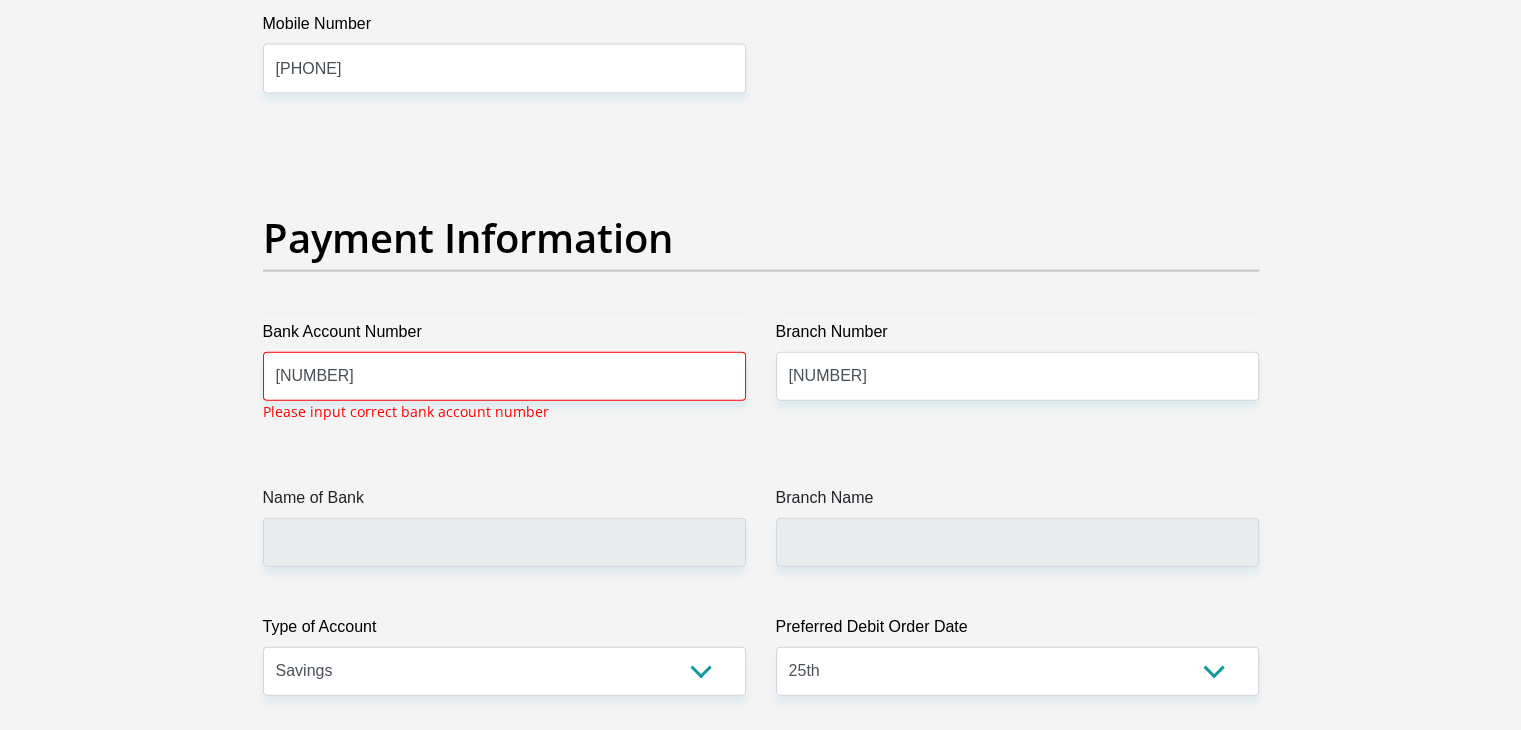 scroll, scrollTop: 4435, scrollLeft: 0, axis: vertical 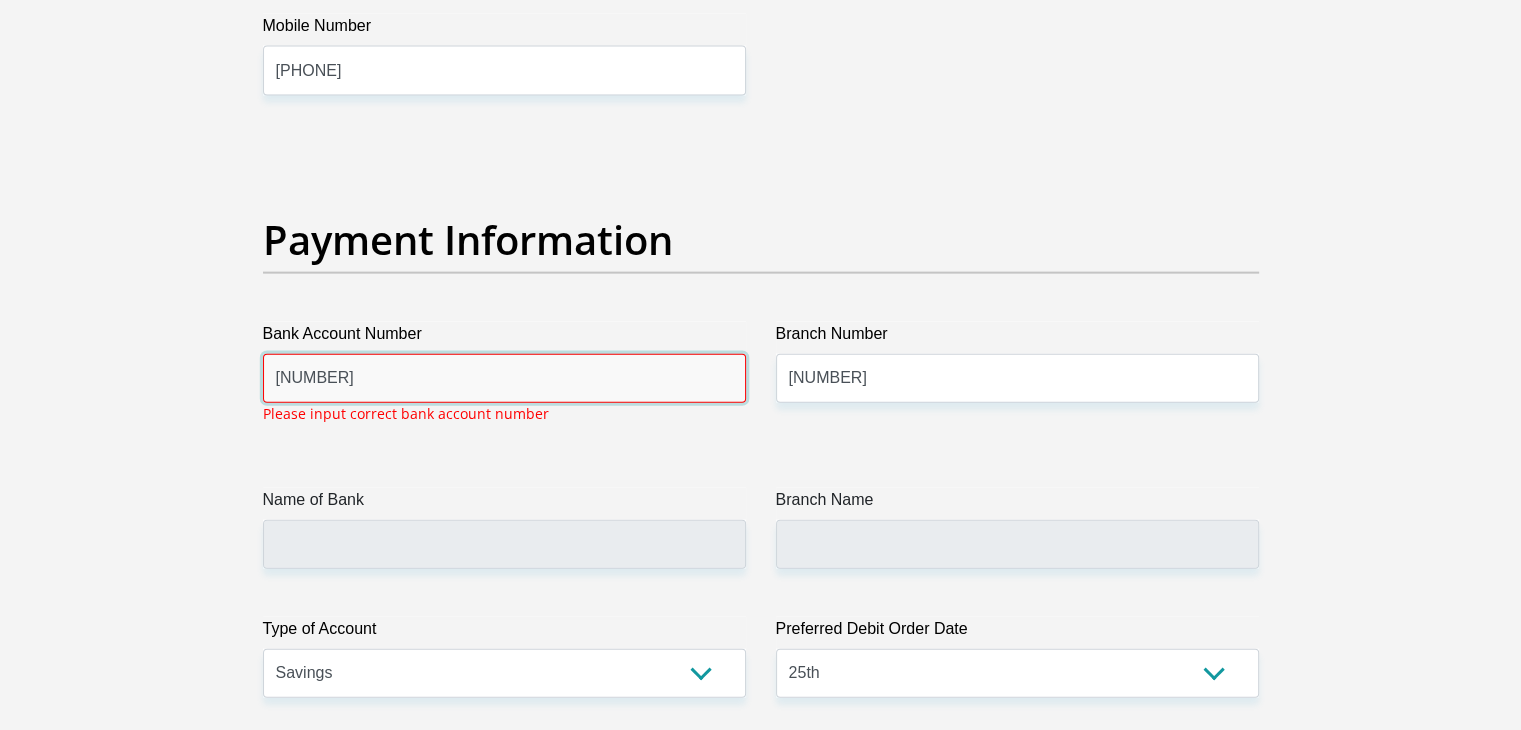 click on "[NUMBER]" at bounding box center [504, 378] 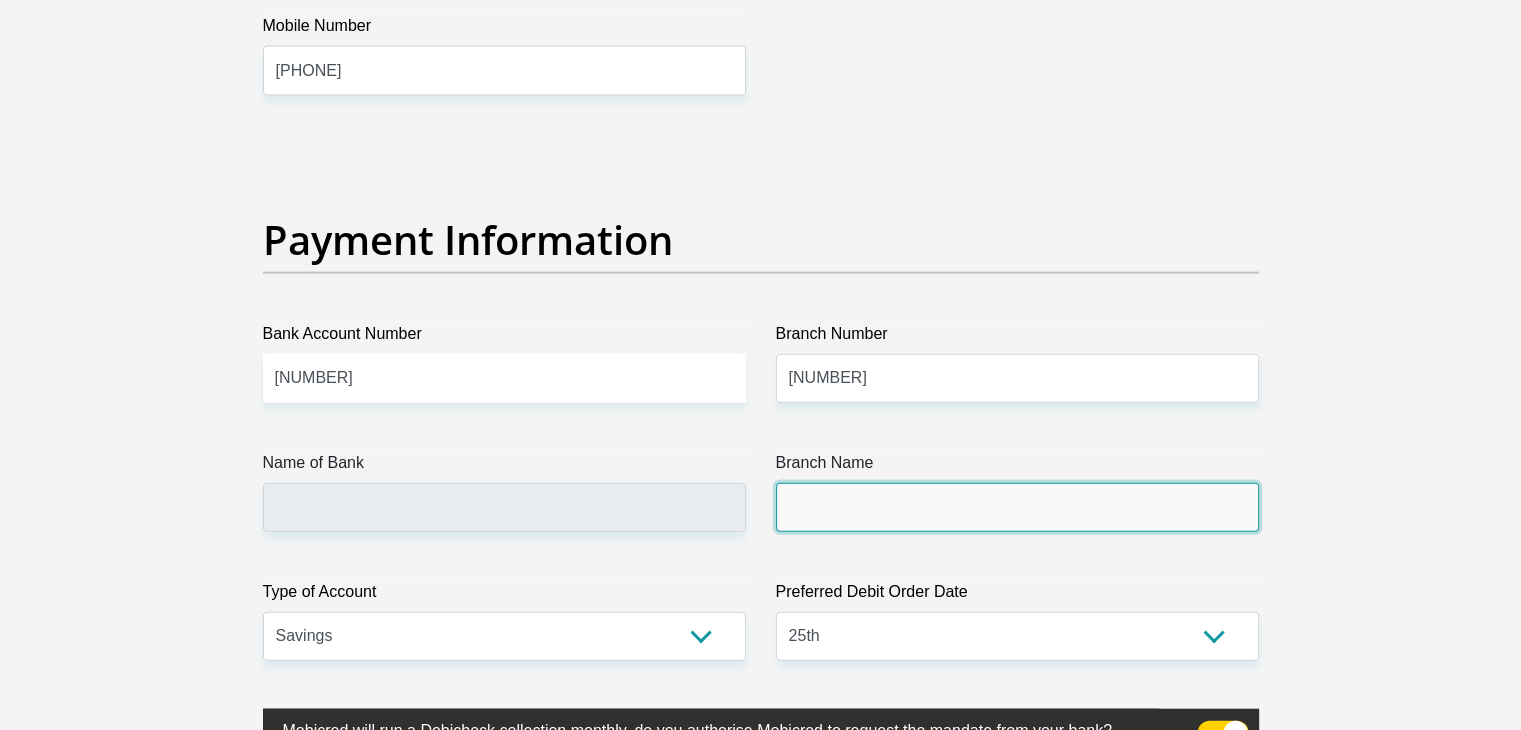 click on "Title
Mr
Ms
Mrs
Dr
Other
First Name
[FIRST]
Surname
[LAST]
ID Number
[ID_NUMBER]
Please input valid ID number
Race
Black
Coloured
Indian
White
Other
Contact Number
[PHONE]
Please input valid contact number
Nationality" at bounding box center [761, -868] 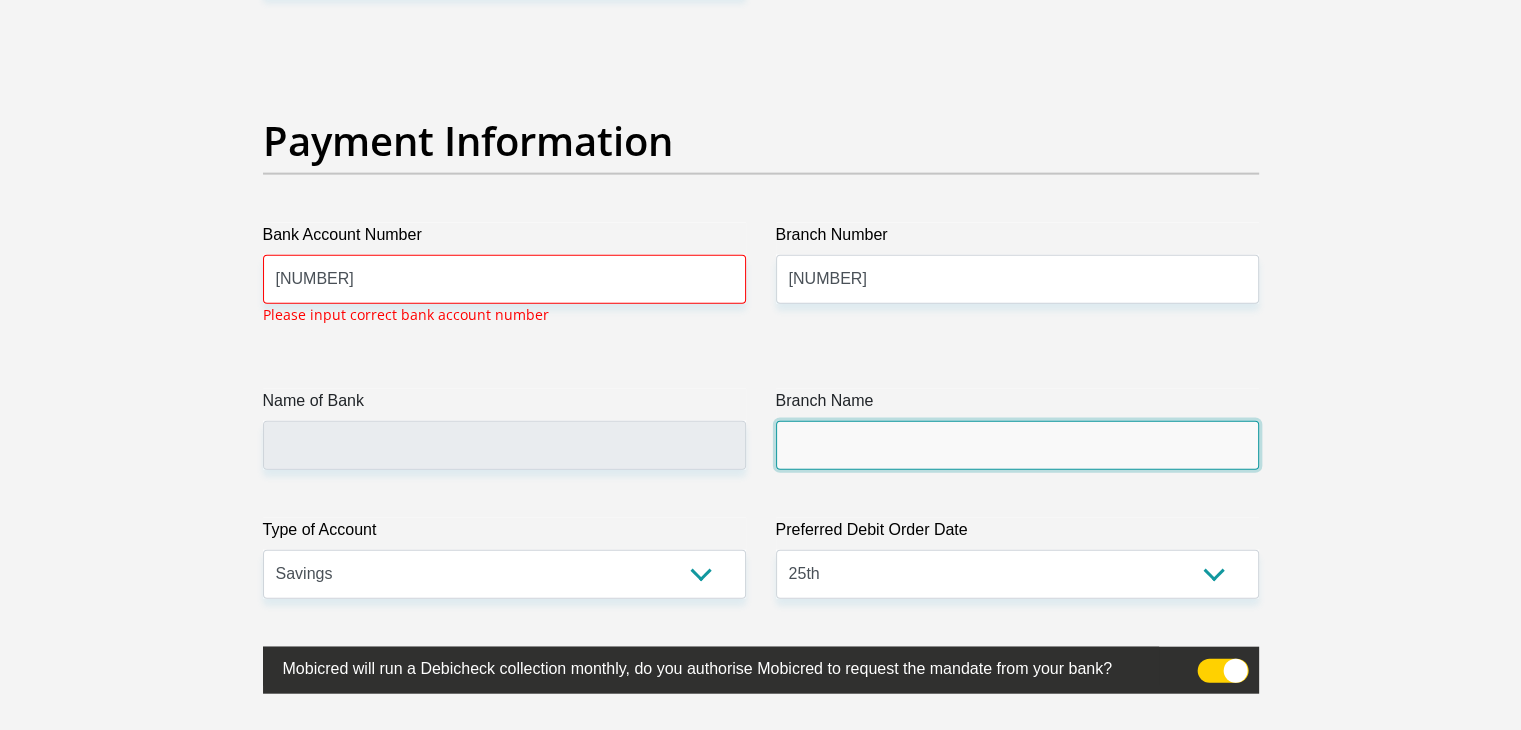 scroll, scrollTop: 4535, scrollLeft: 0, axis: vertical 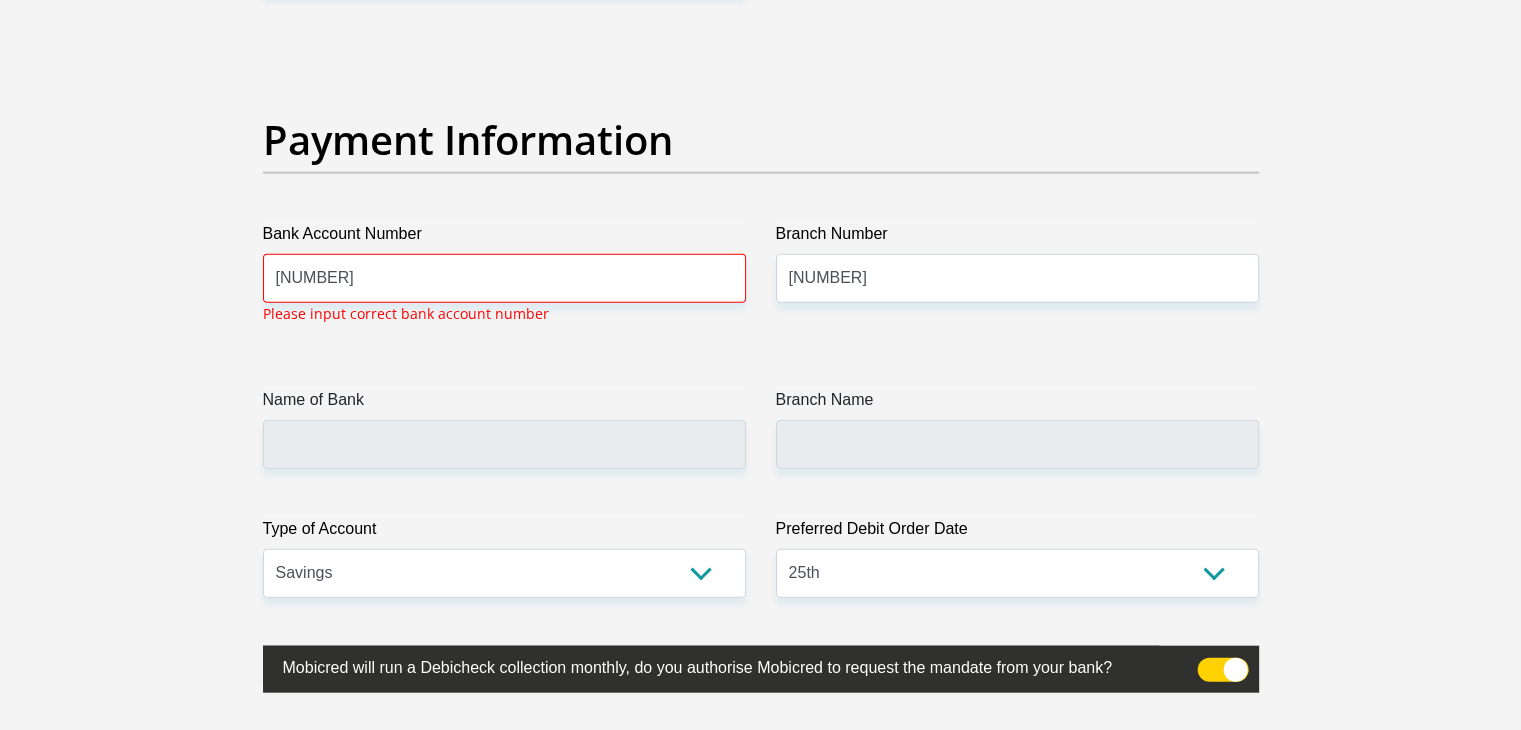 click at bounding box center (1222, 670) 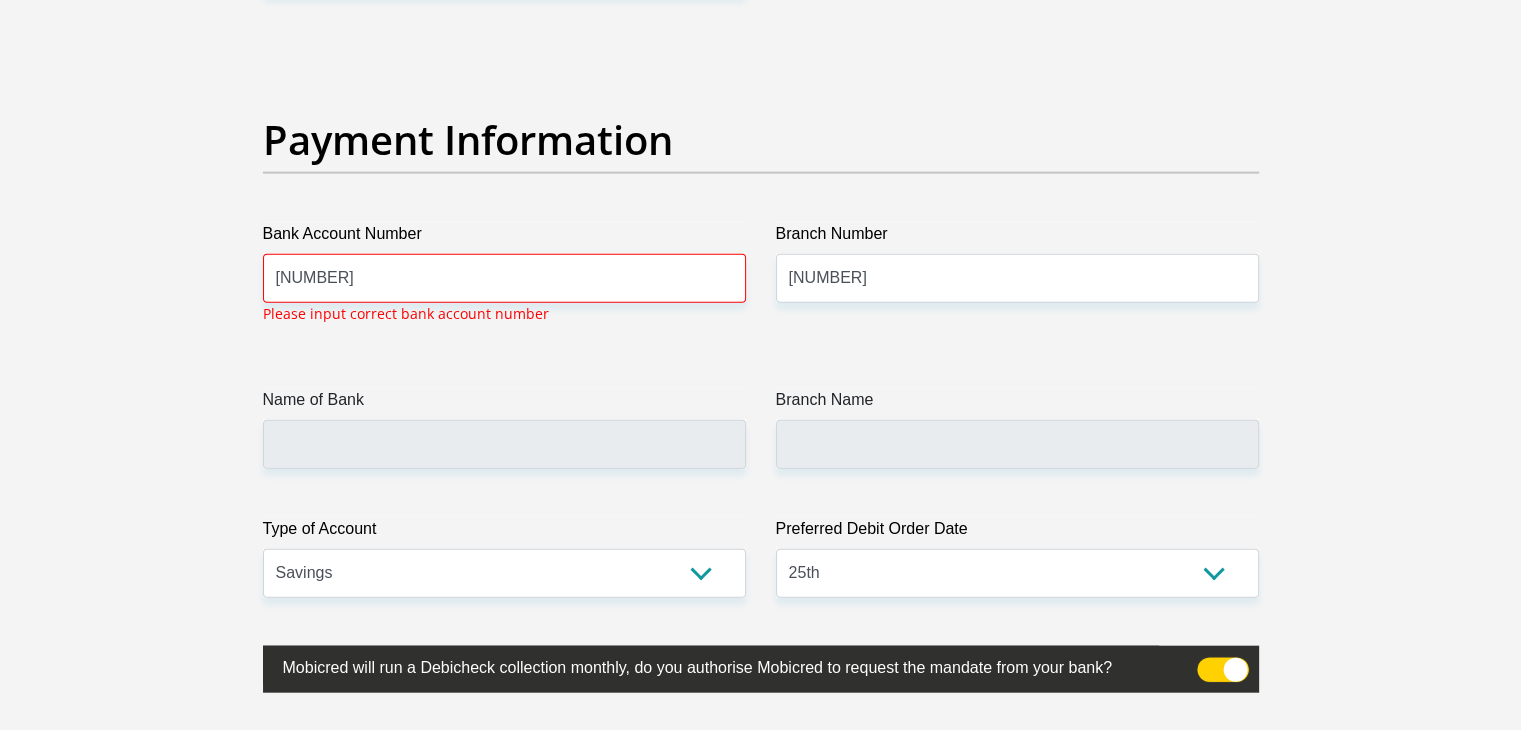 click at bounding box center [1209, 663] 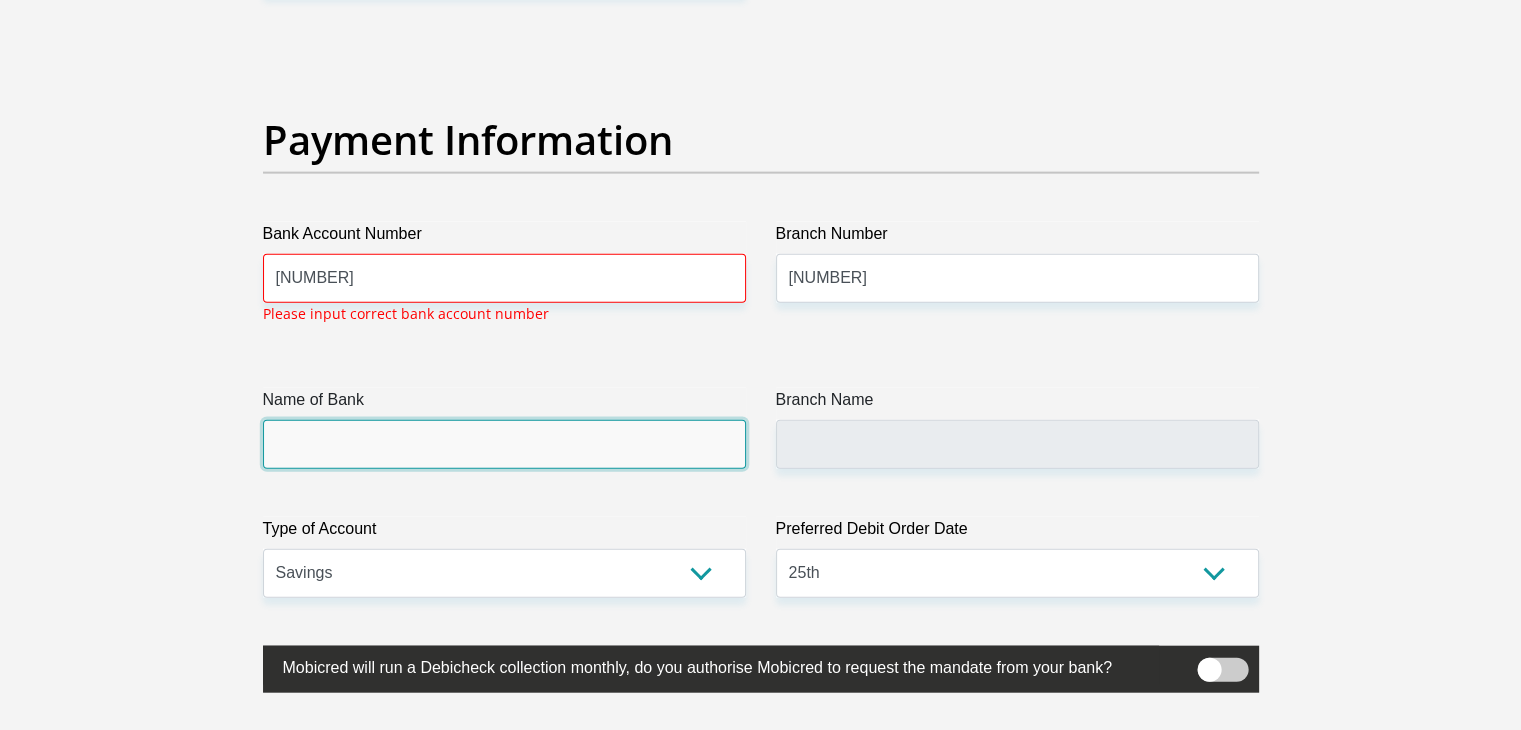 click on "Name of Bank" at bounding box center (504, 444) 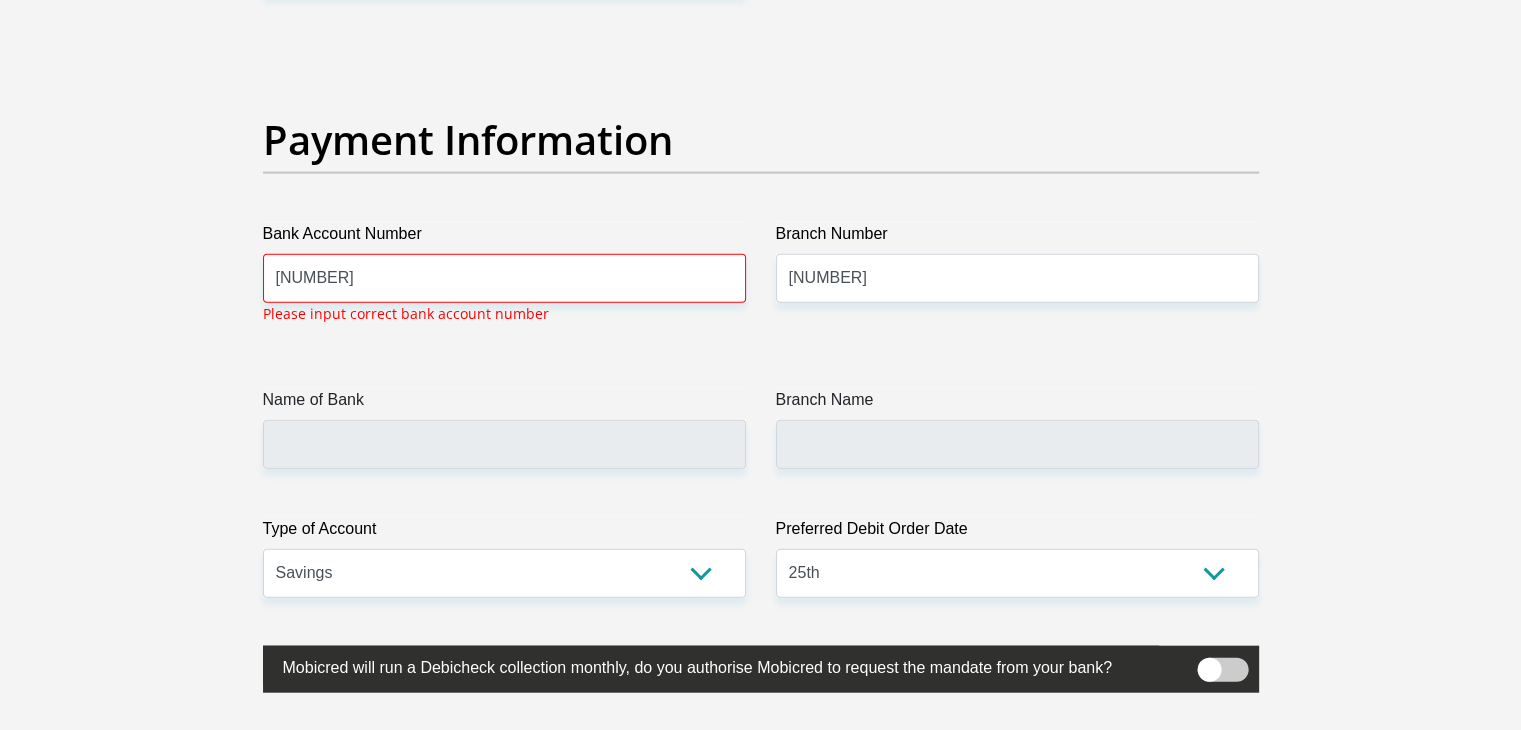 click at bounding box center (1222, 670) 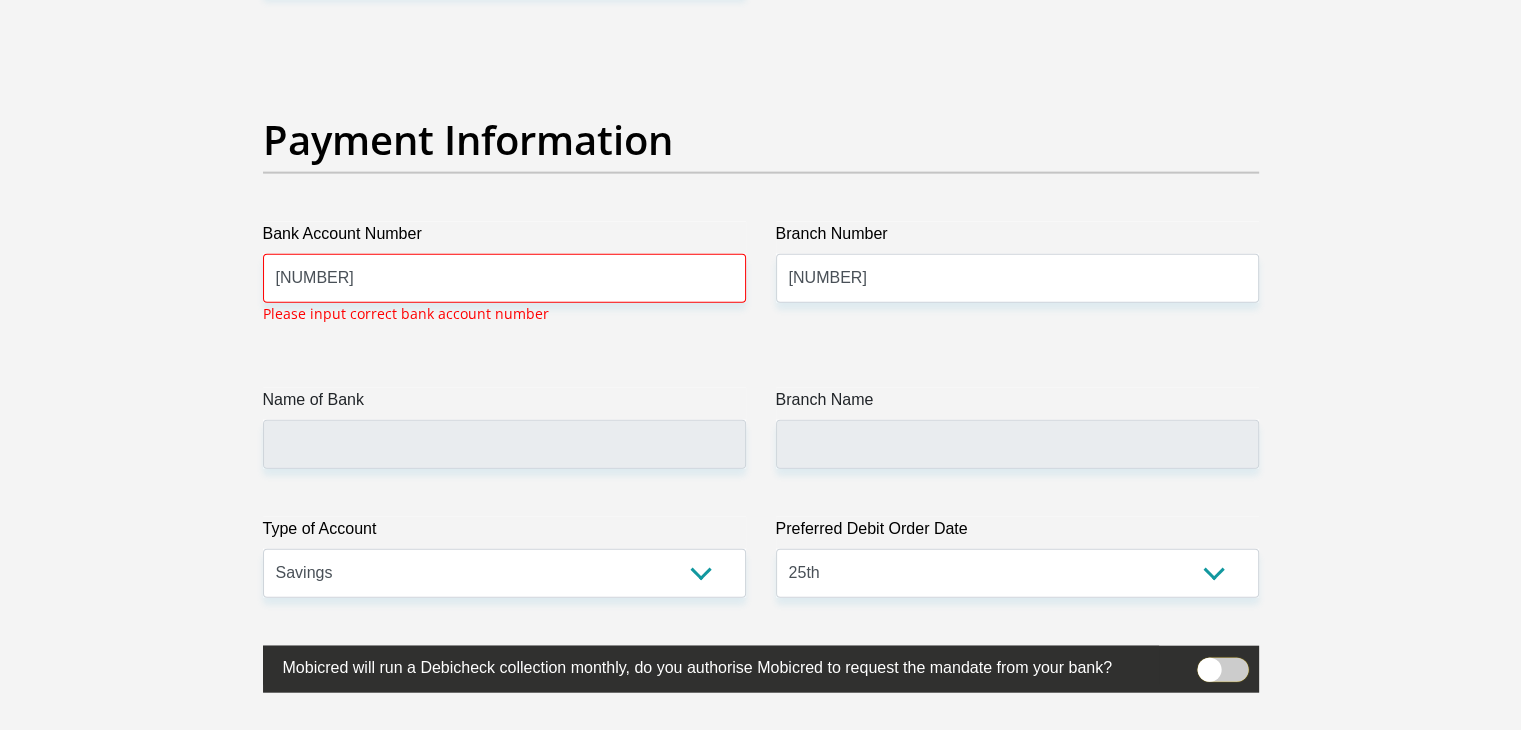 click at bounding box center (1209, 663) 